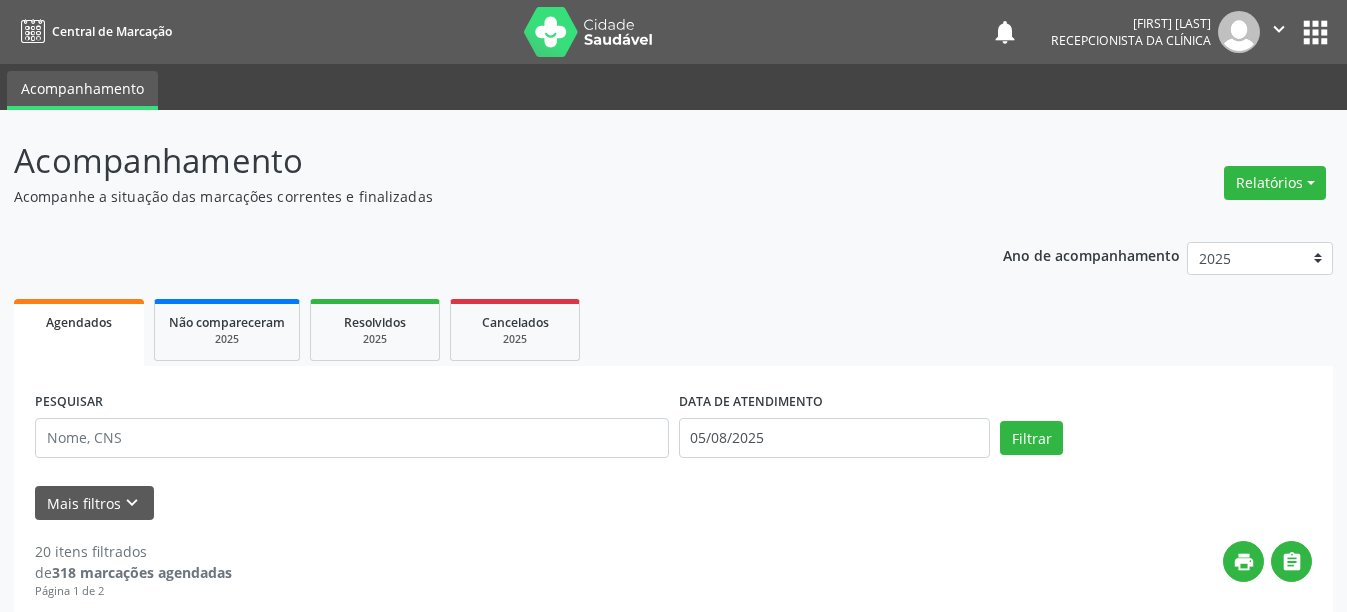 scroll, scrollTop: 0, scrollLeft: 0, axis: both 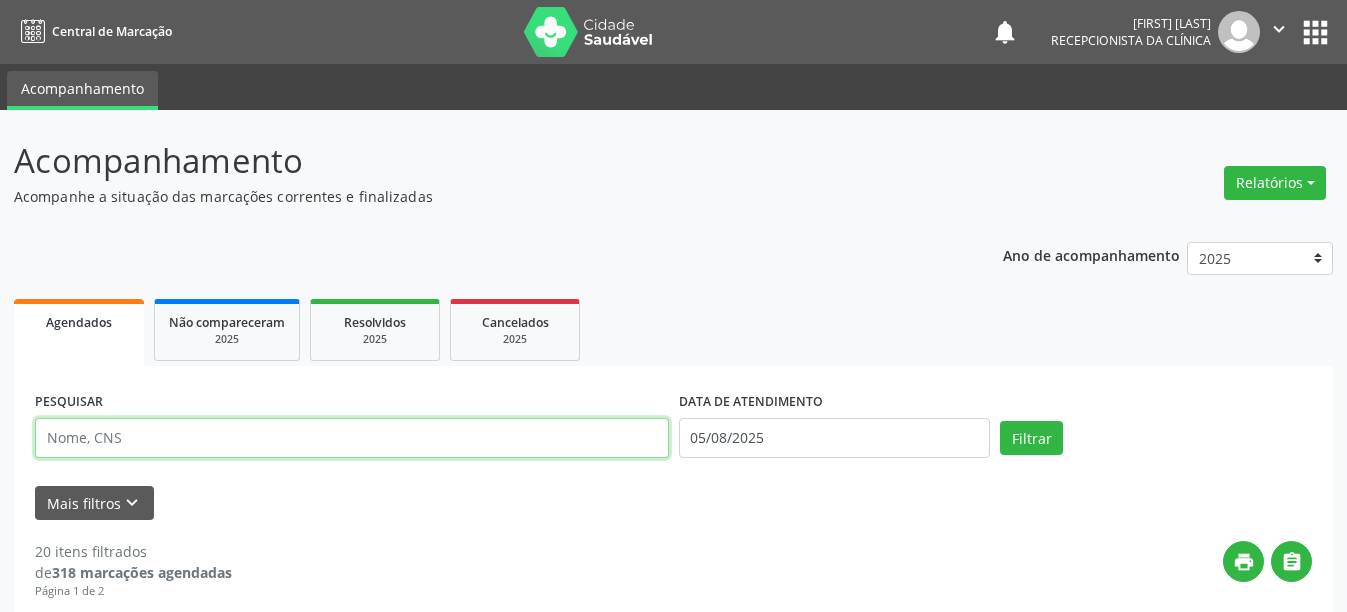 click at bounding box center (352, 438) 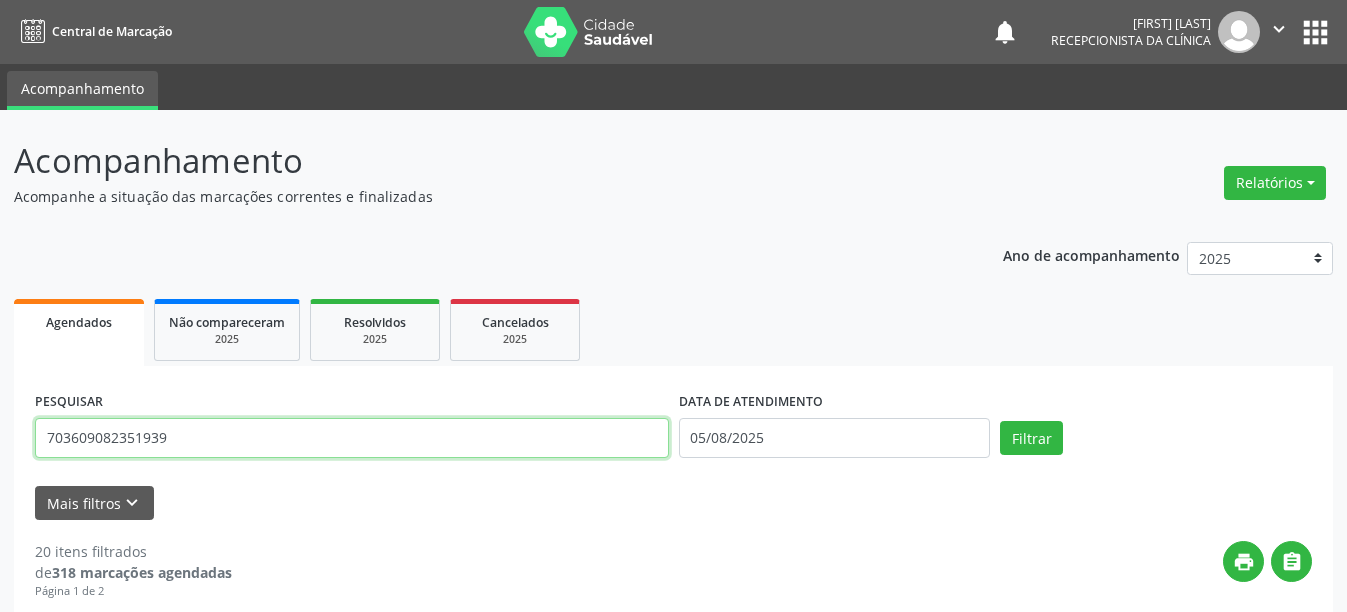 type on "703609082351939" 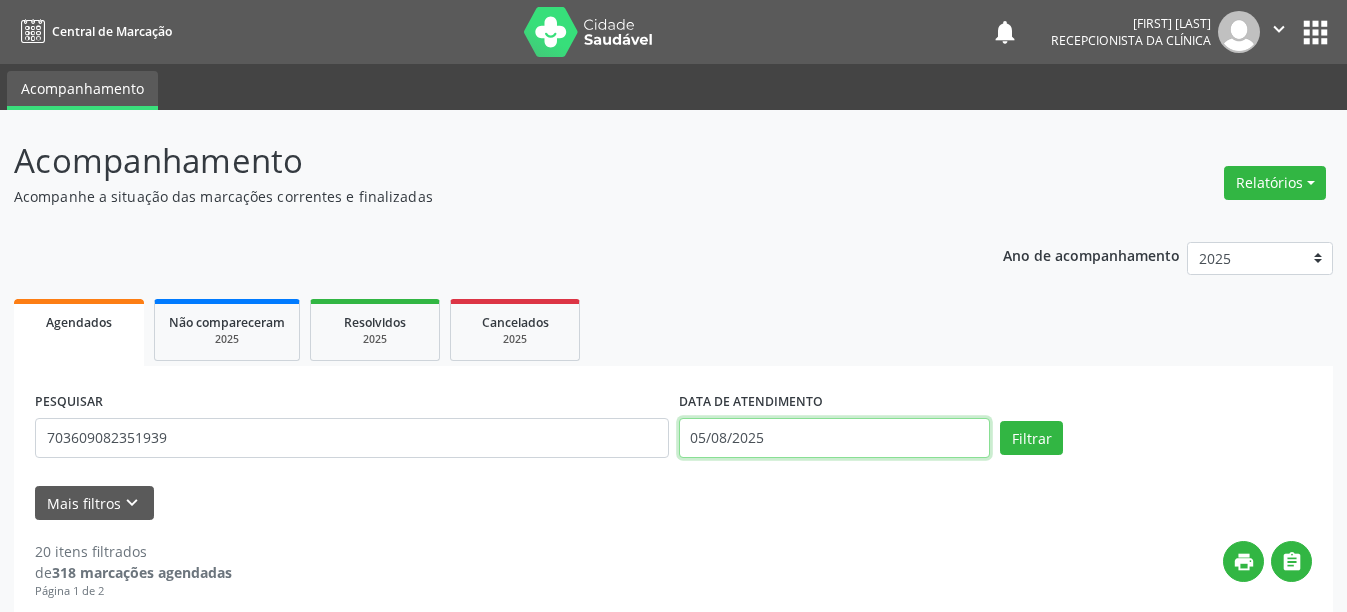 click on "05/08/2025" at bounding box center [835, 438] 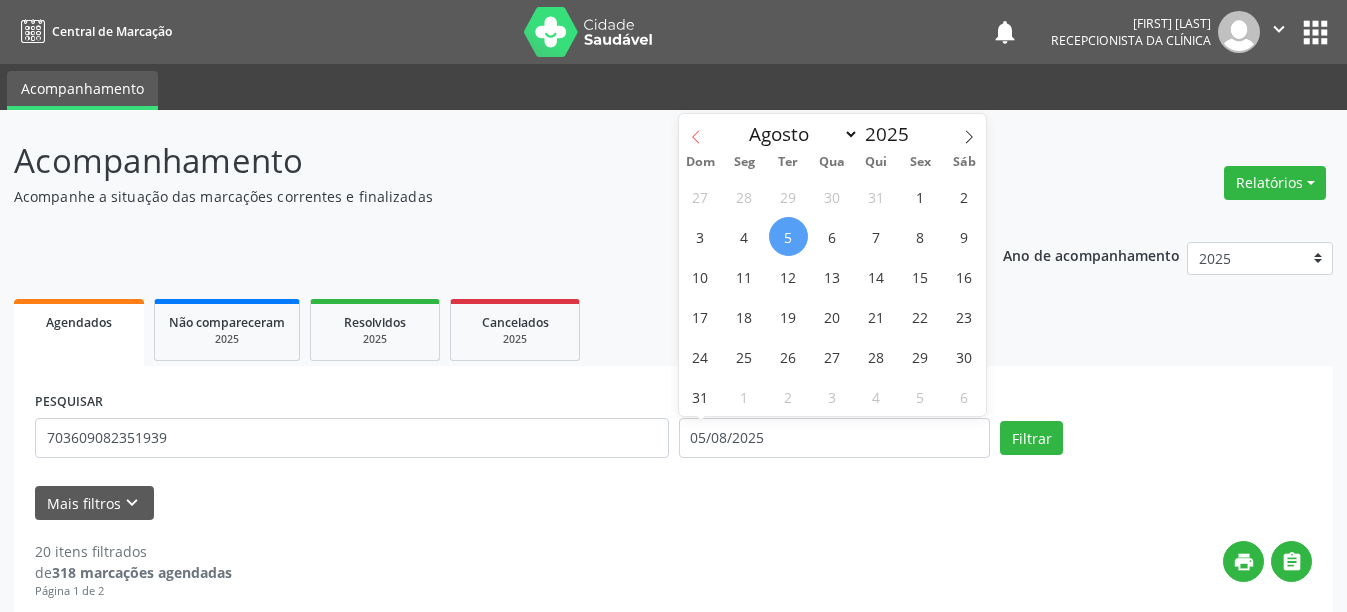 click 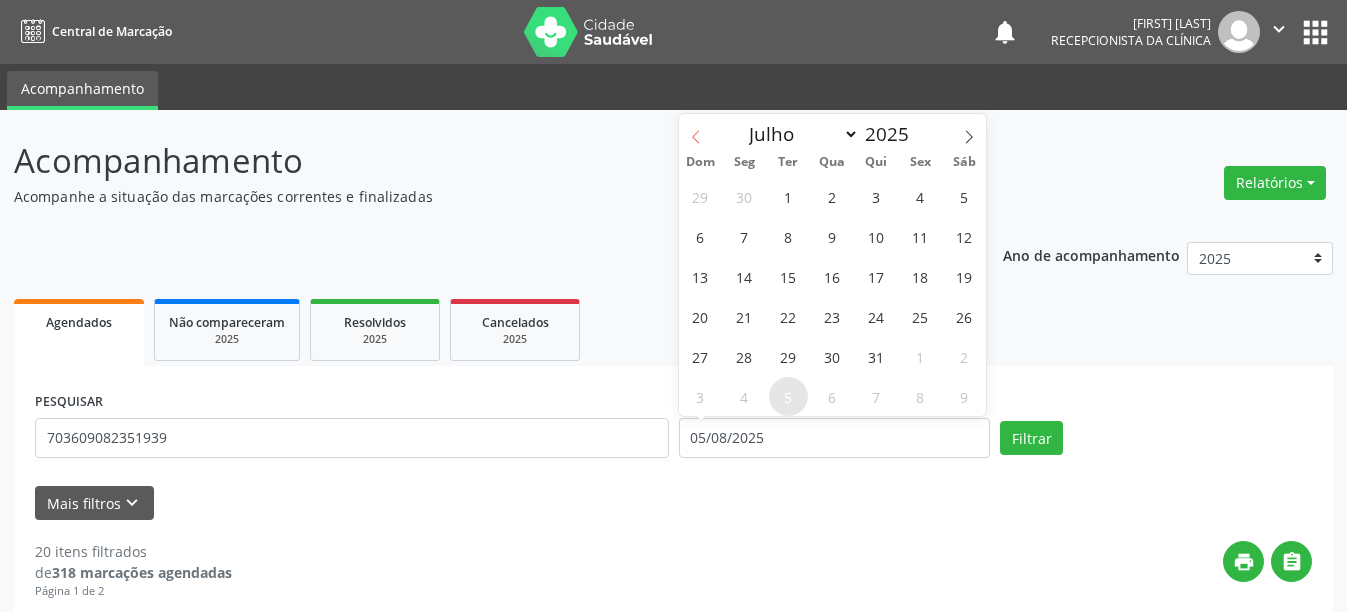 click 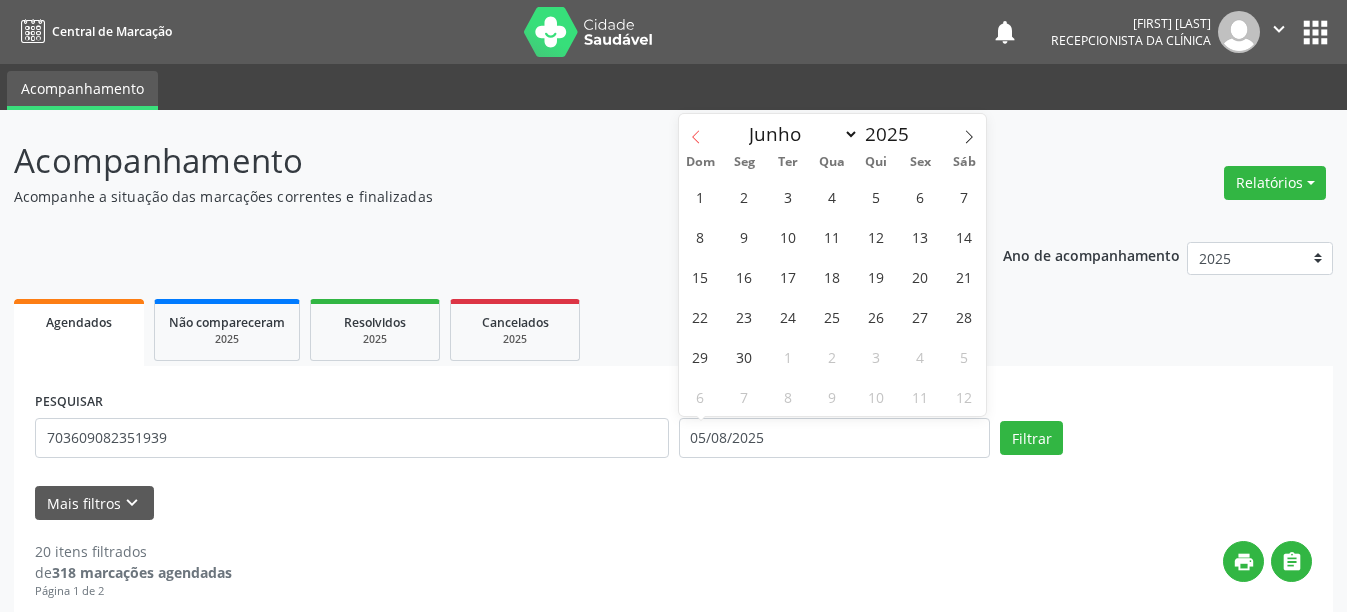 click 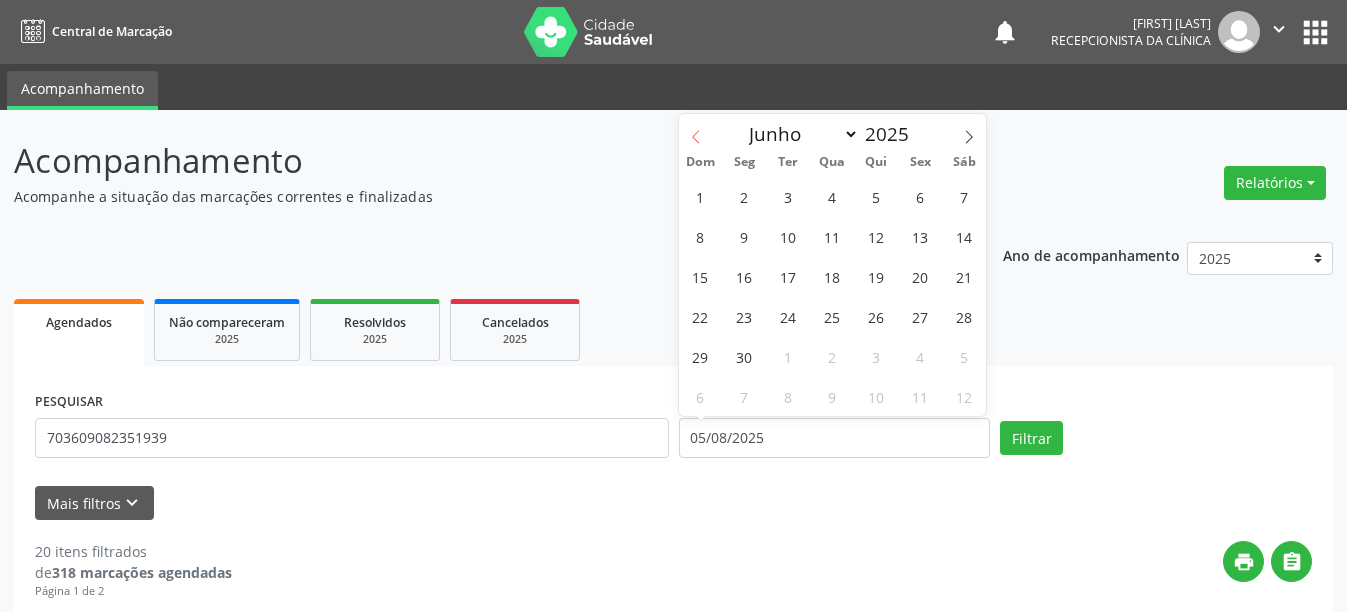 select on "4" 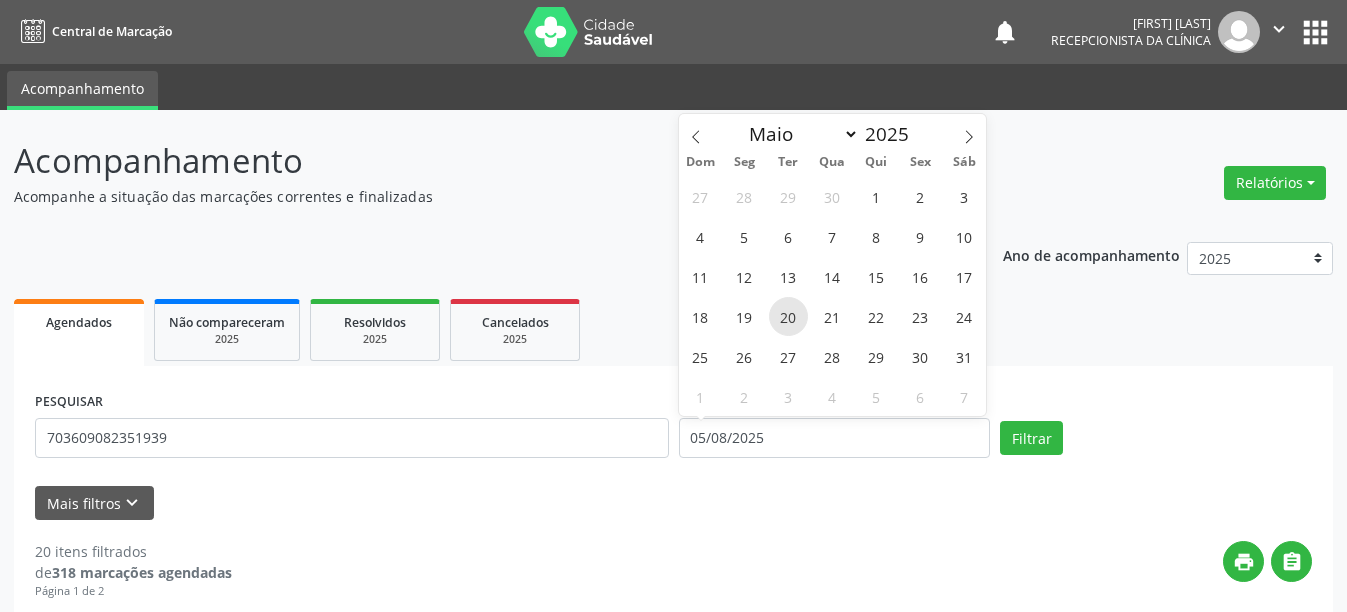 click on "20" at bounding box center (788, 316) 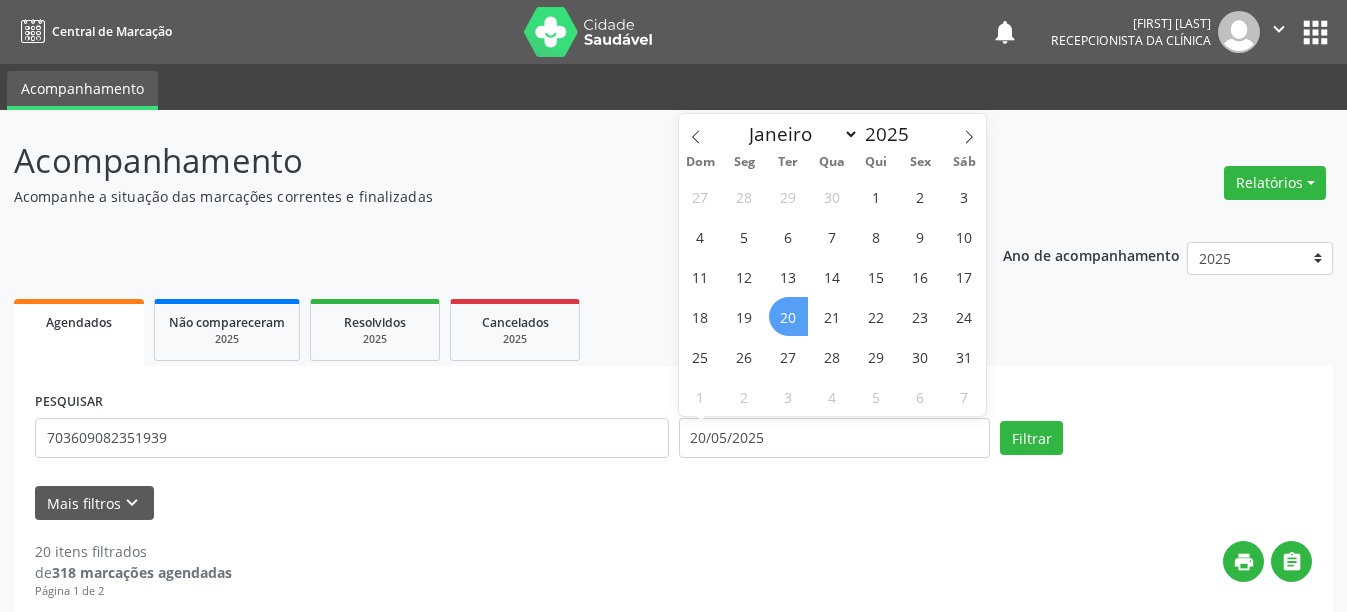 click on "20" at bounding box center (788, 316) 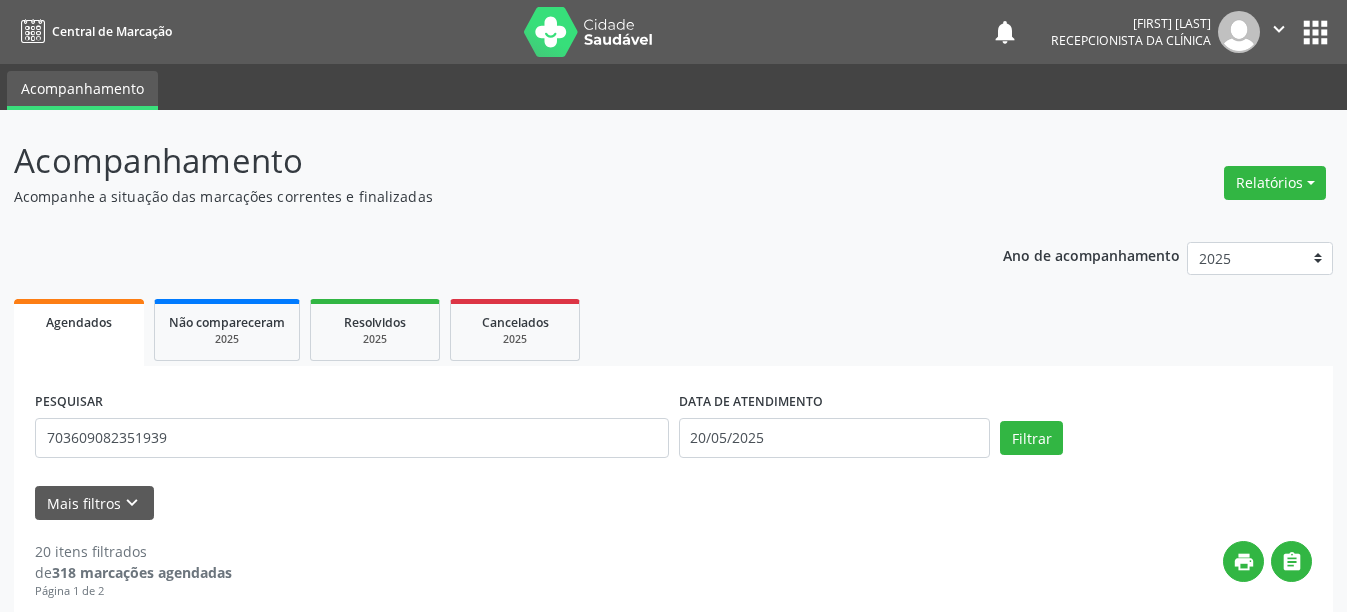 scroll, scrollTop: 100, scrollLeft: 0, axis: vertical 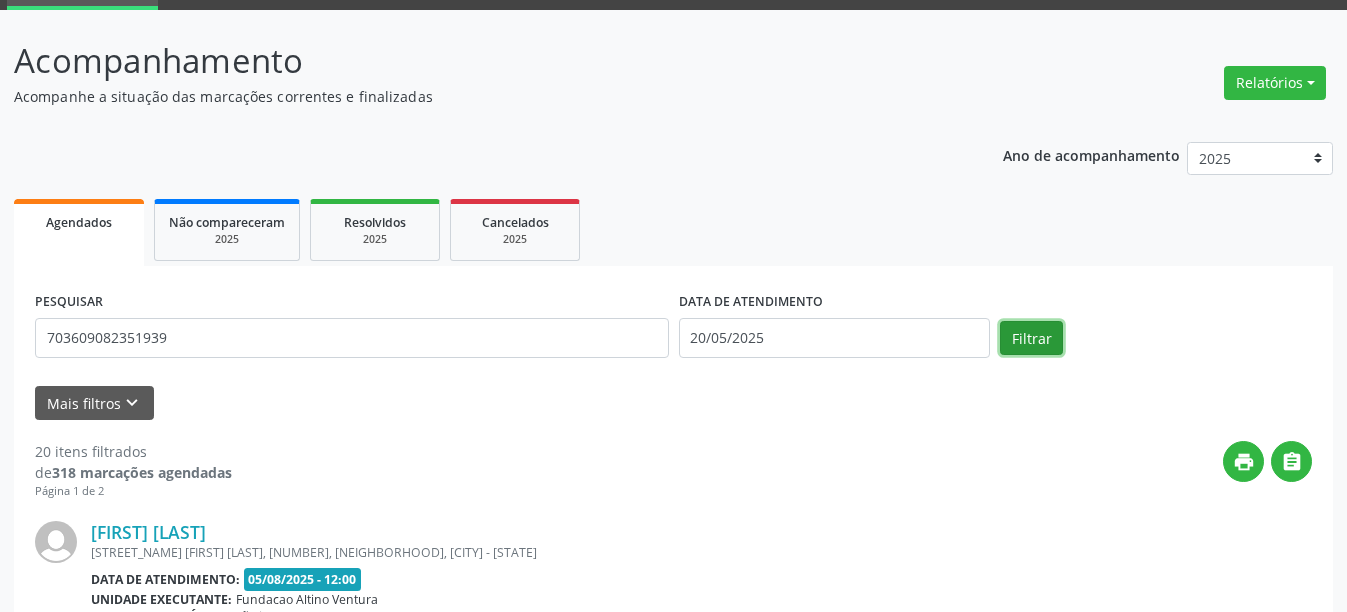 click on "Filtrar" at bounding box center (1031, 338) 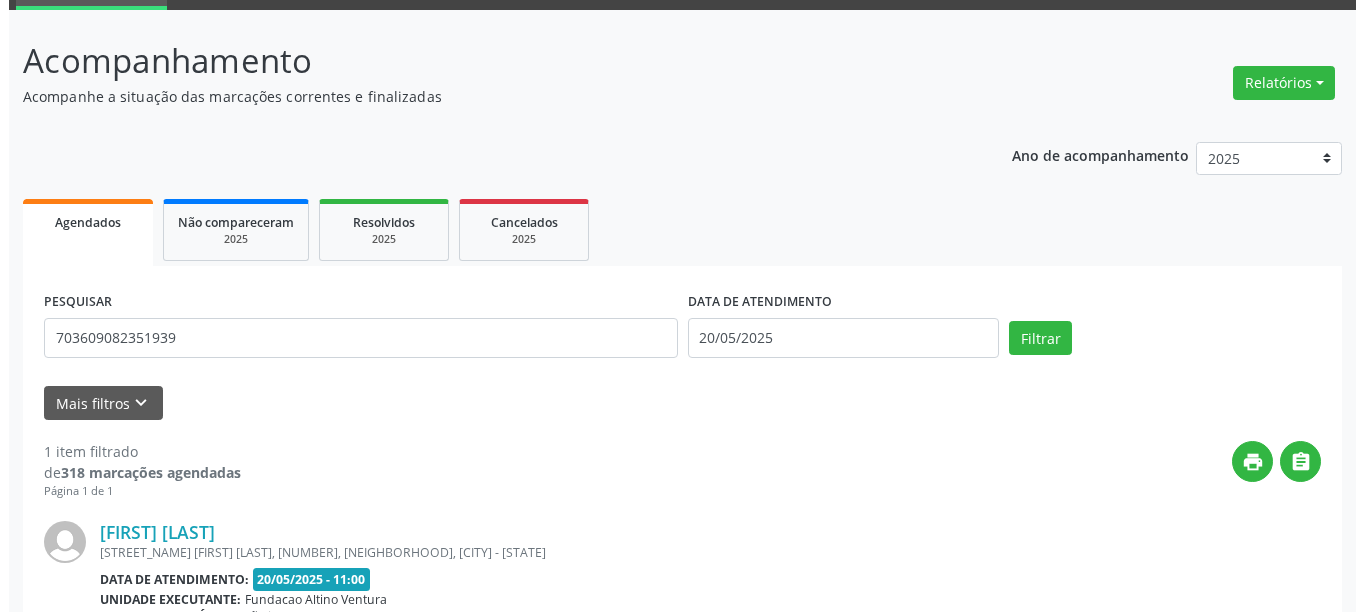 scroll, scrollTop: 293, scrollLeft: 0, axis: vertical 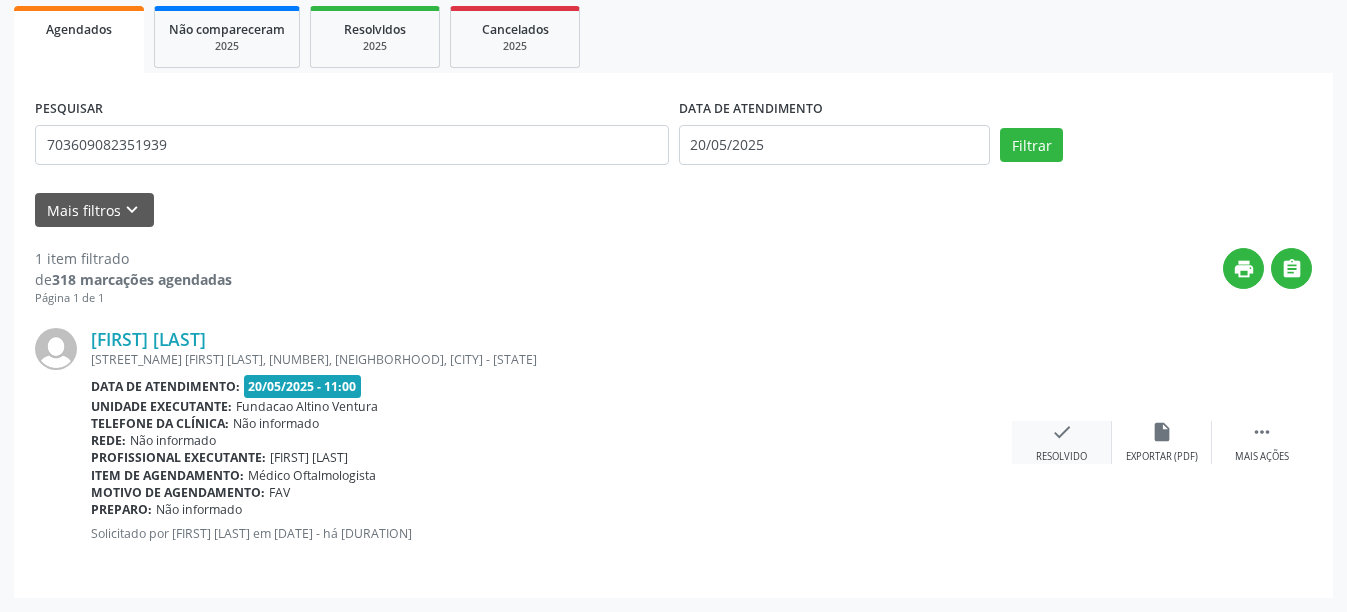 click on "check
Resolvido" at bounding box center [1062, 442] 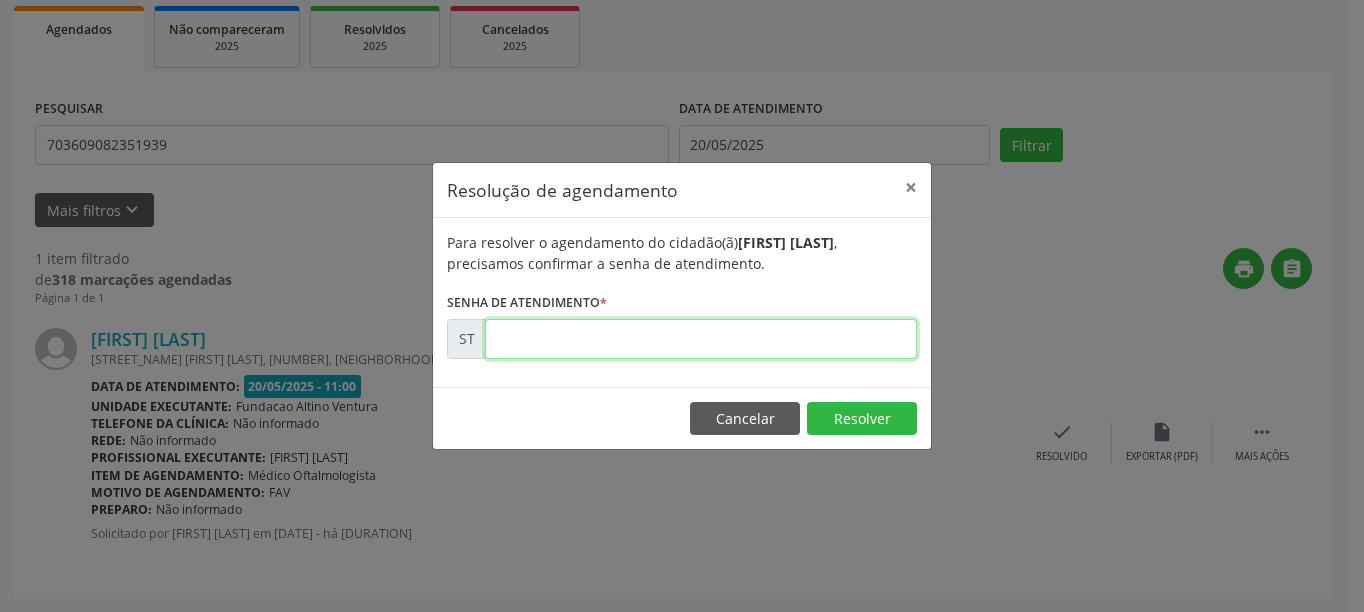 click at bounding box center [701, 339] 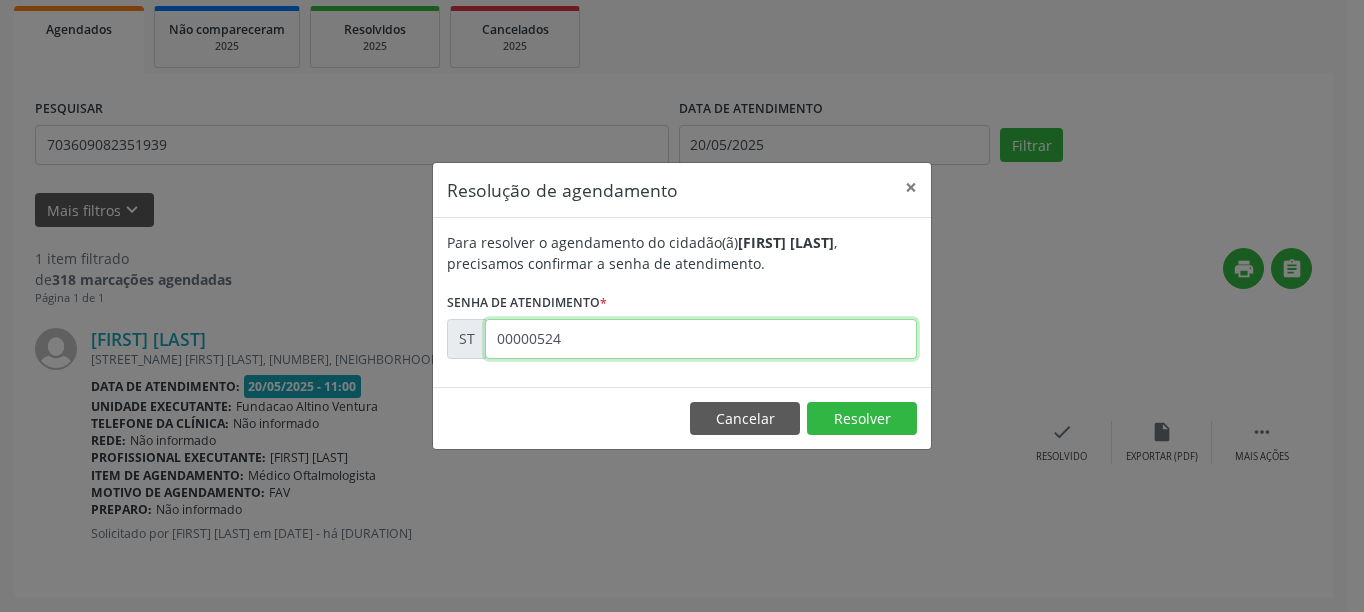 type on "00000524" 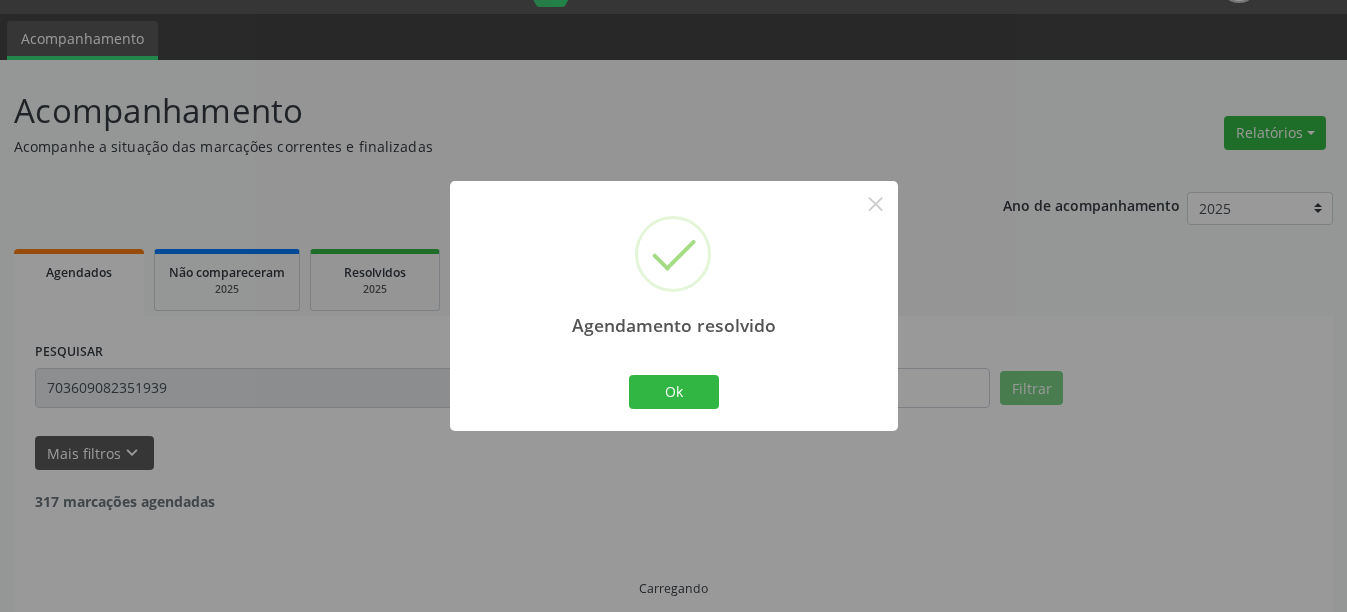 scroll, scrollTop: 6, scrollLeft: 0, axis: vertical 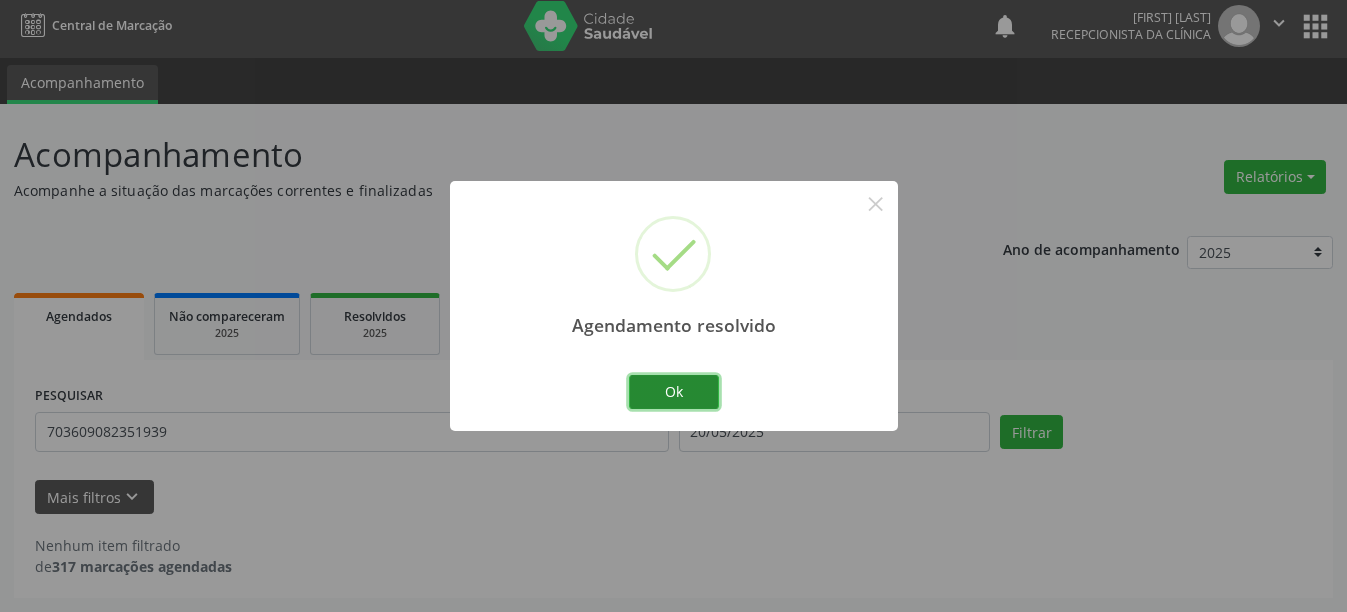 click on "Ok" at bounding box center [674, 392] 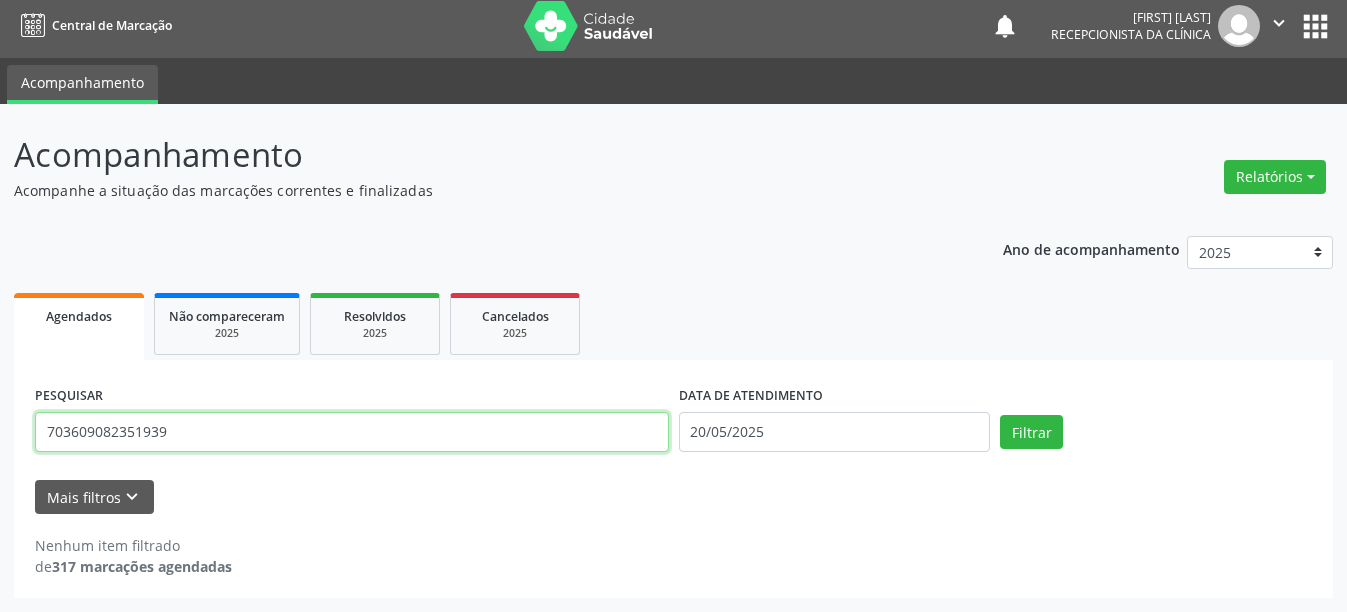 click on "703609082351939" at bounding box center [352, 432] 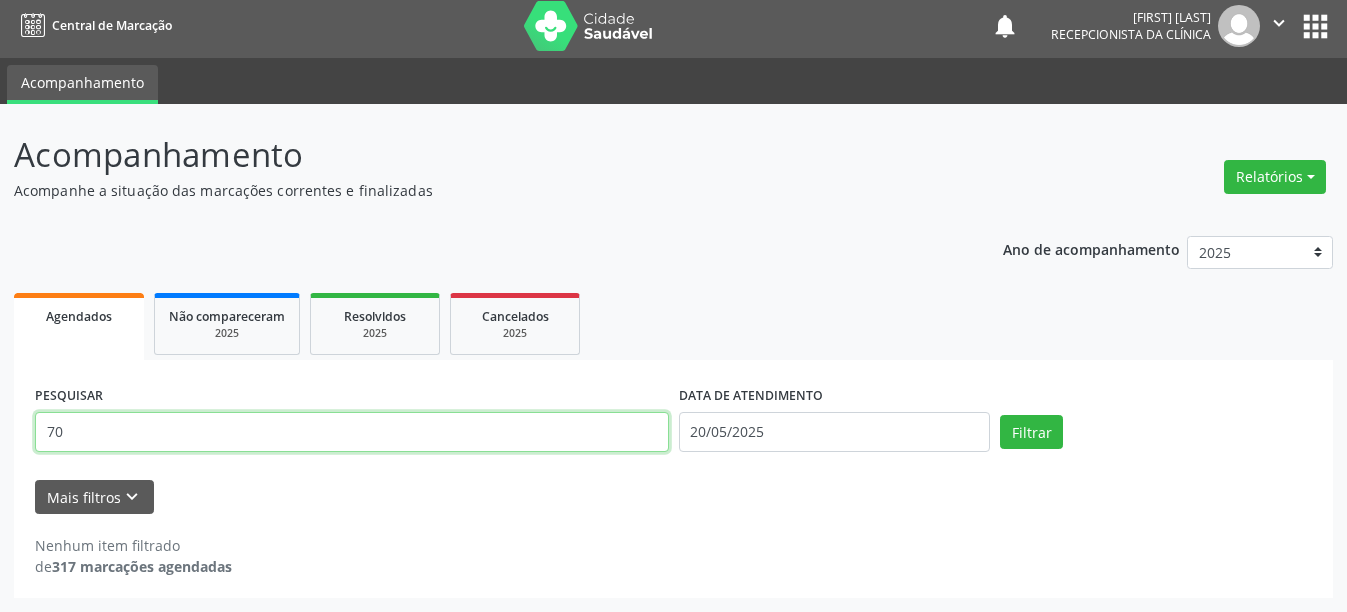 type on "7" 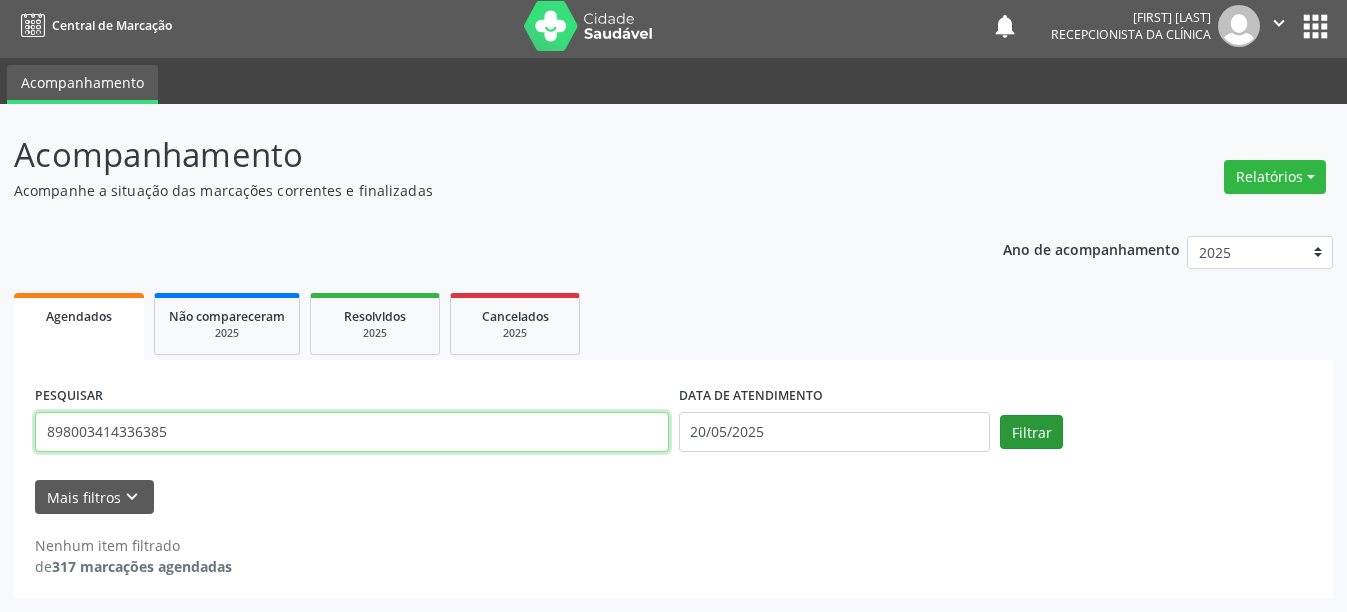 type on "898003414336385" 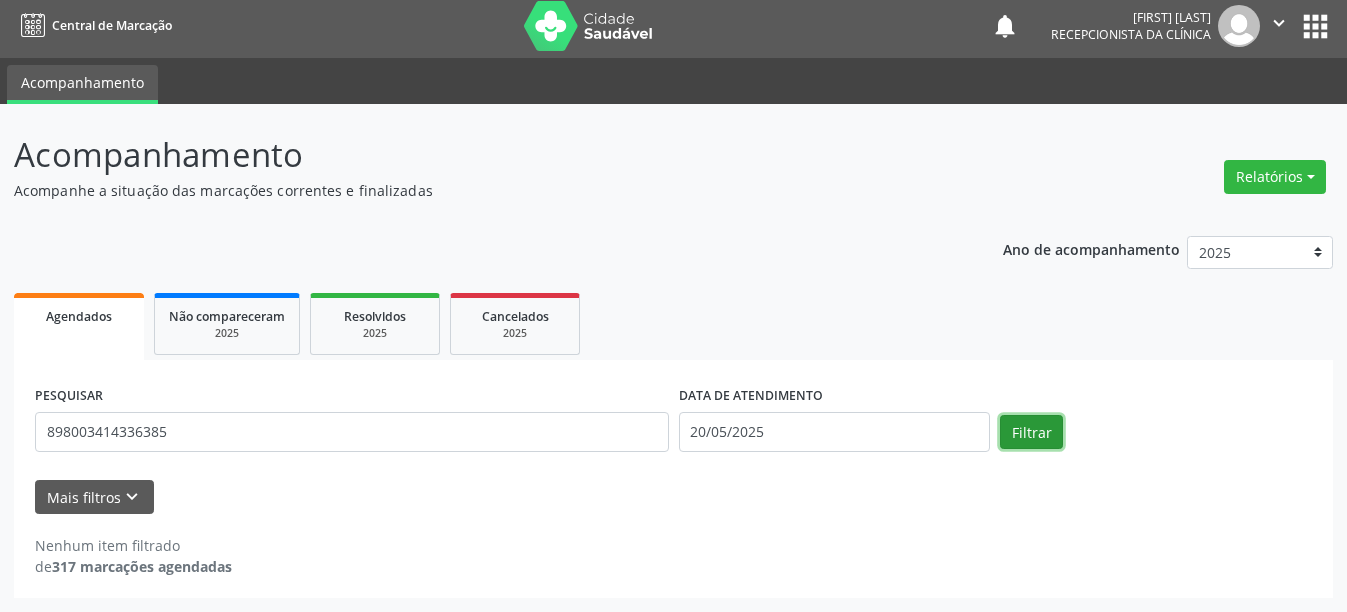 click on "Filtrar" at bounding box center (1031, 432) 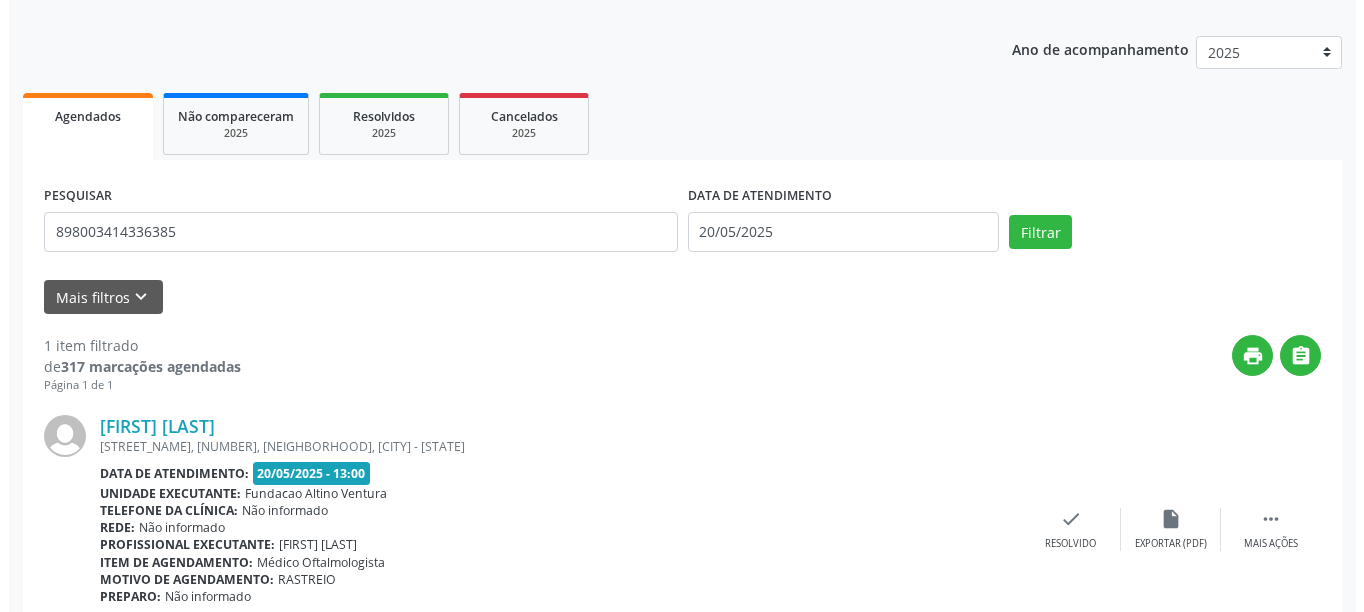 scroll, scrollTop: 293, scrollLeft: 0, axis: vertical 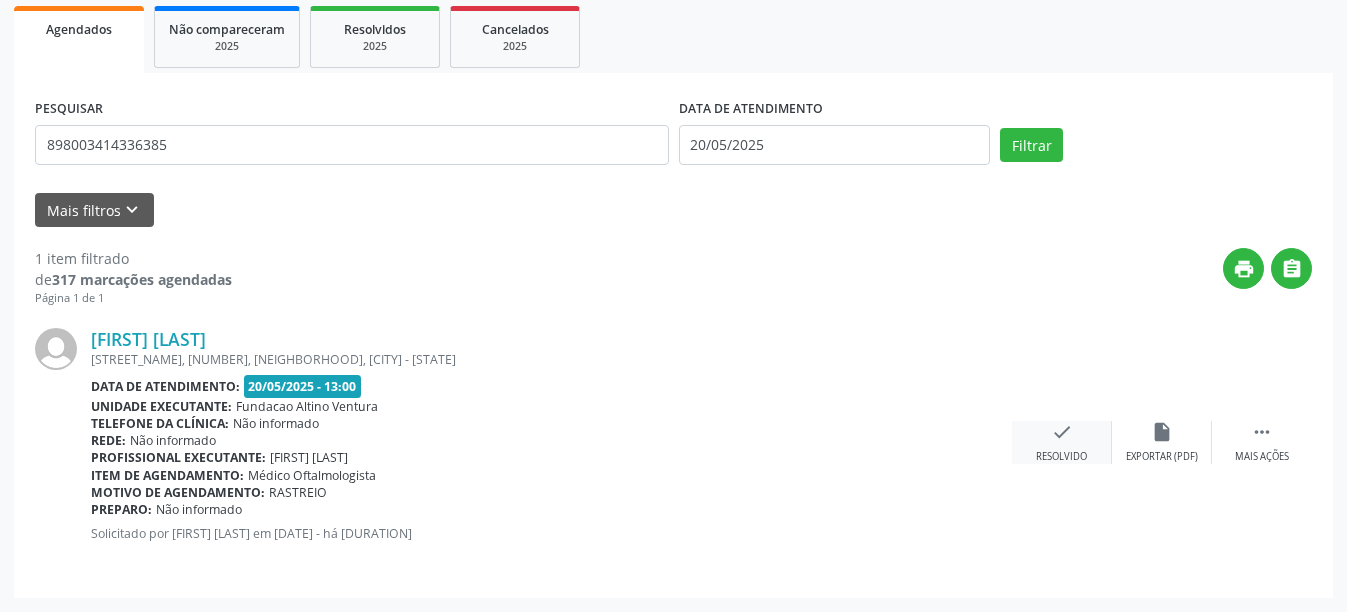 click on "Resolvido" at bounding box center [1061, 457] 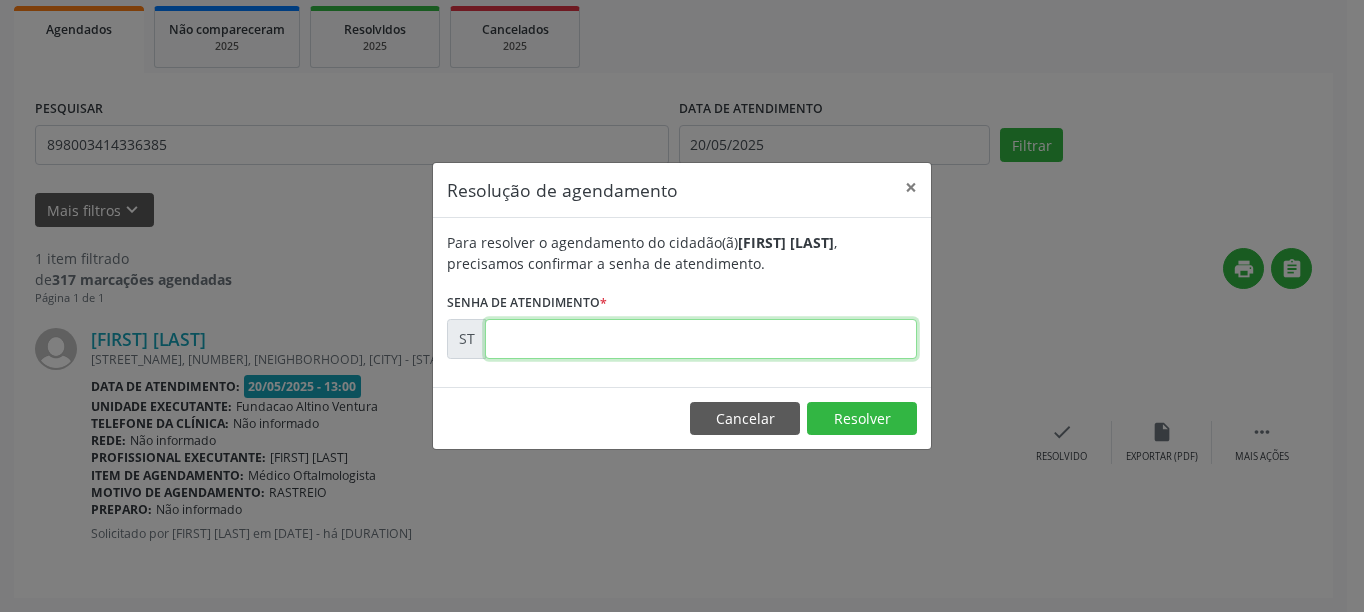 click at bounding box center (701, 339) 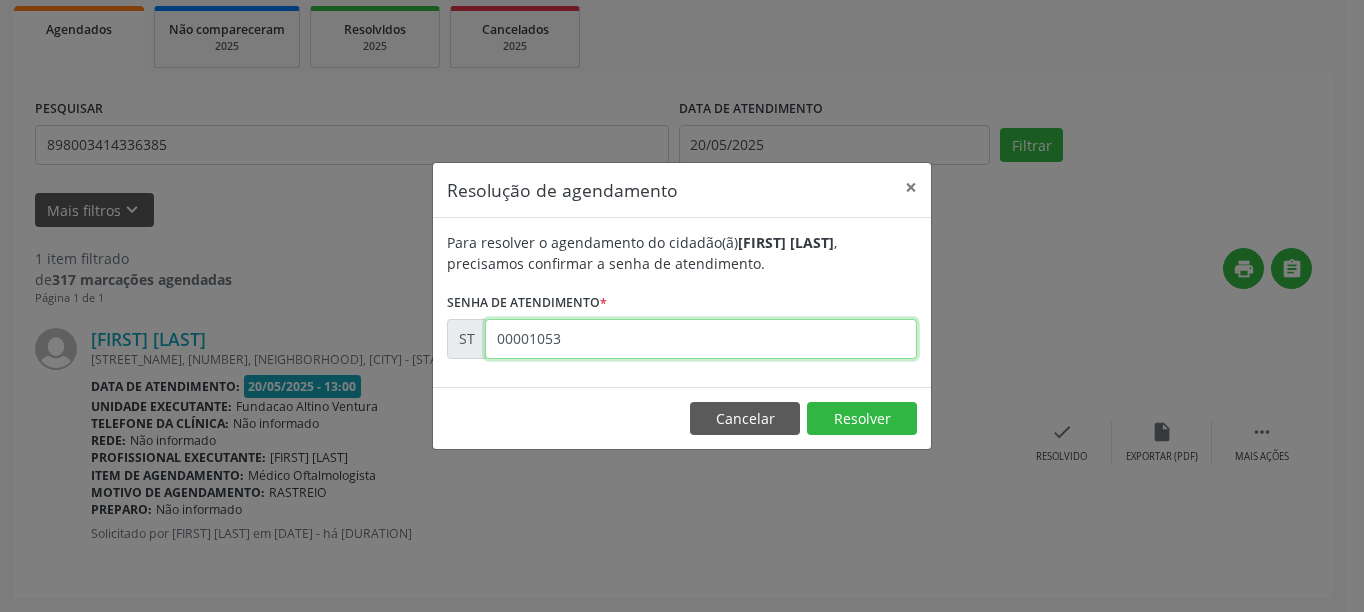 type on "00001053" 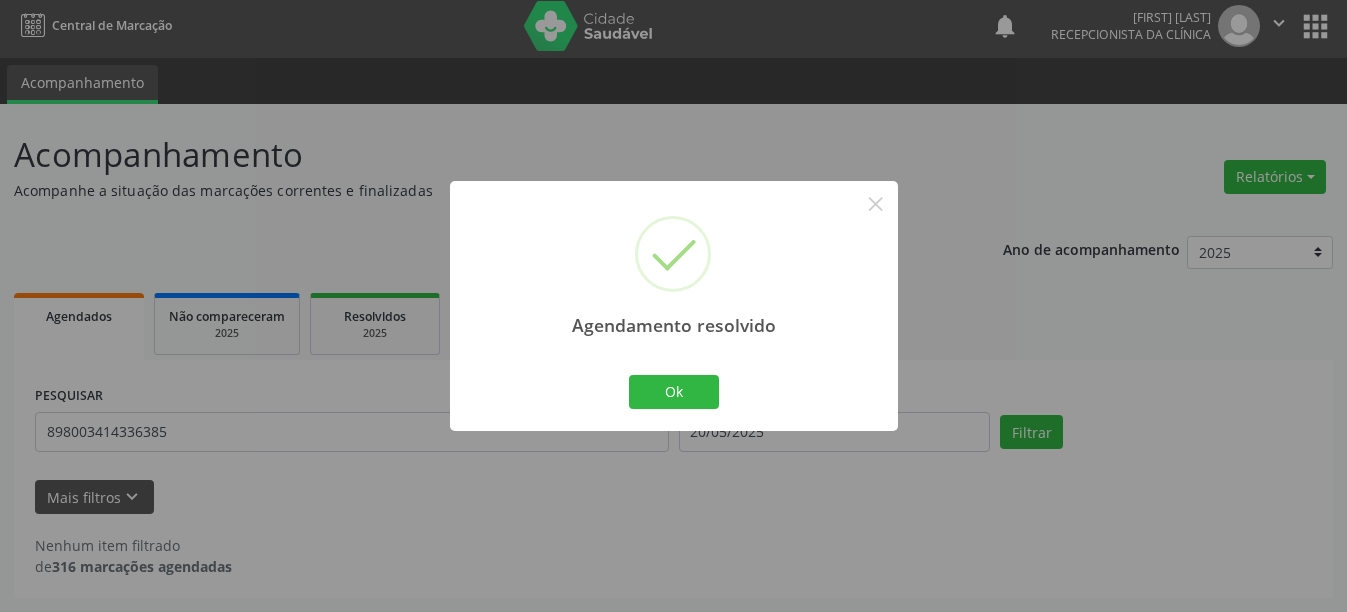 scroll, scrollTop: 6, scrollLeft: 0, axis: vertical 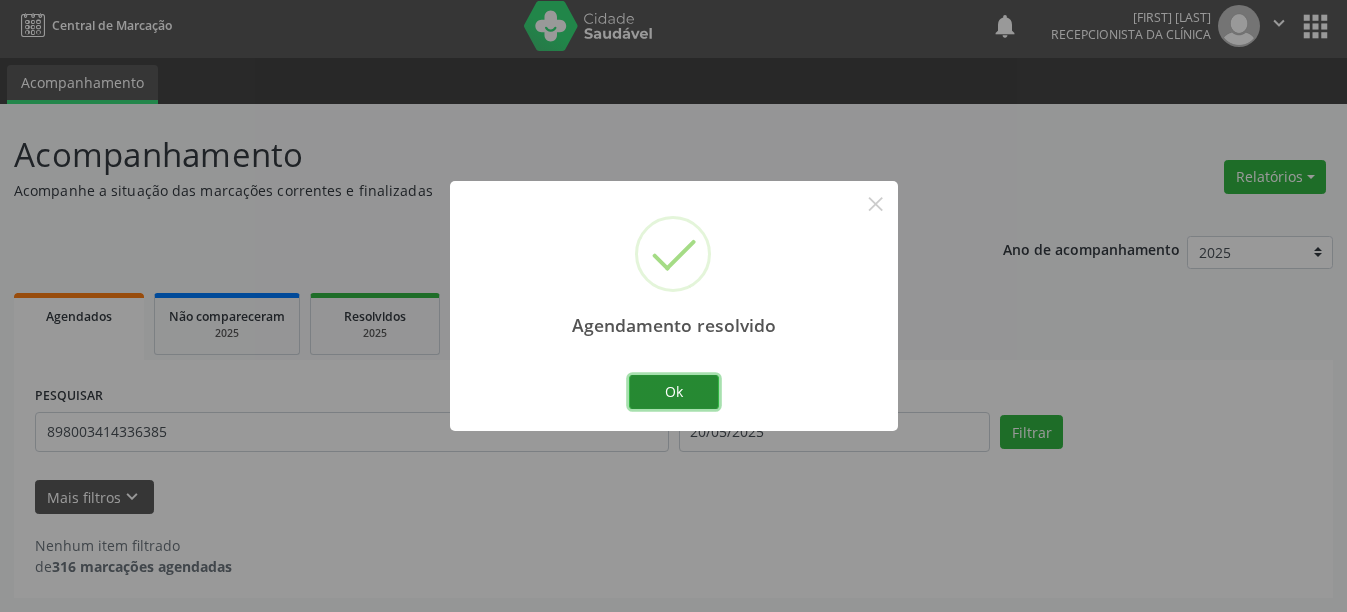 click on "Ok" at bounding box center (674, 392) 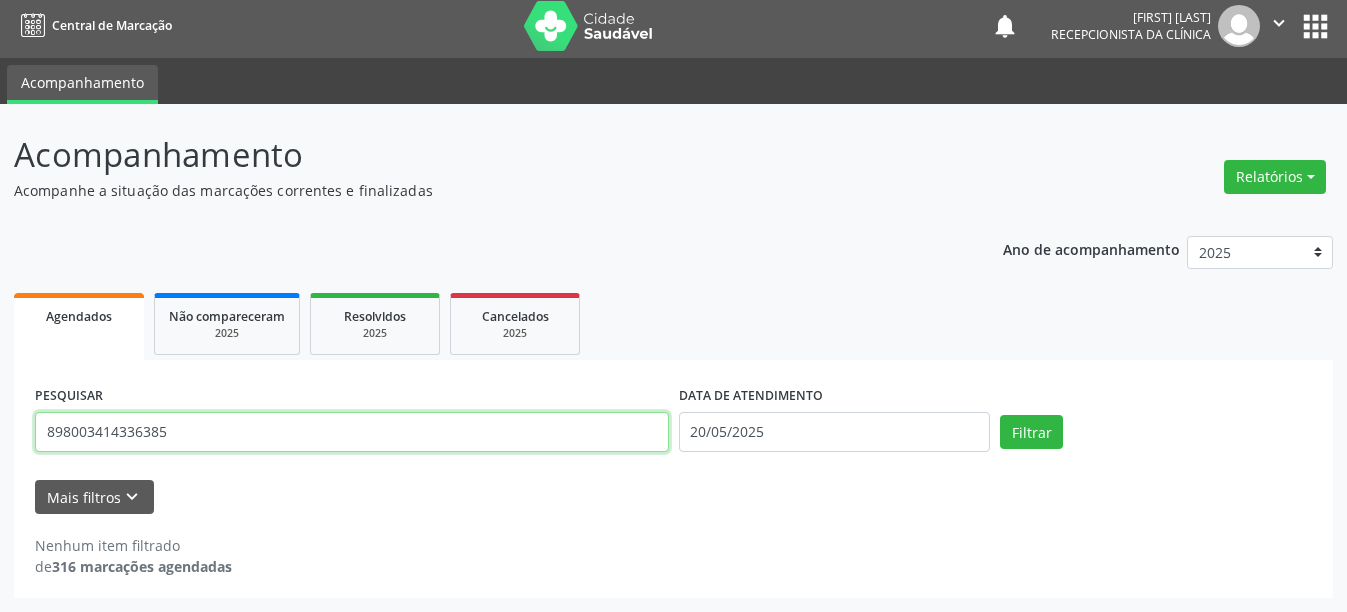 click on "898003414336385" at bounding box center [352, 432] 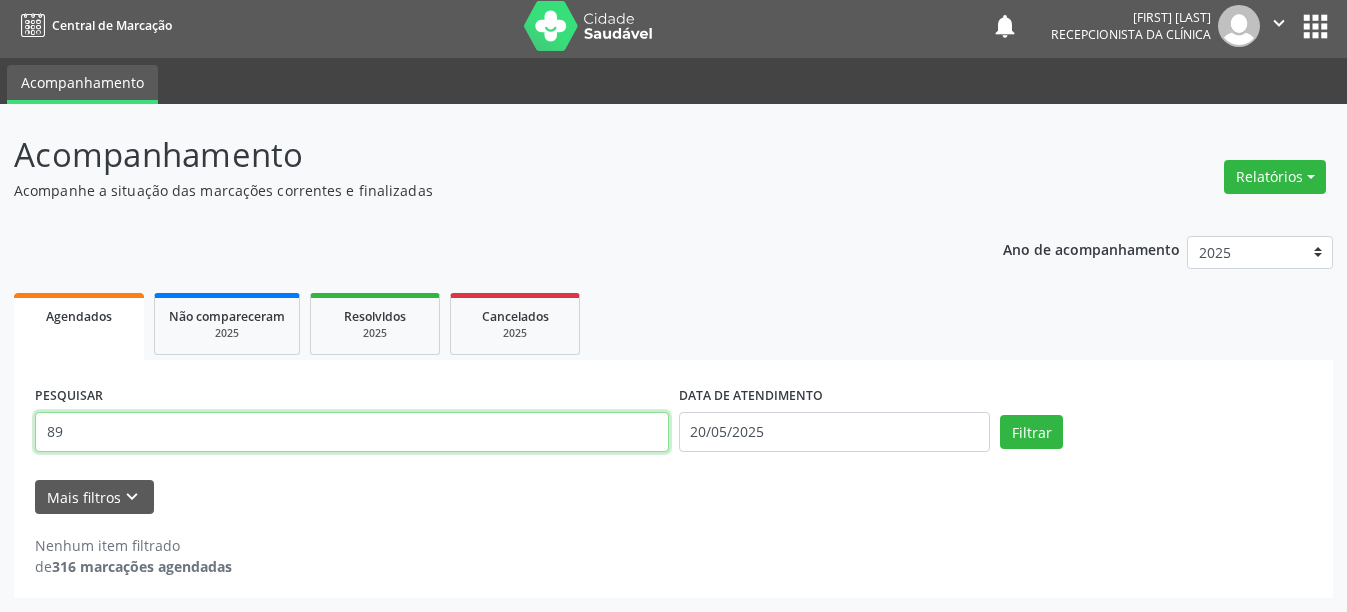 type on "8" 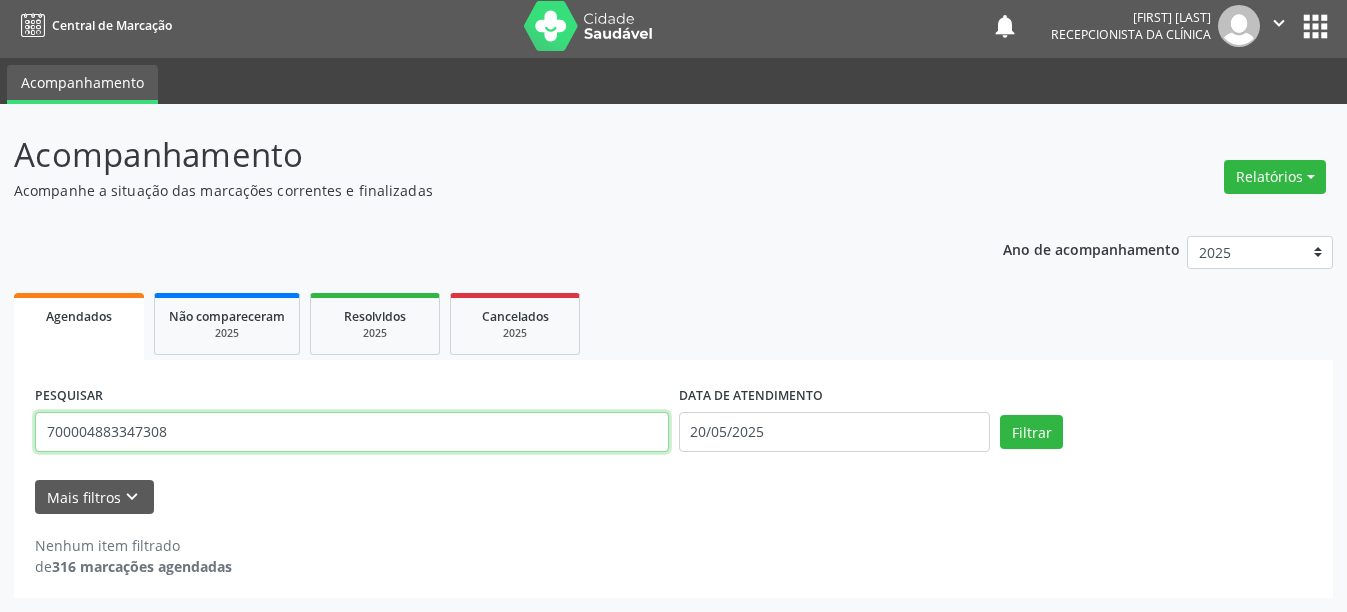 type on "700004883347308" 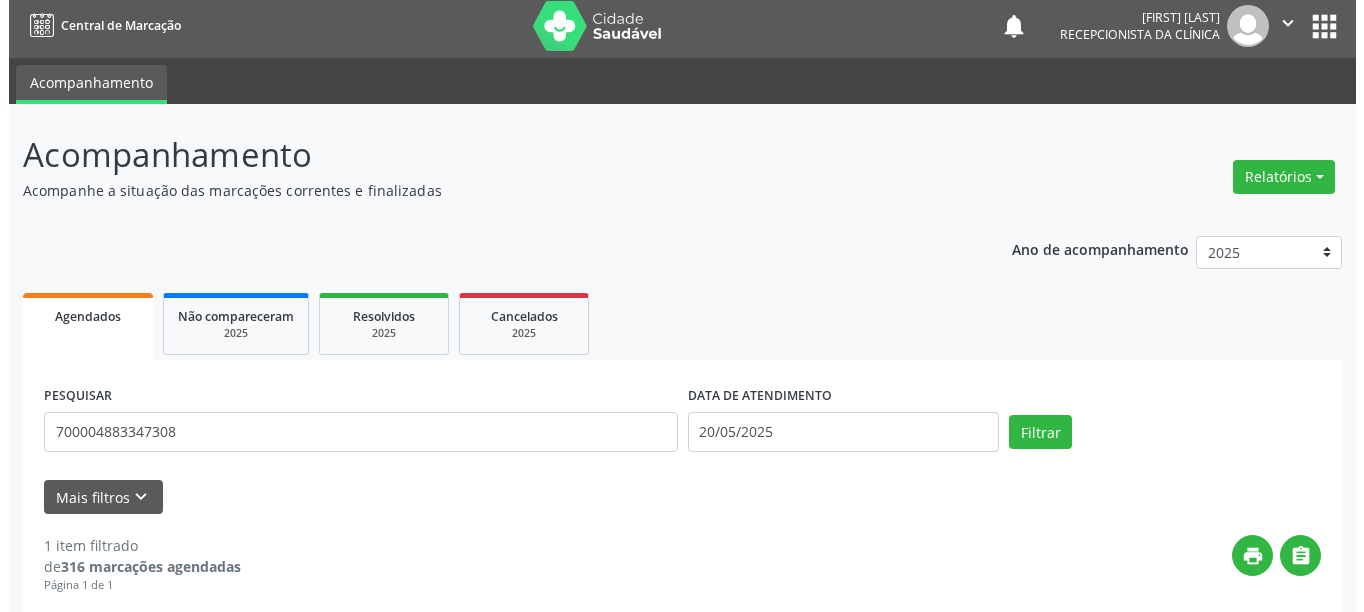 scroll, scrollTop: 293, scrollLeft: 0, axis: vertical 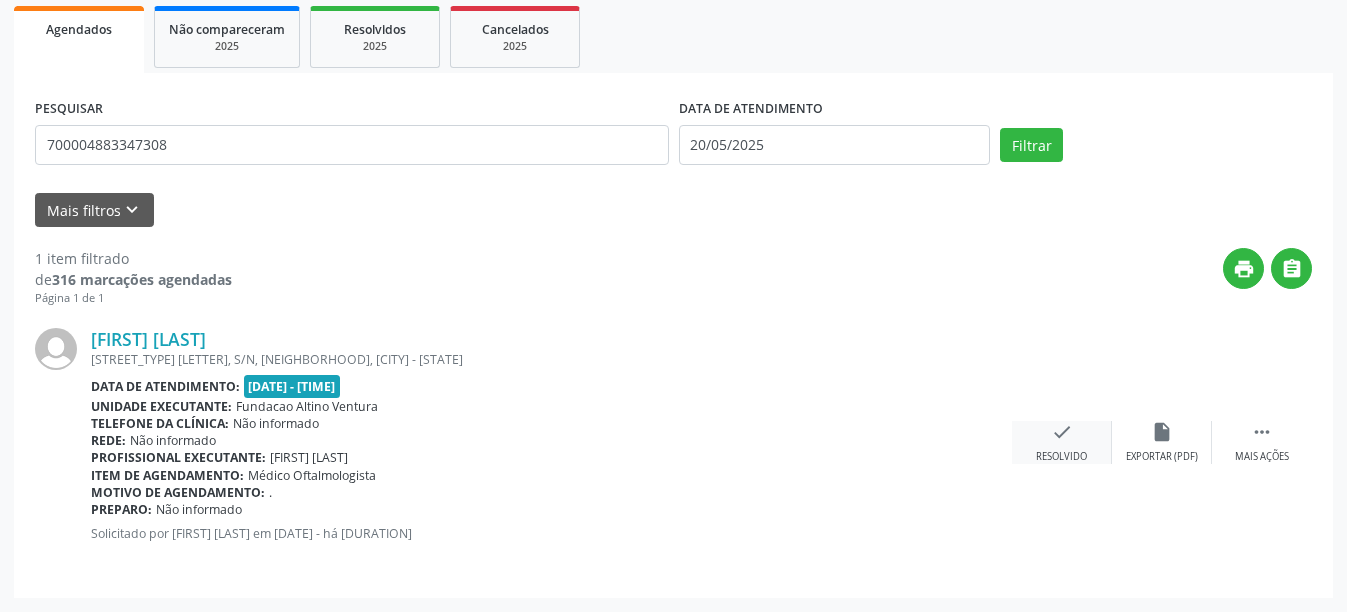click on "Resolvido" at bounding box center [1061, 457] 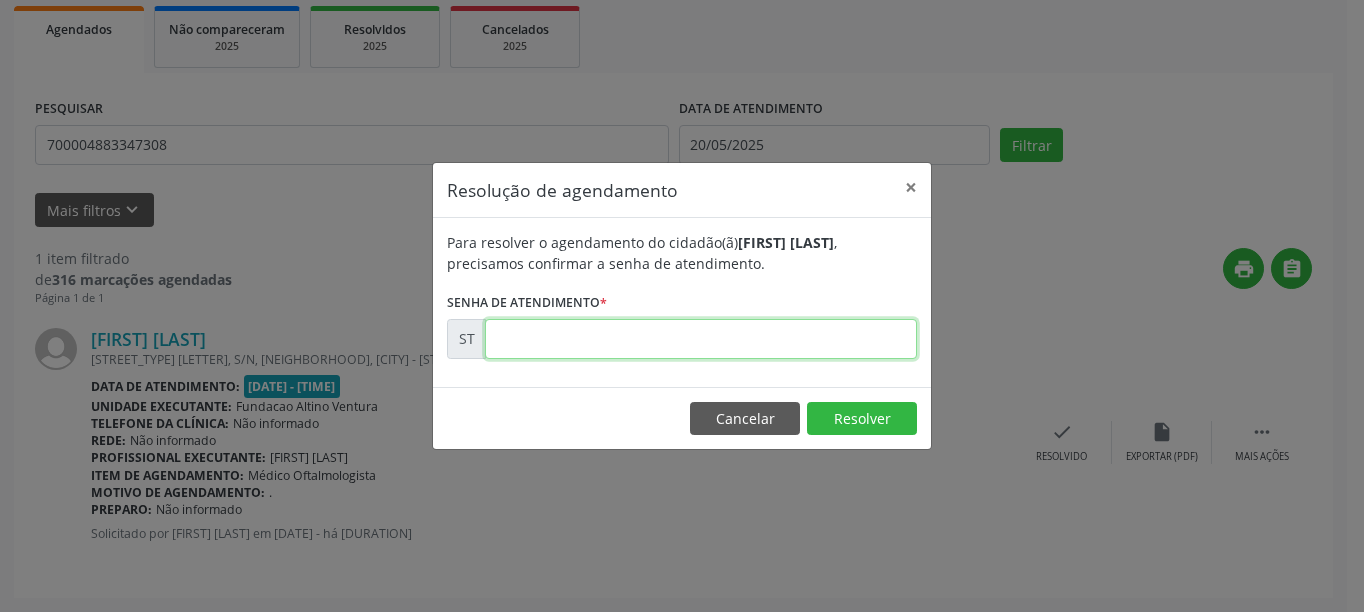 click at bounding box center [701, 339] 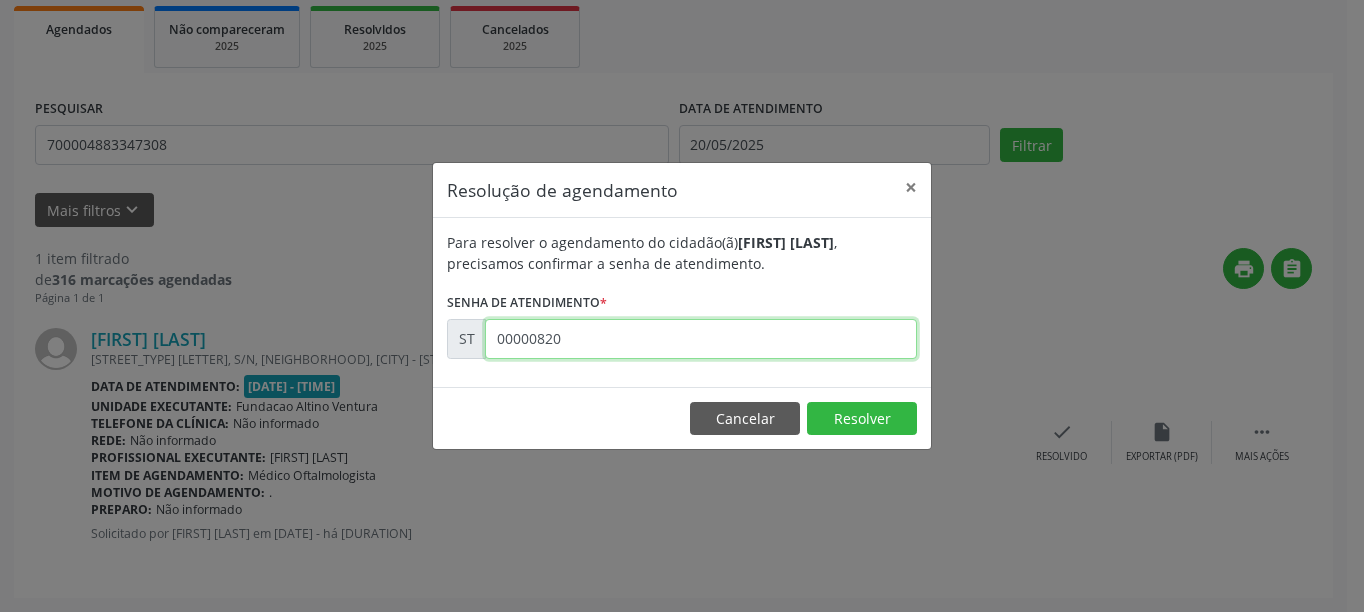 type on "00000820" 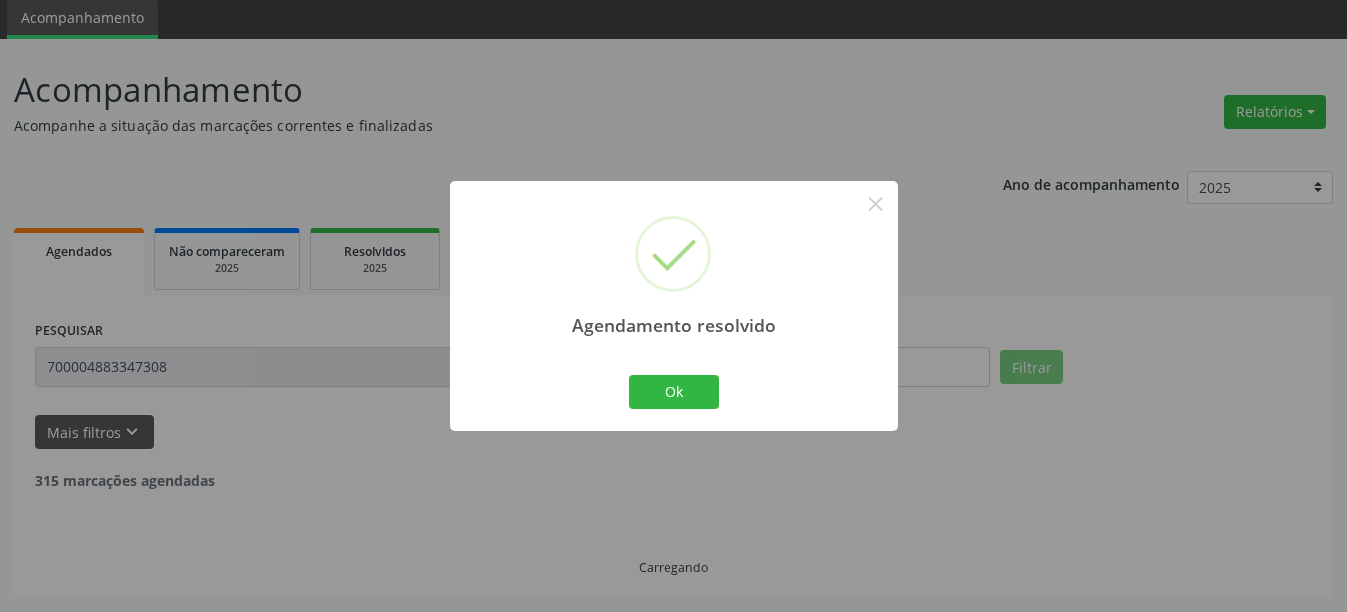 scroll, scrollTop: 6, scrollLeft: 0, axis: vertical 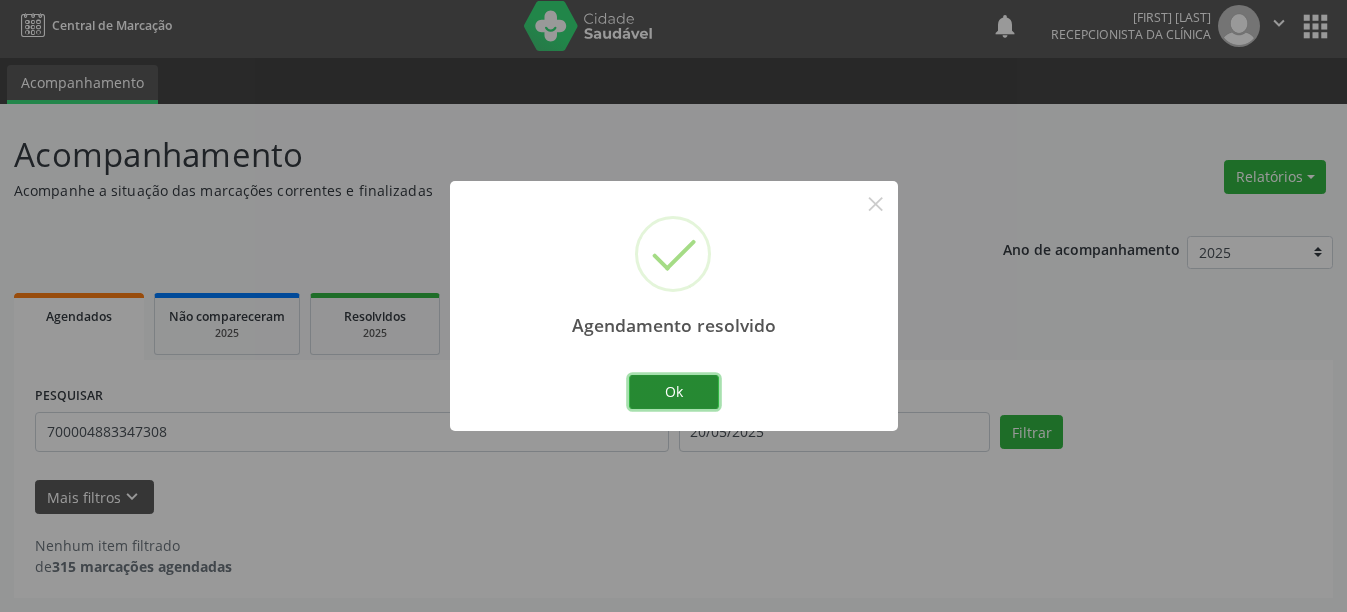click on "Ok" at bounding box center [674, 392] 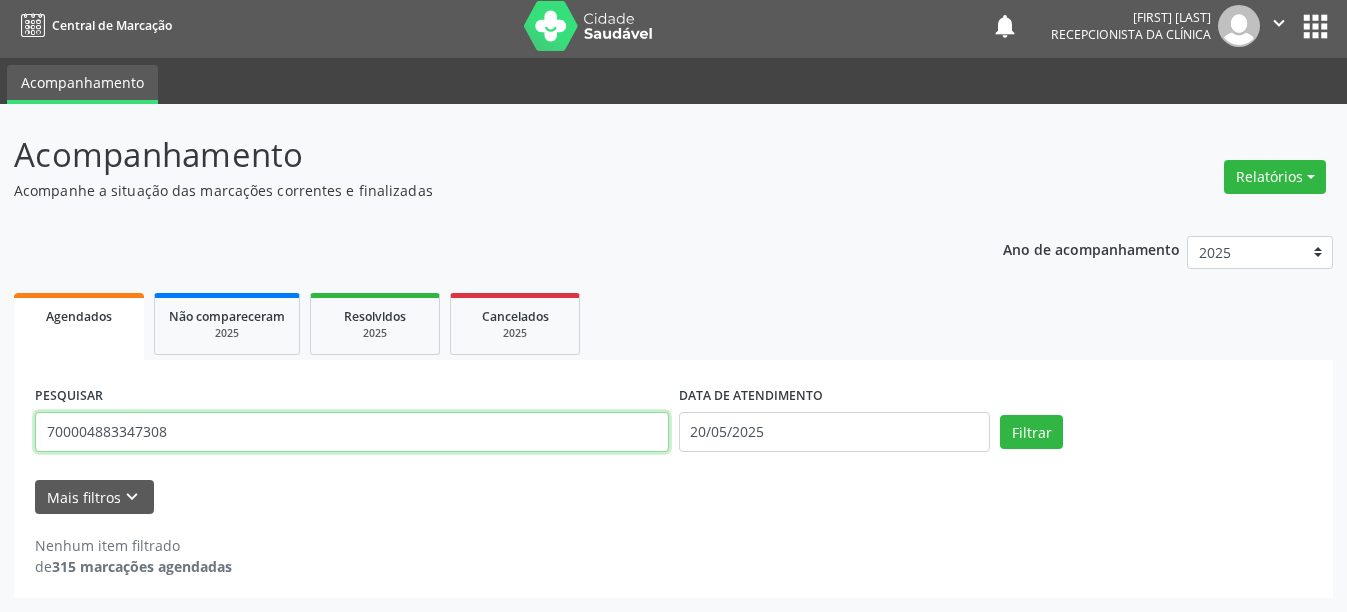 click on "700004883347308" at bounding box center [352, 432] 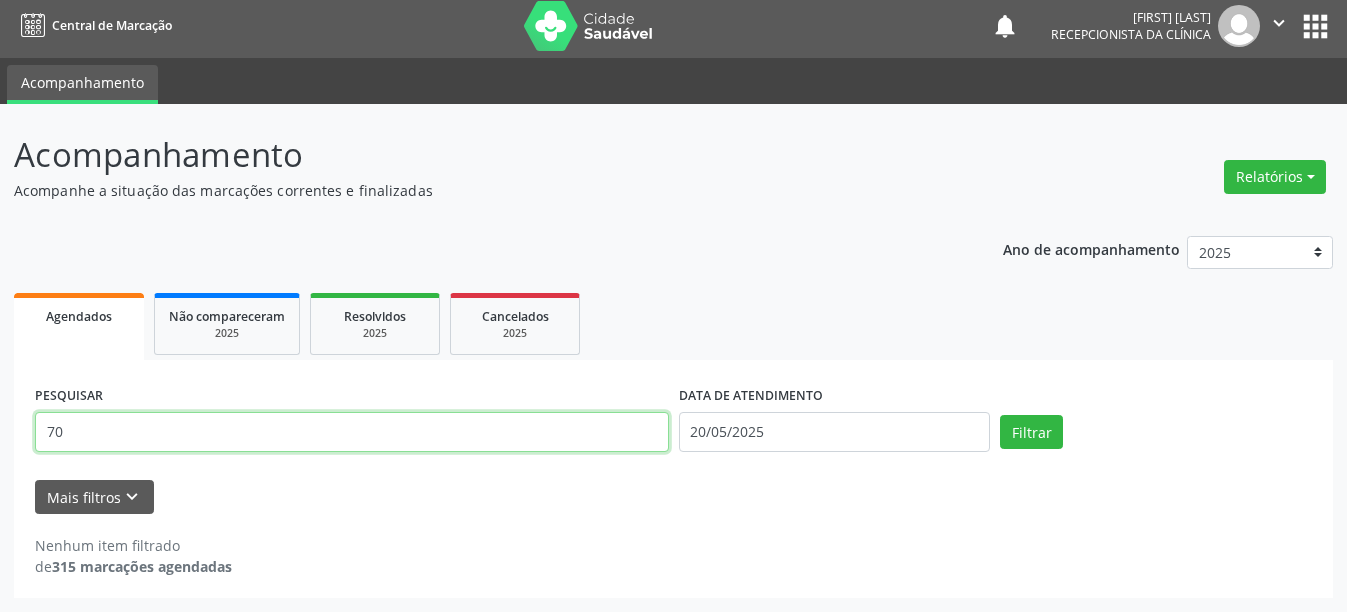 type on "7" 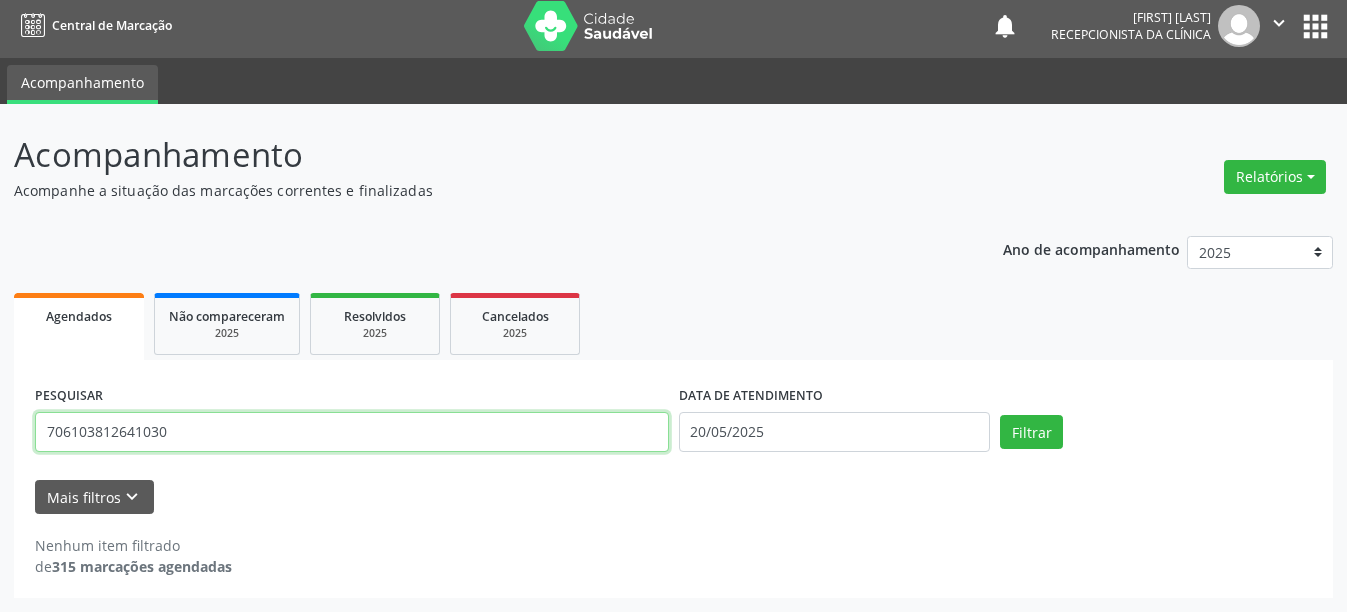 type on "706103812641030" 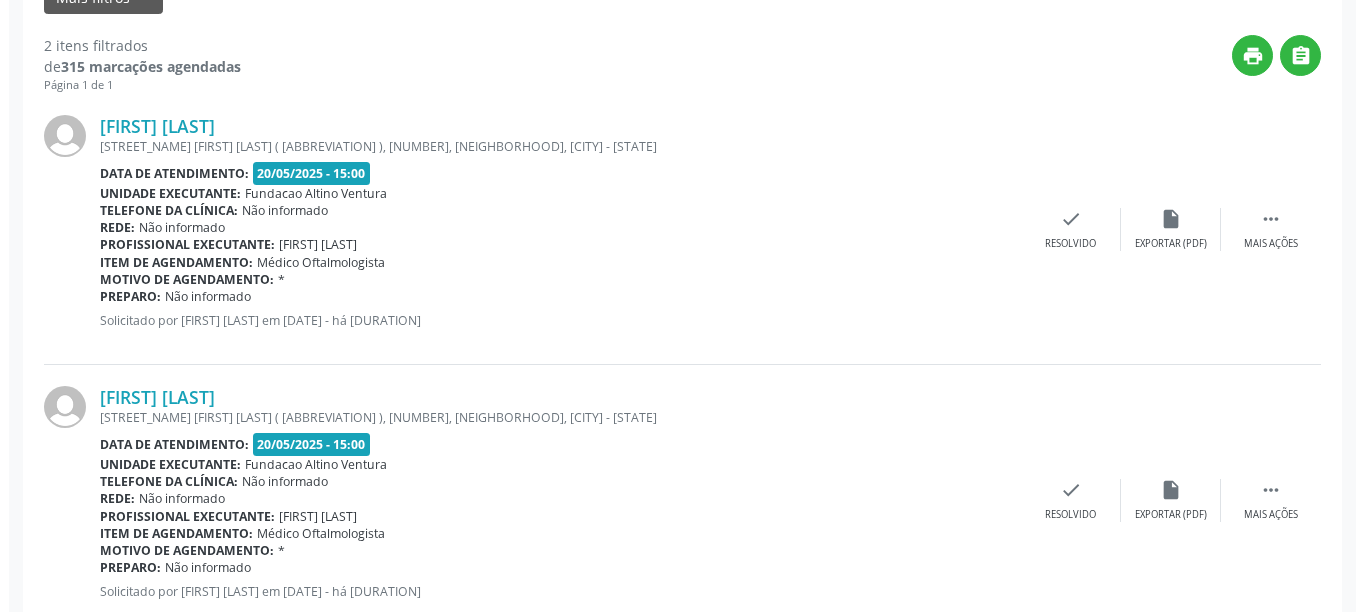 scroll, scrollTop: 564, scrollLeft: 0, axis: vertical 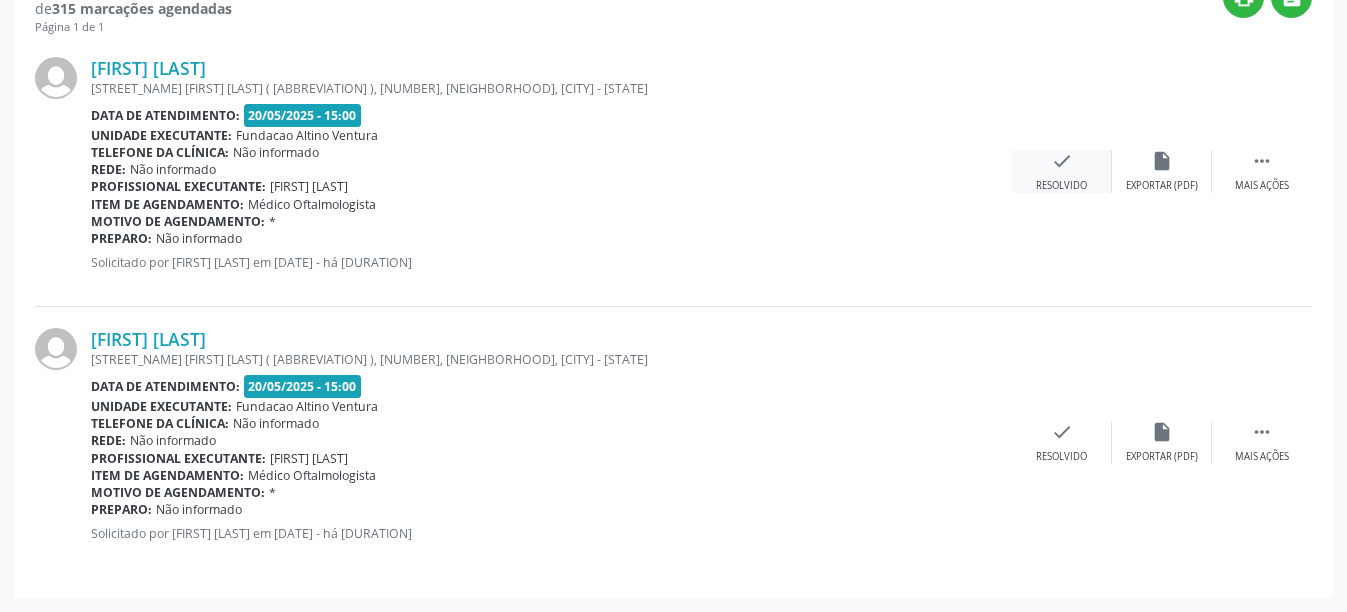 click on "Resolvido" at bounding box center [1061, 186] 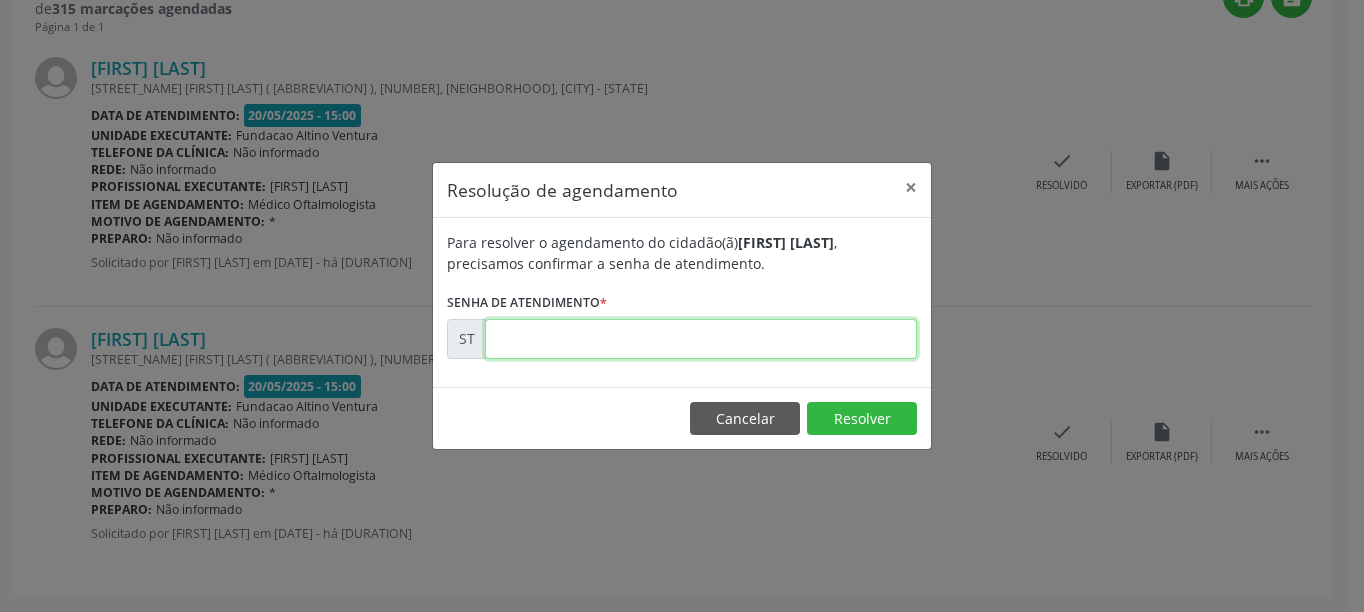 click at bounding box center [701, 339] 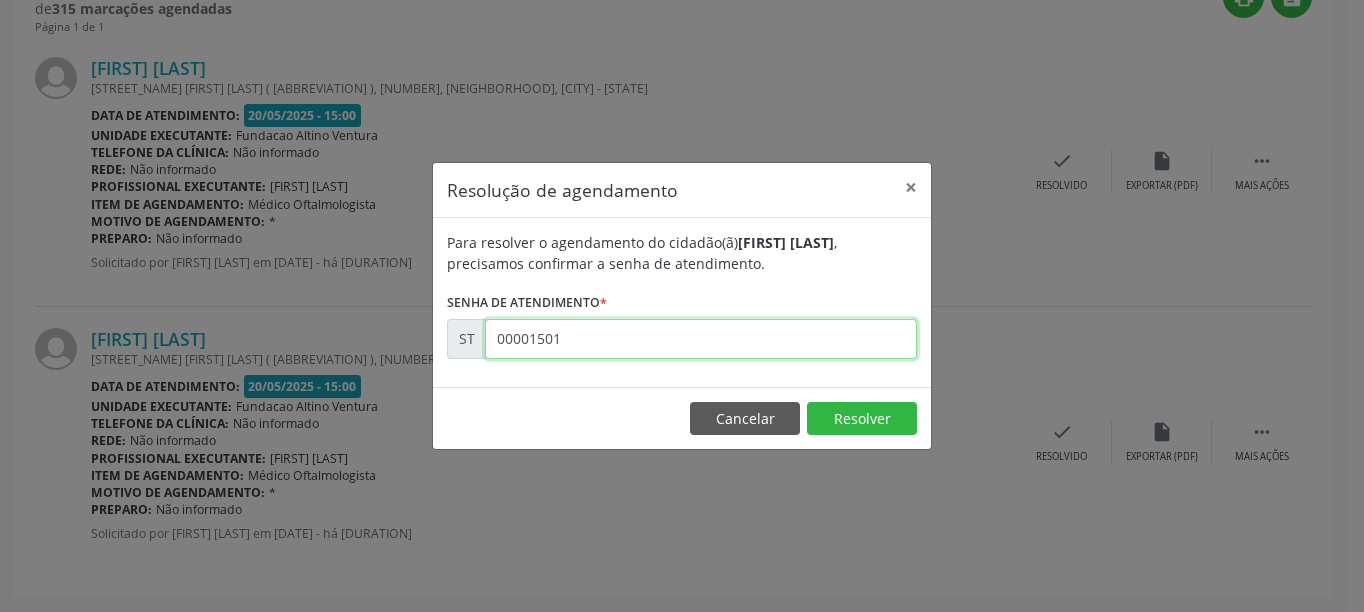 type on "00001501" 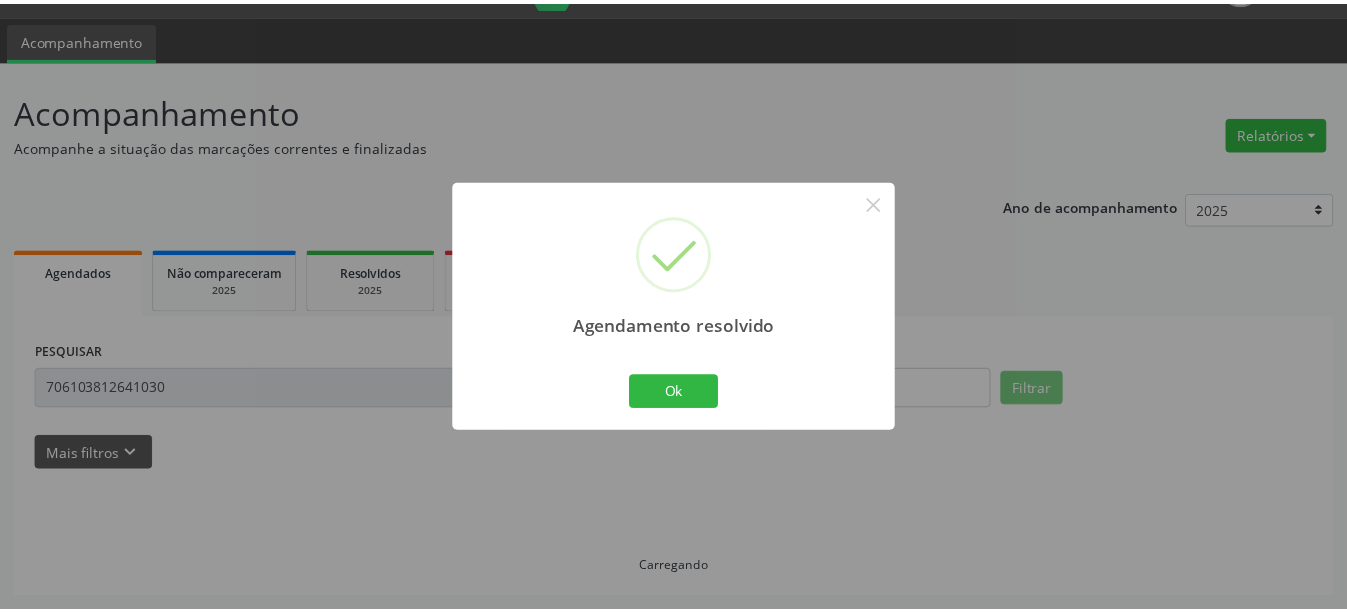 scroll, scrollTop: 50, scrollLeft: 0, axis: vertical 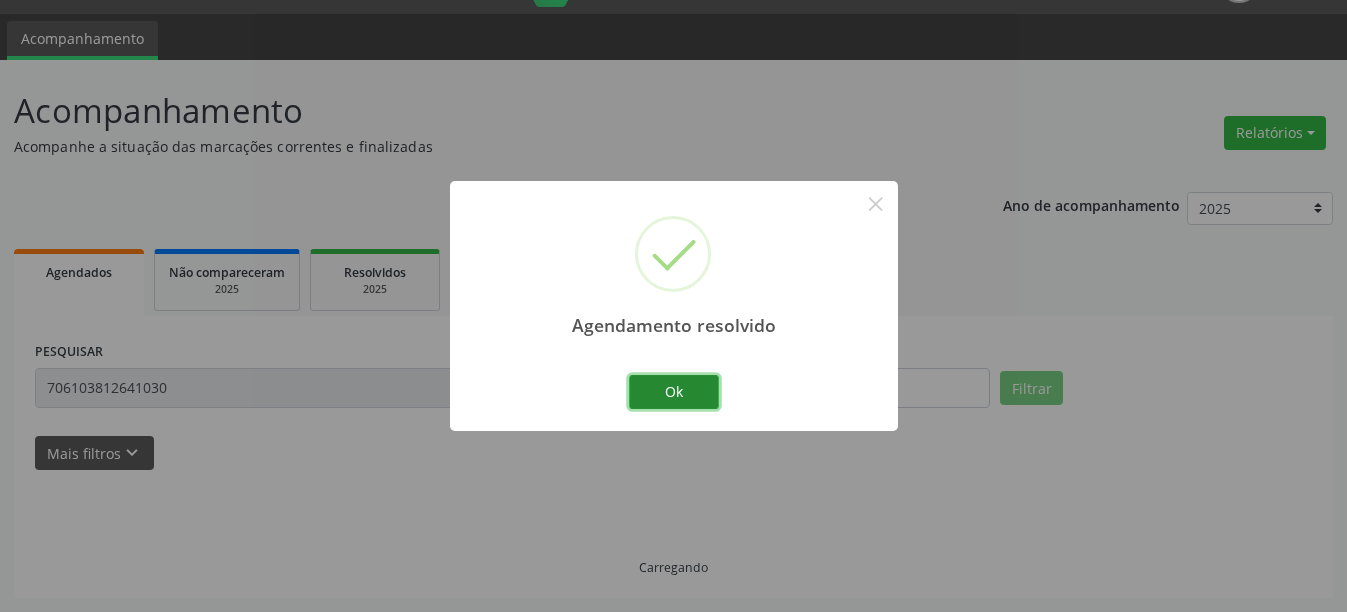 click on "Ok" at bounding box center [674, 392] 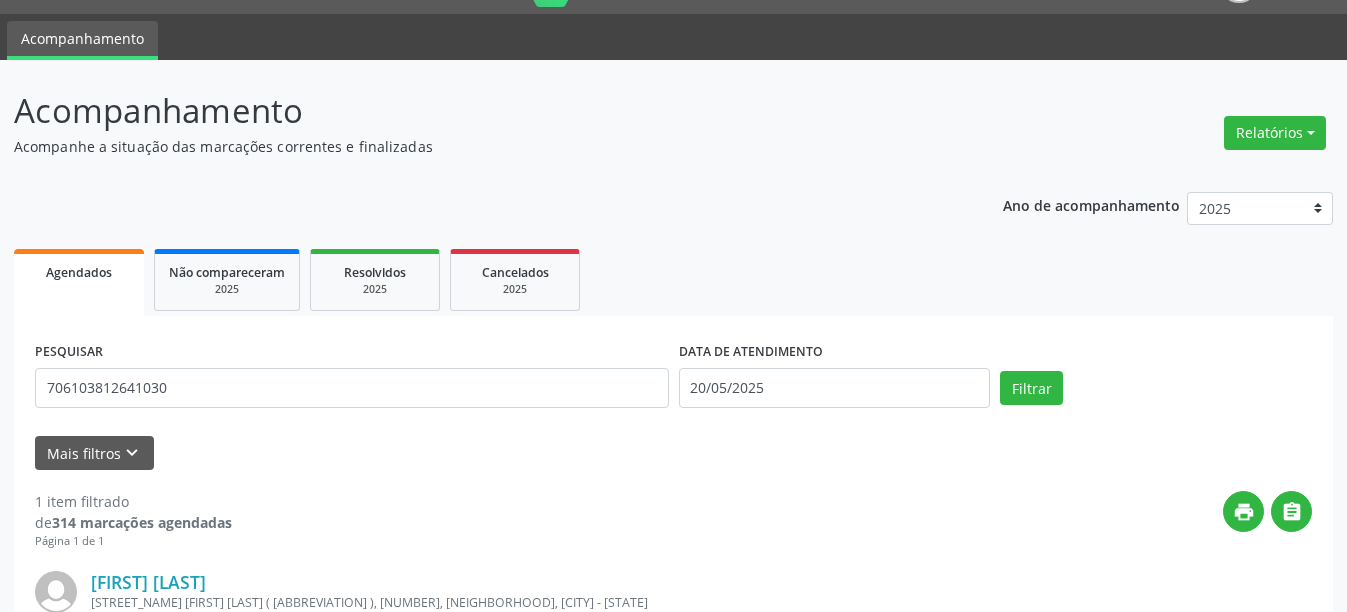 scroll, scrollTop: 293, scrollLeft: 0, axis: vertical 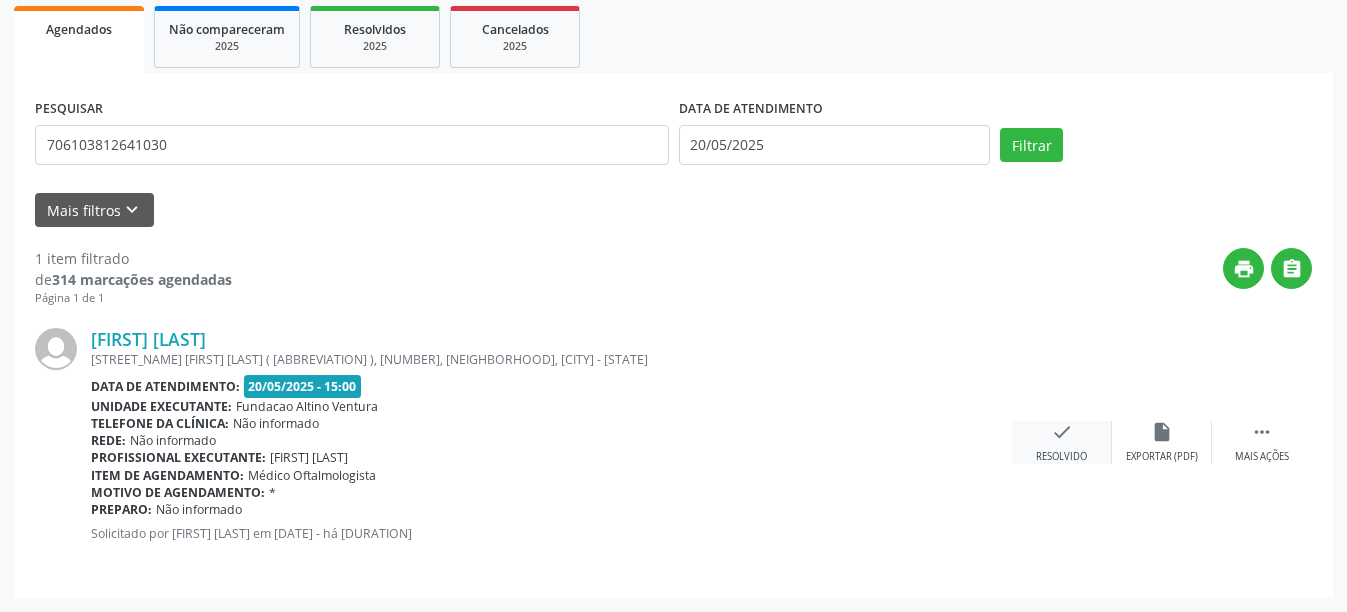 click on "check" at bounding box center [1062, 432] 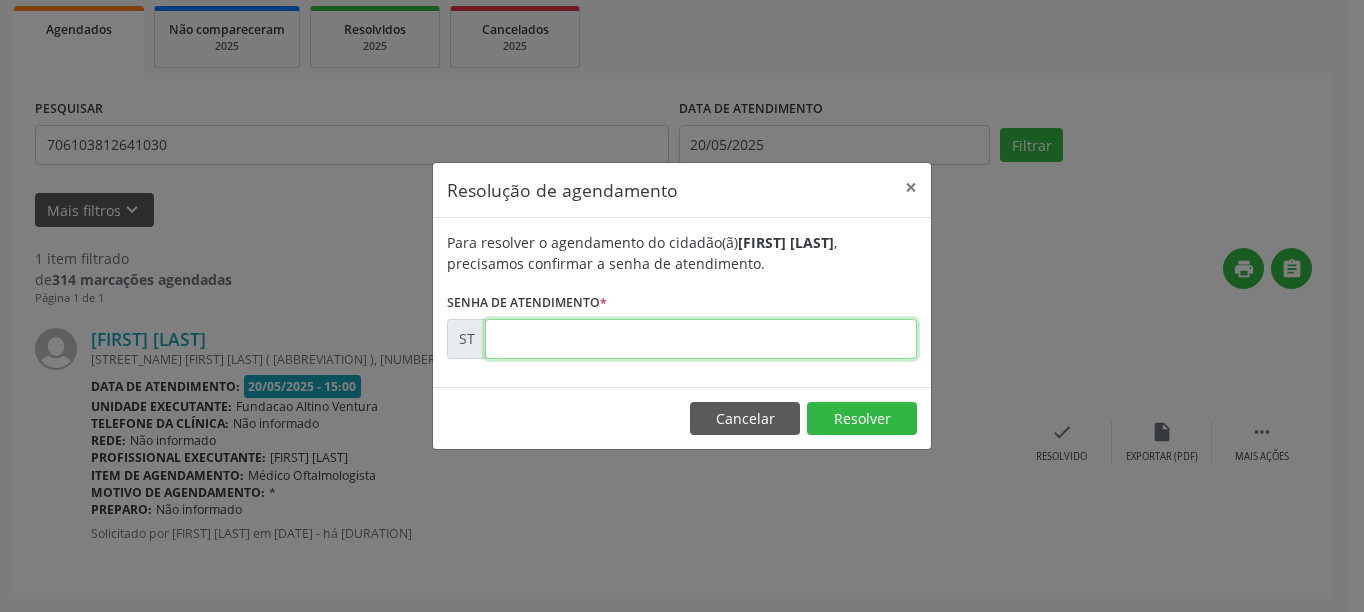 click at bounding box center [701, 339] 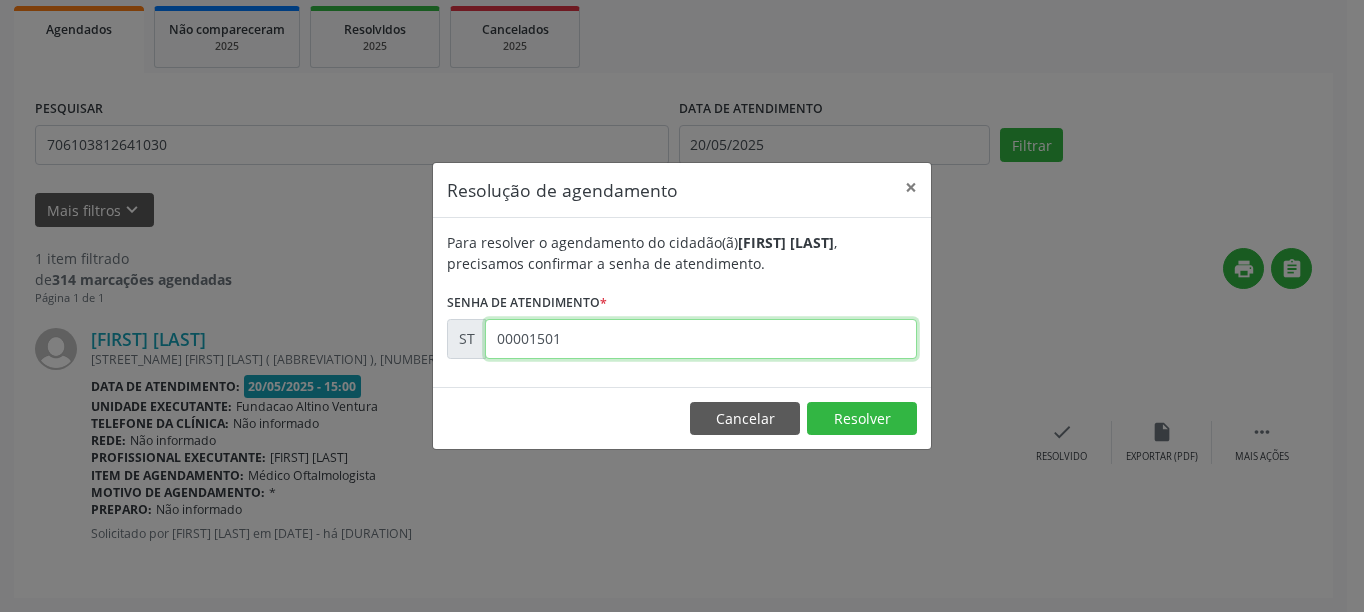 type on "00001501" 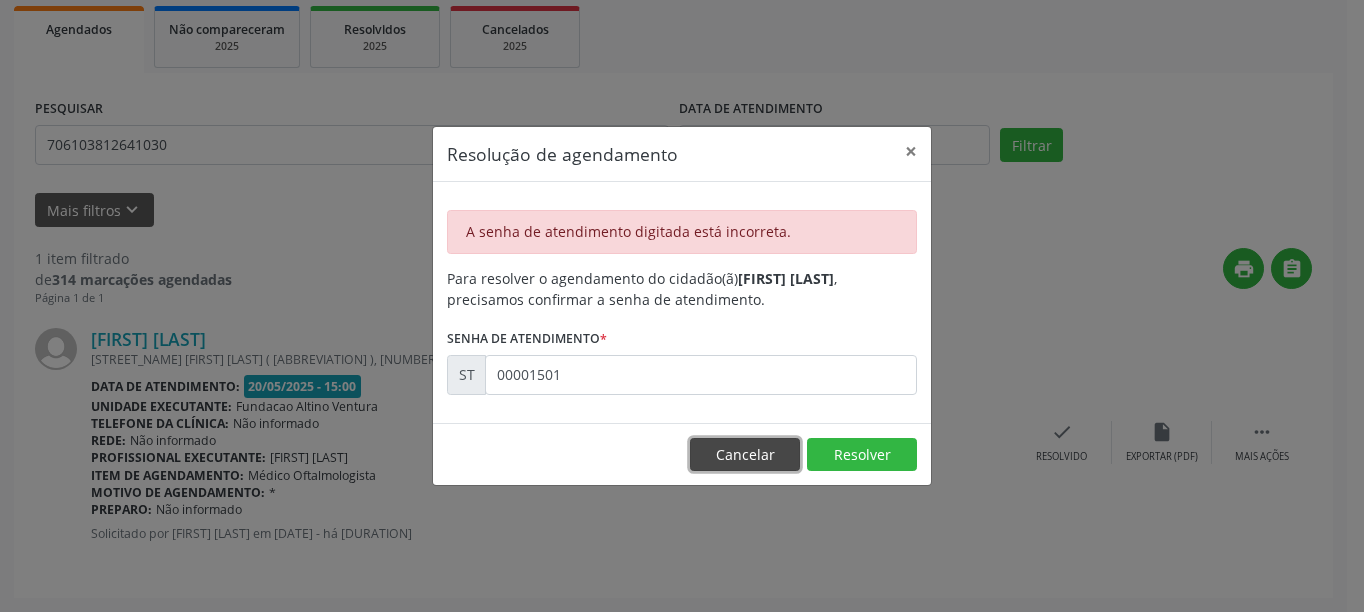 click on "Cancelar" at bounding box center (745, 455) 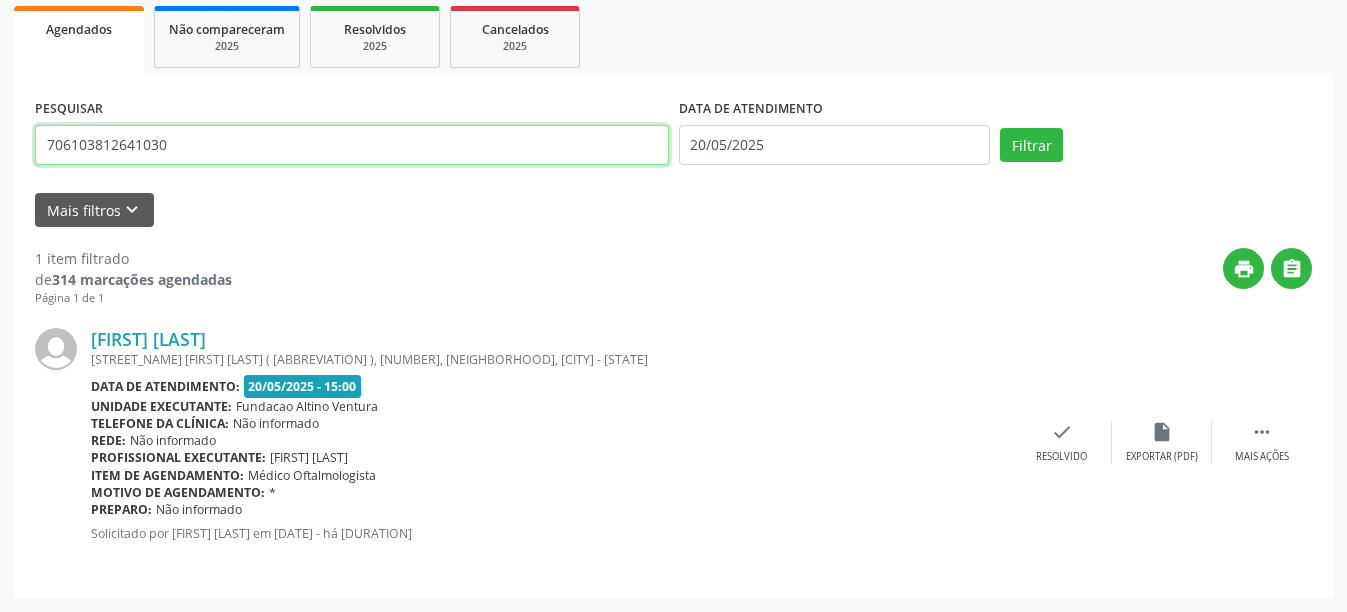 click on "706103812641030" at bounding box center [352, 145] 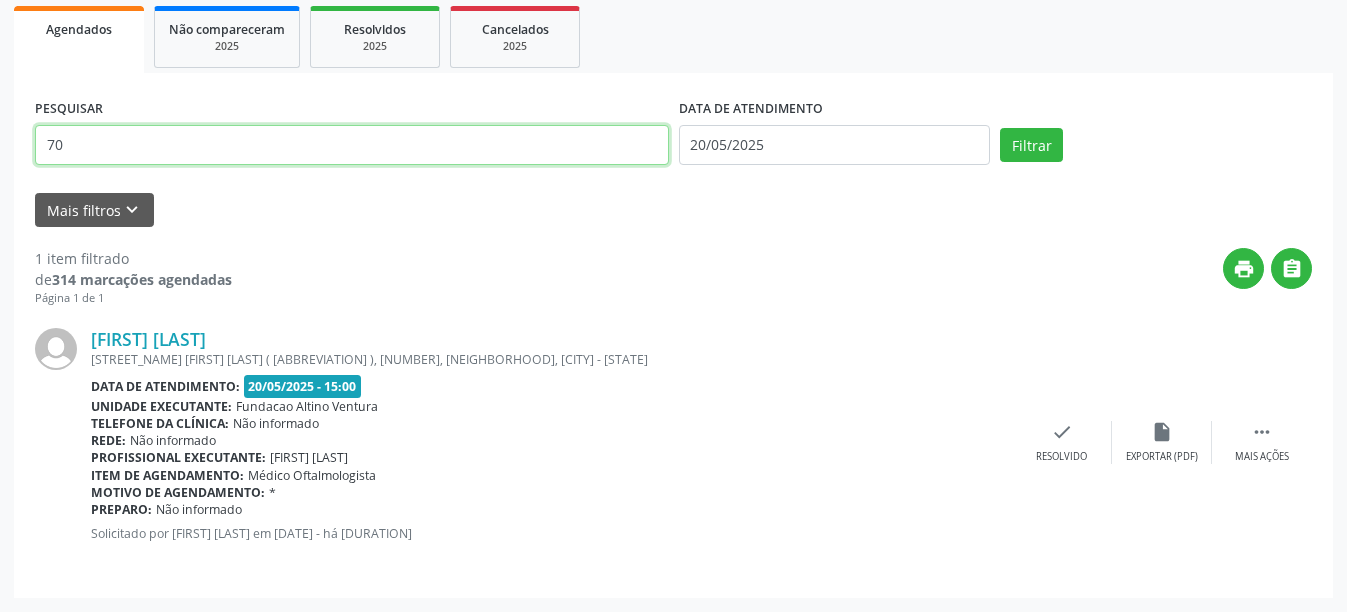 type on "7" 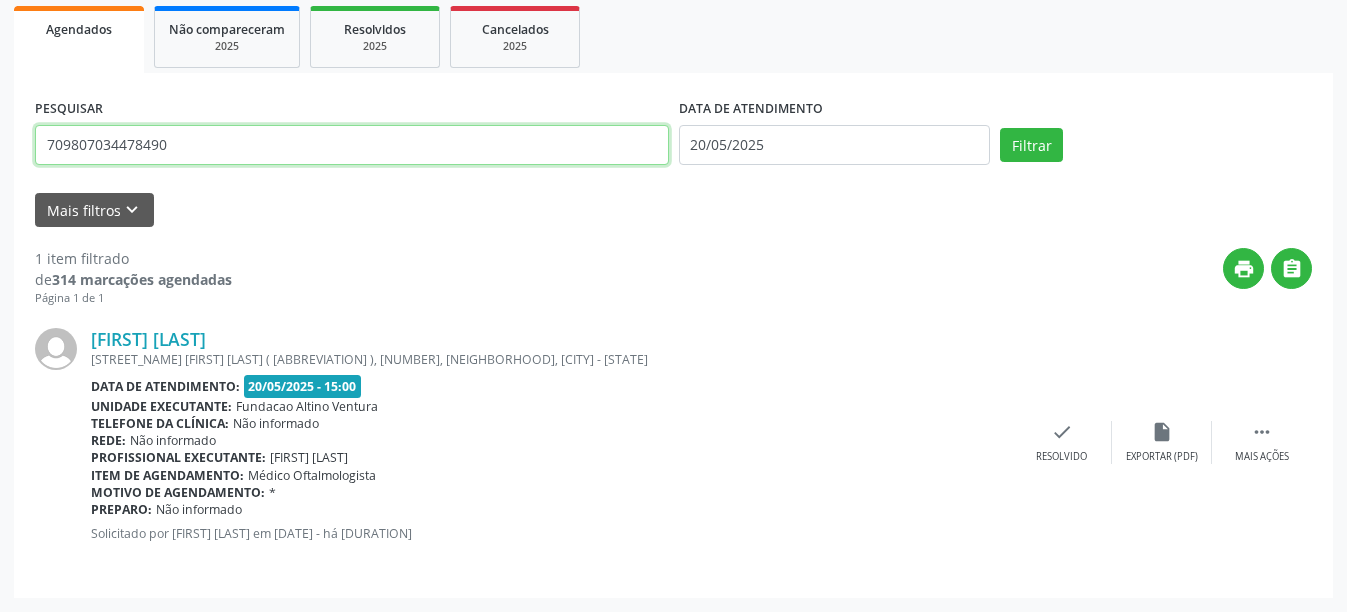 type on "709807034478490" 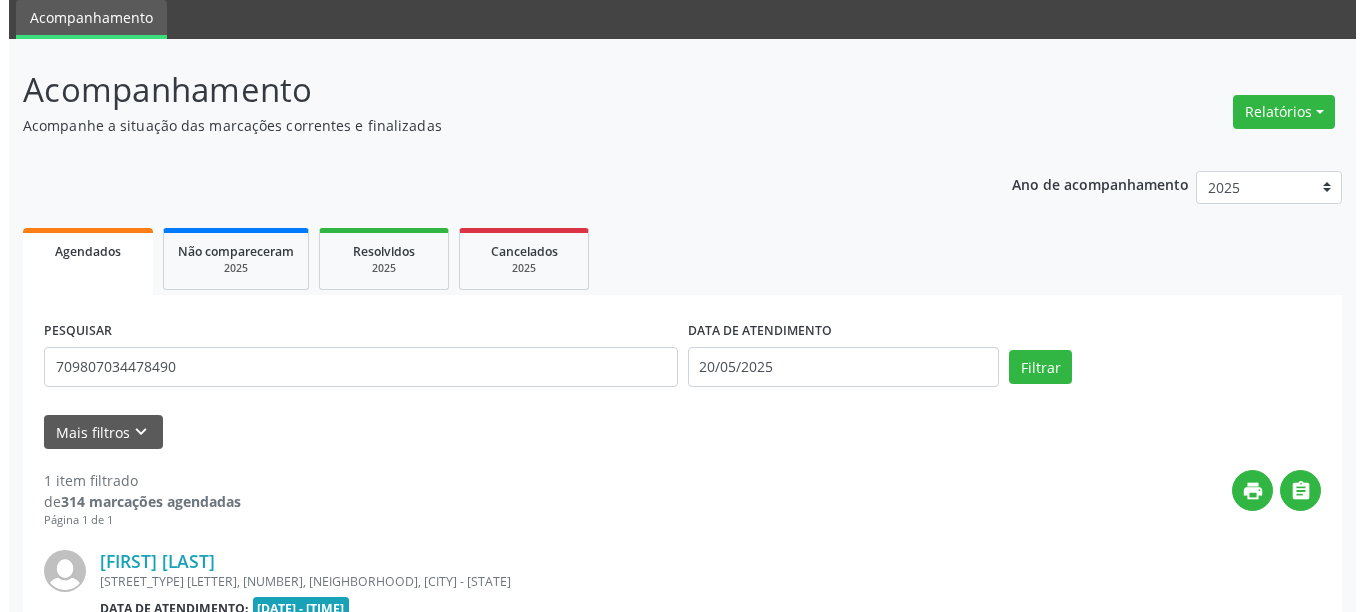 scroll, scrollTop: 293, scrollLeft: 0, axis: vertical 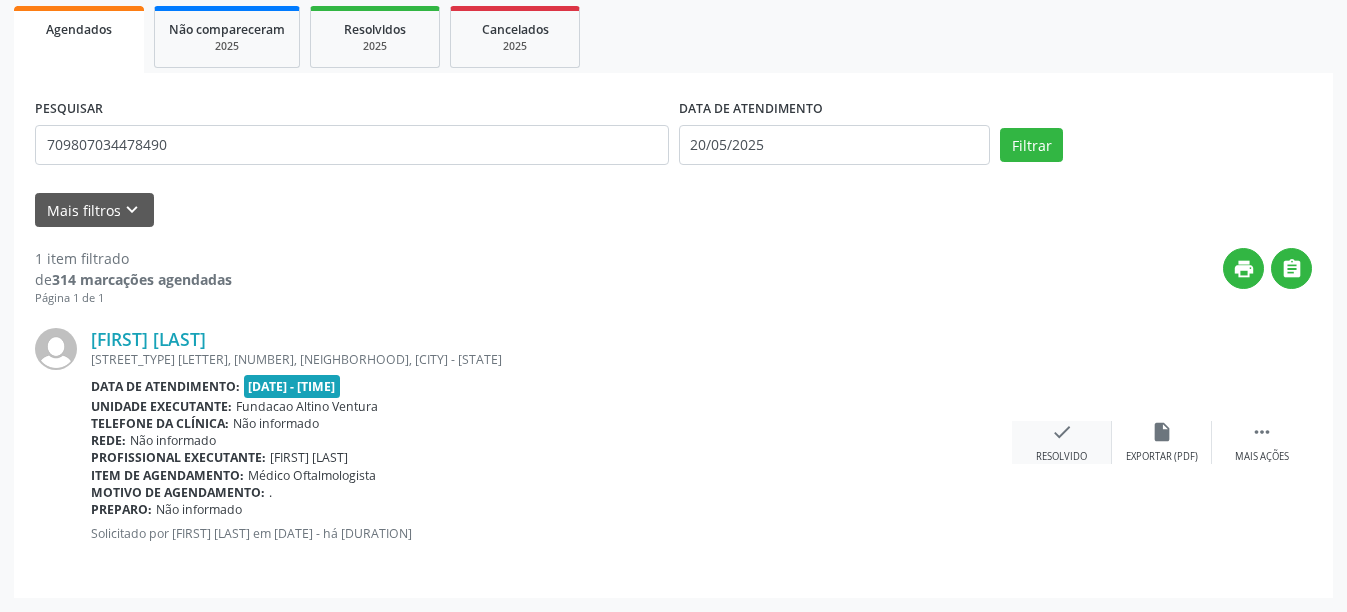 click on "check
Resolvido" at bounding box center (1062, 442) 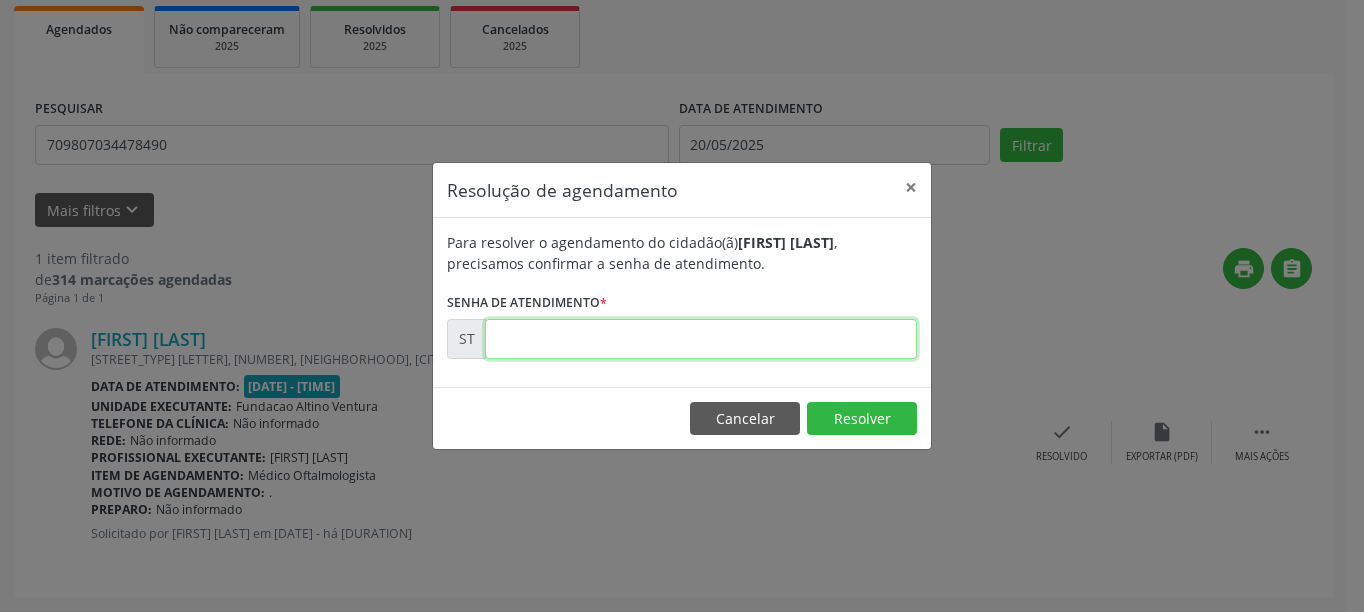 click at bounding box center (701, 339) 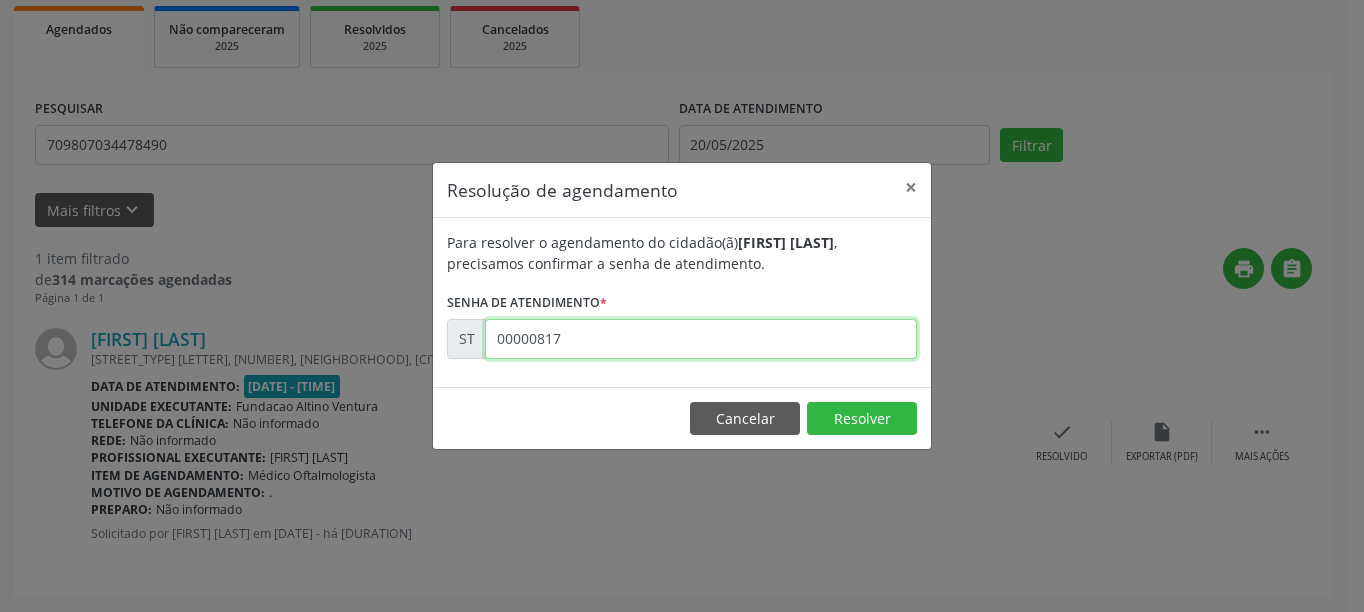 type on "00000817" 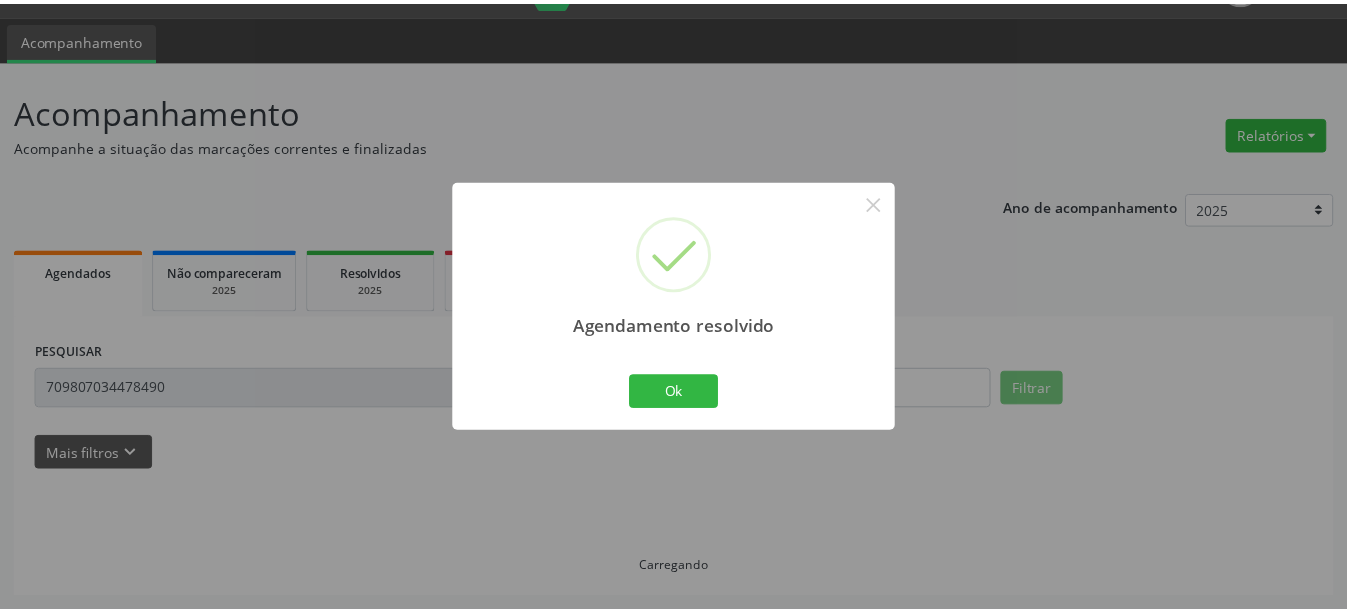 scroll, scrollTop: 50, scrollLeft: 0, axis: vertical 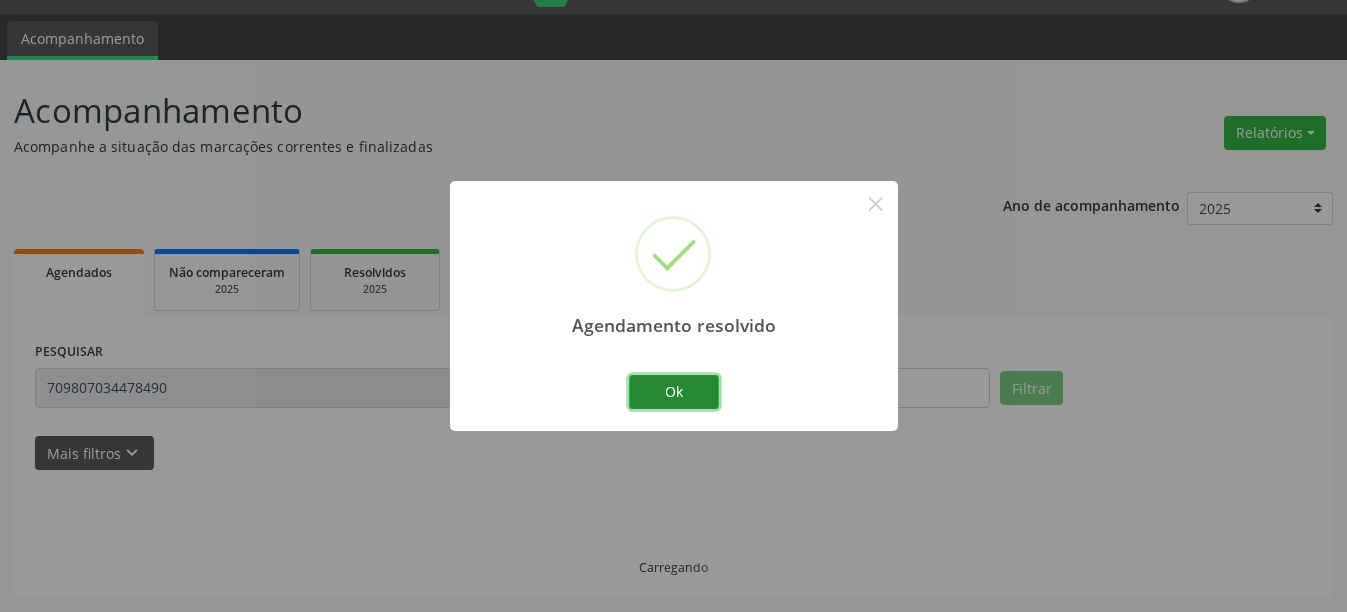 click on "Ok" at bounding box center [674, 392] 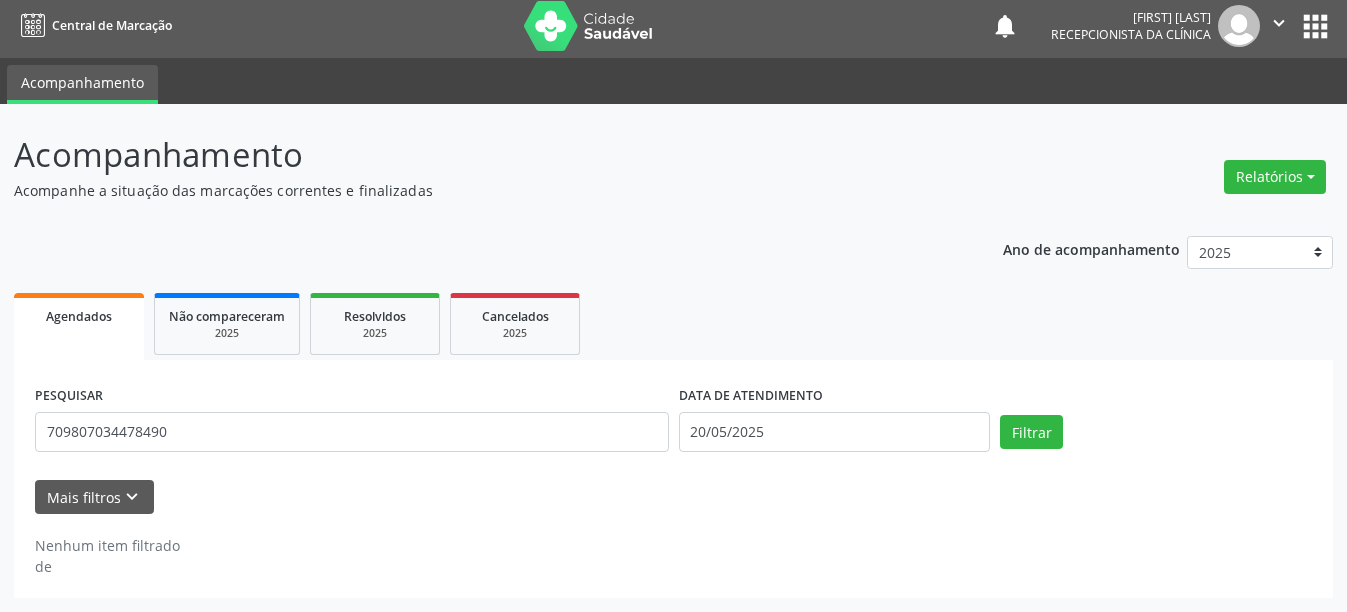 scroll, scrollTop: 6, scrollLeft: 0, axis: vertical 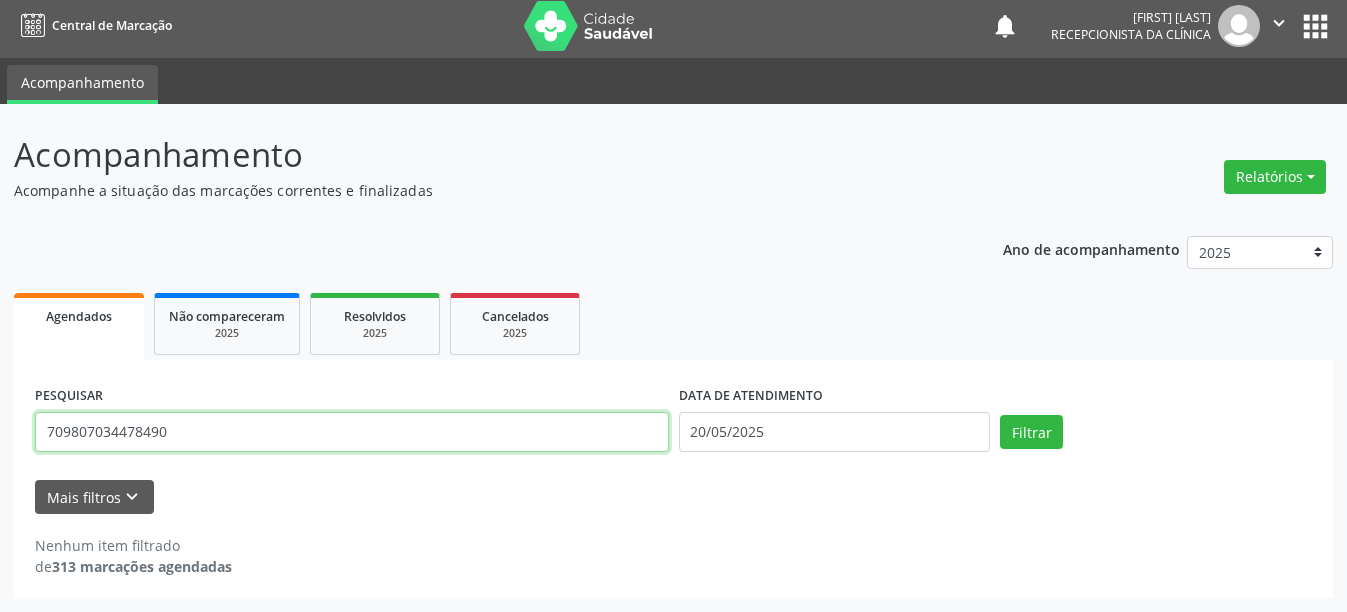 click on "709807034478490" at bounding box center [352, 432] 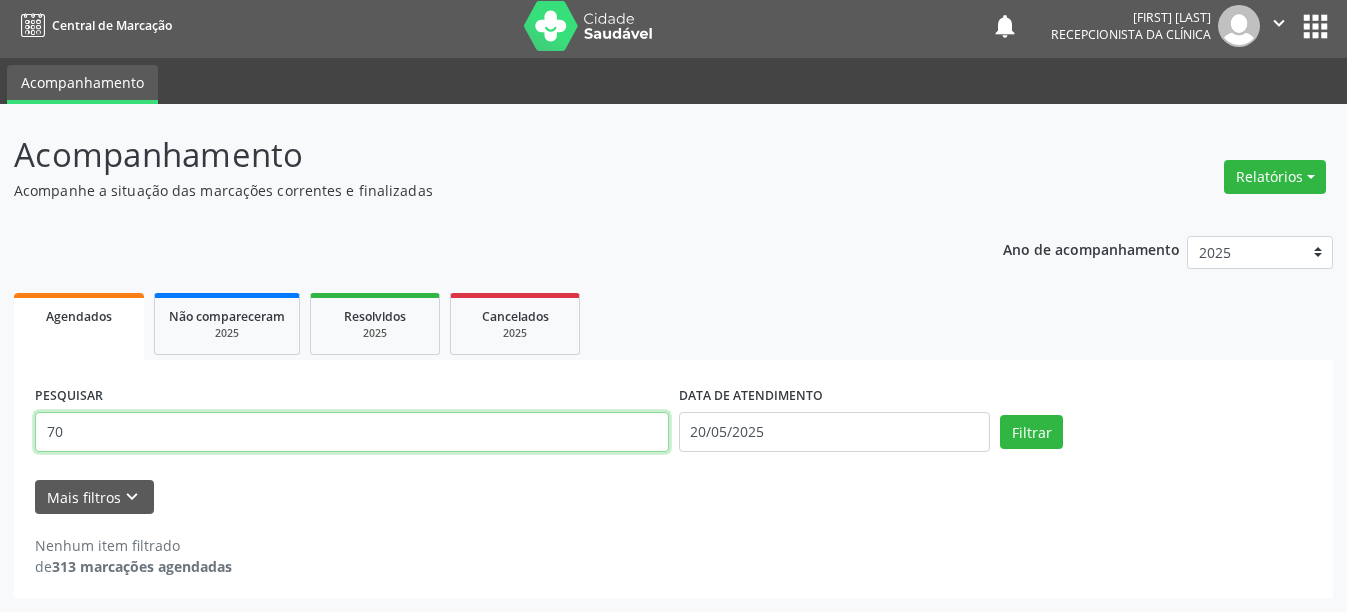 type on "7" 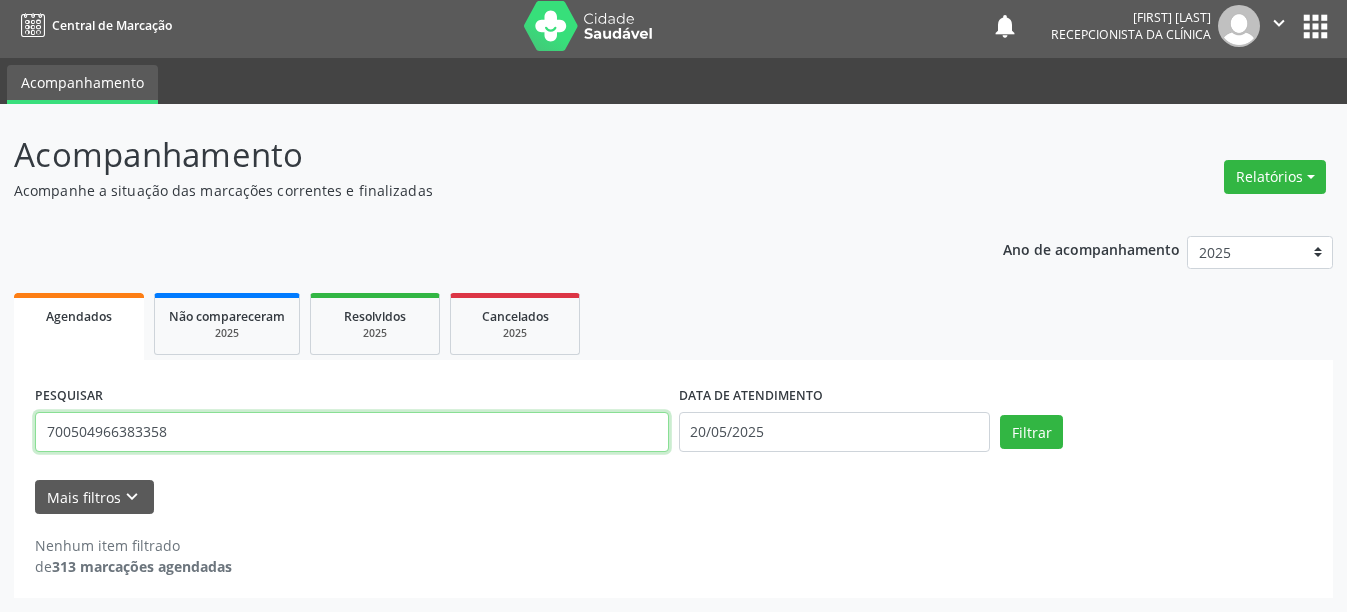 type on "700504966383358" 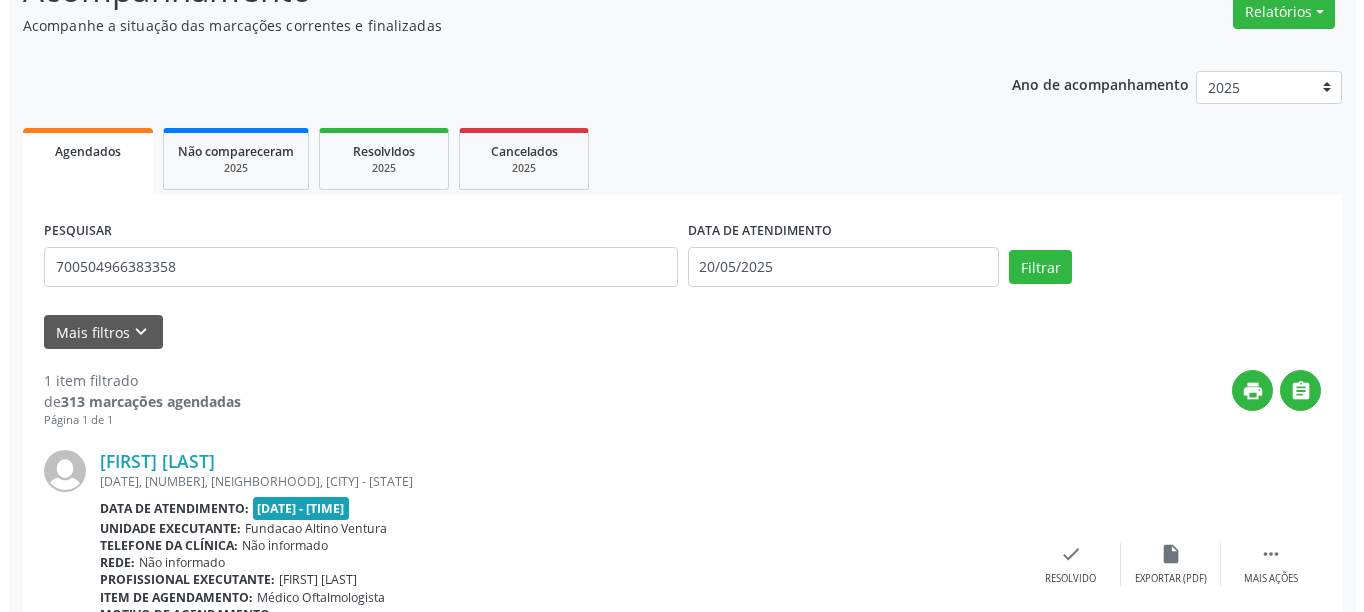 scroll, scrollTop: 293, scrollLeft: 0, axis: vertical 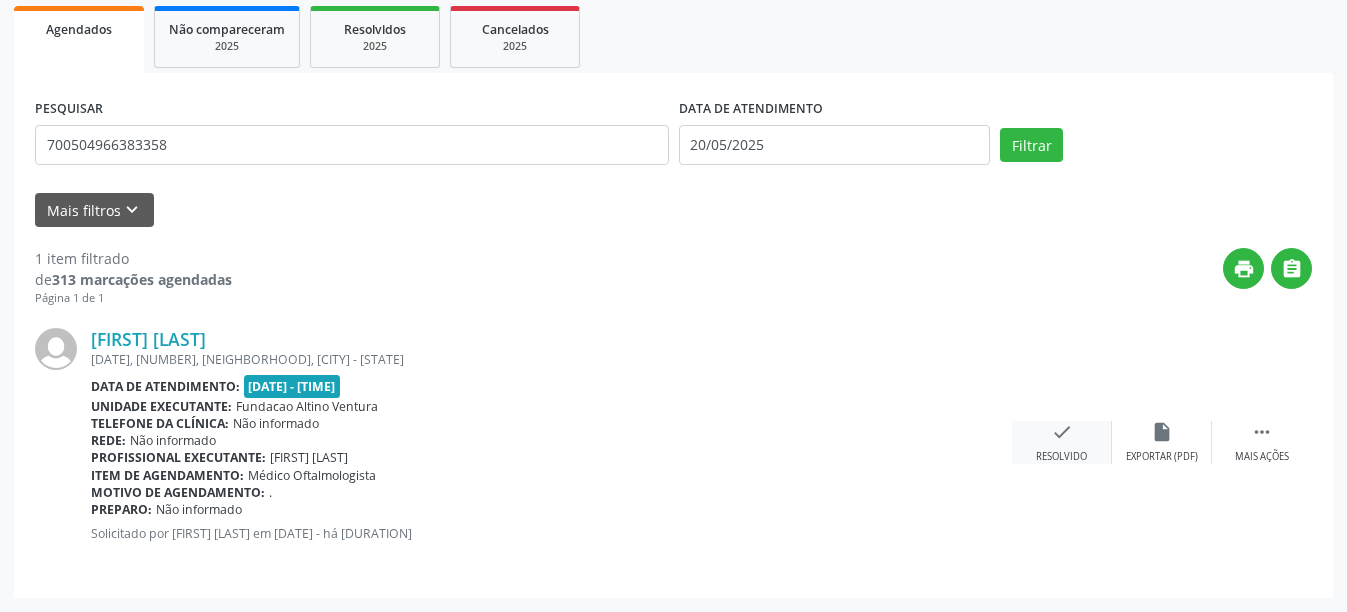 click on "check" at bounding box center [1062, 432] 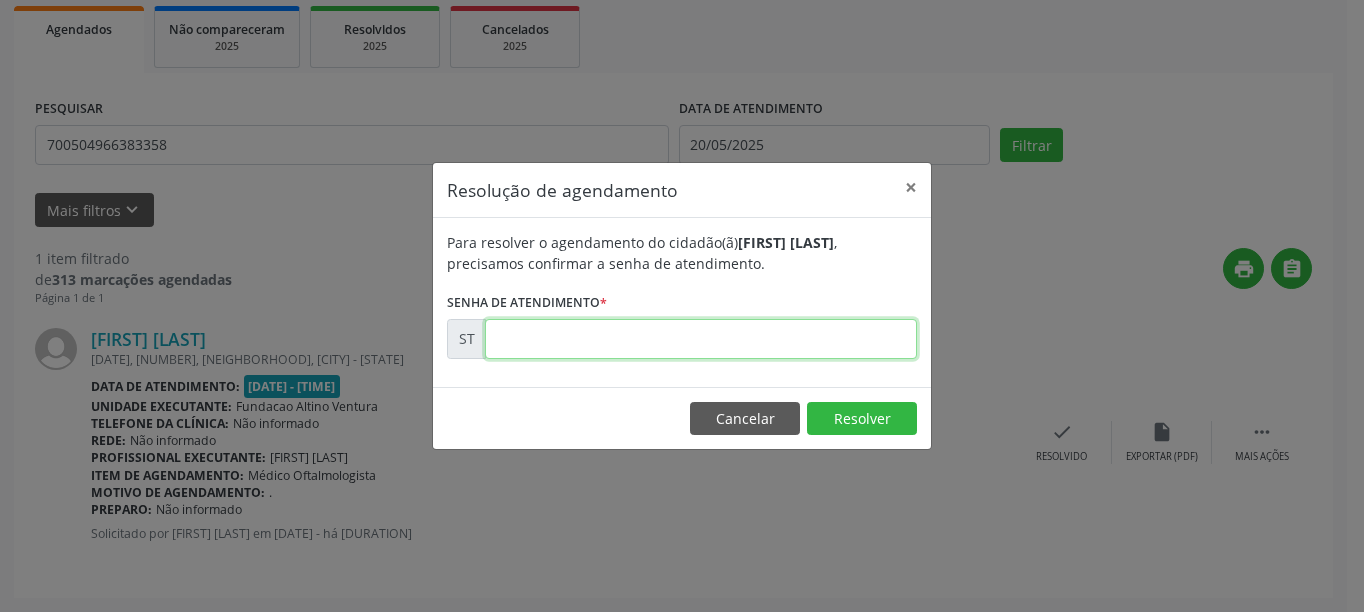 click at bounding box center [701, 339] 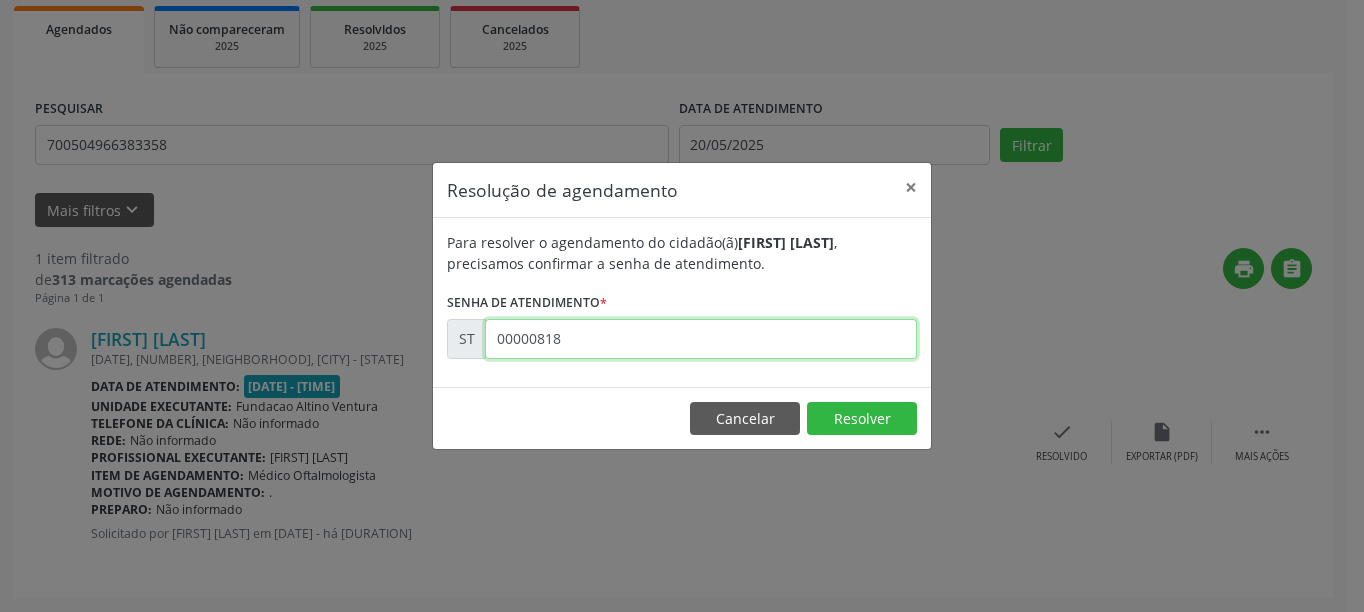 type on "00000818" 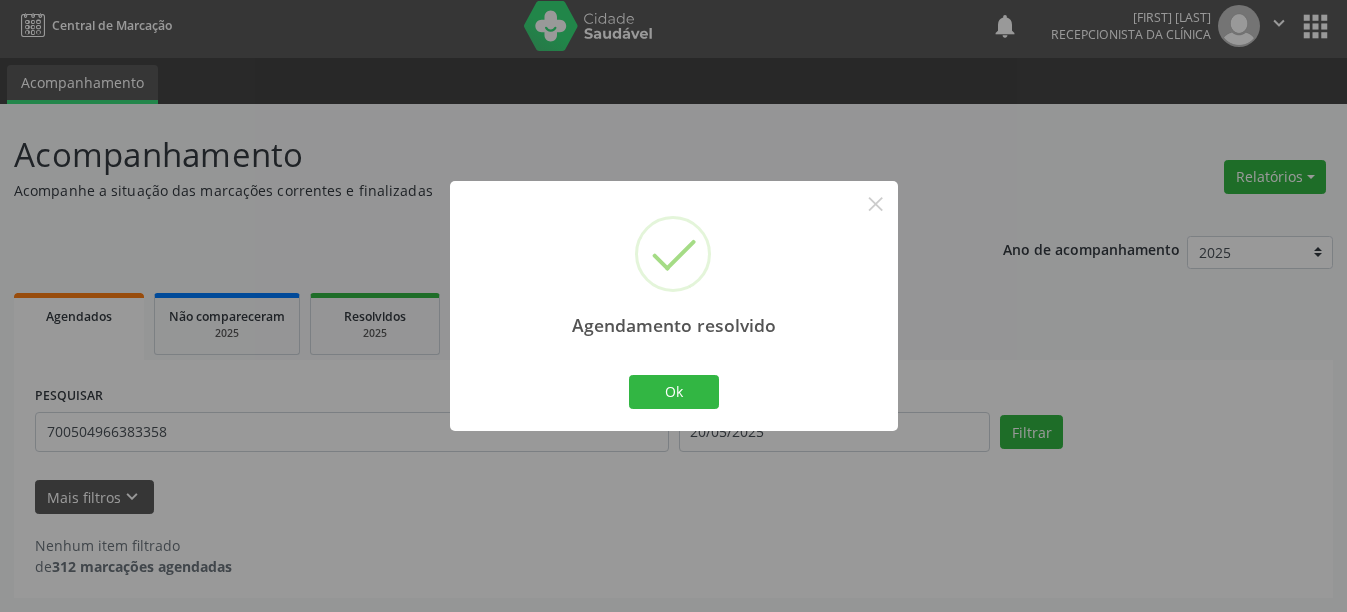 scroll, scrollTop: 6, scrollLeft: 0, axis: vertical 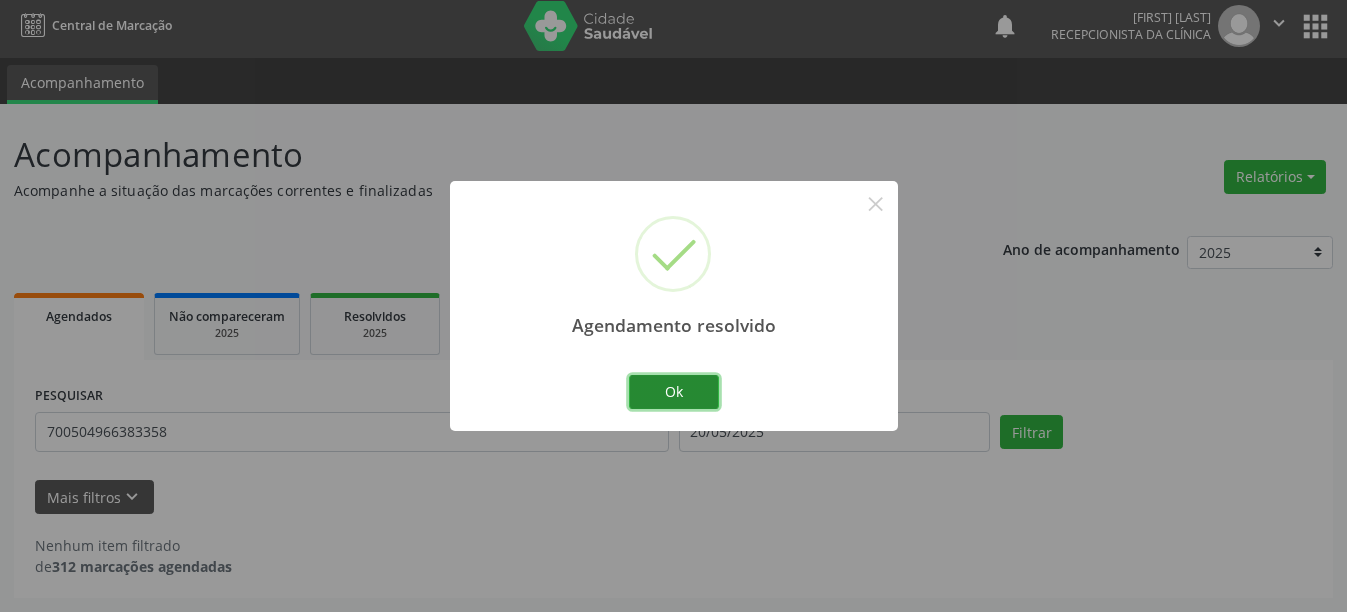 click on "Ok" at bounding box center [674, 392] 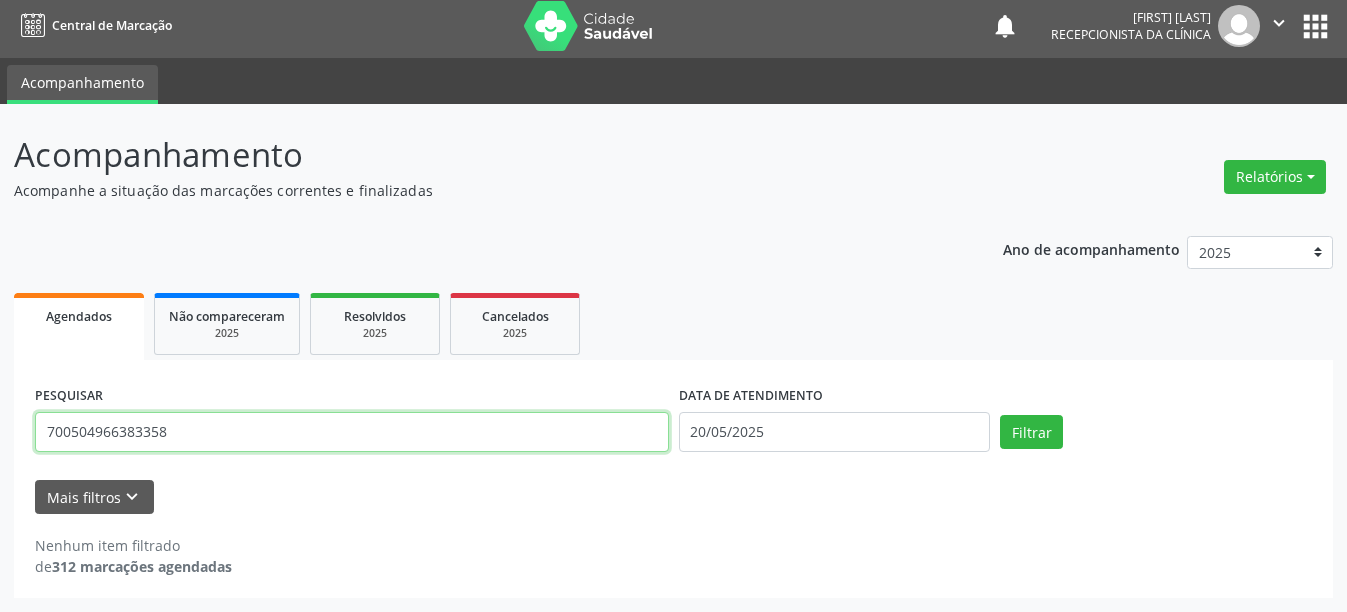 click on "700504966383358" at bounding box center [352, 432] 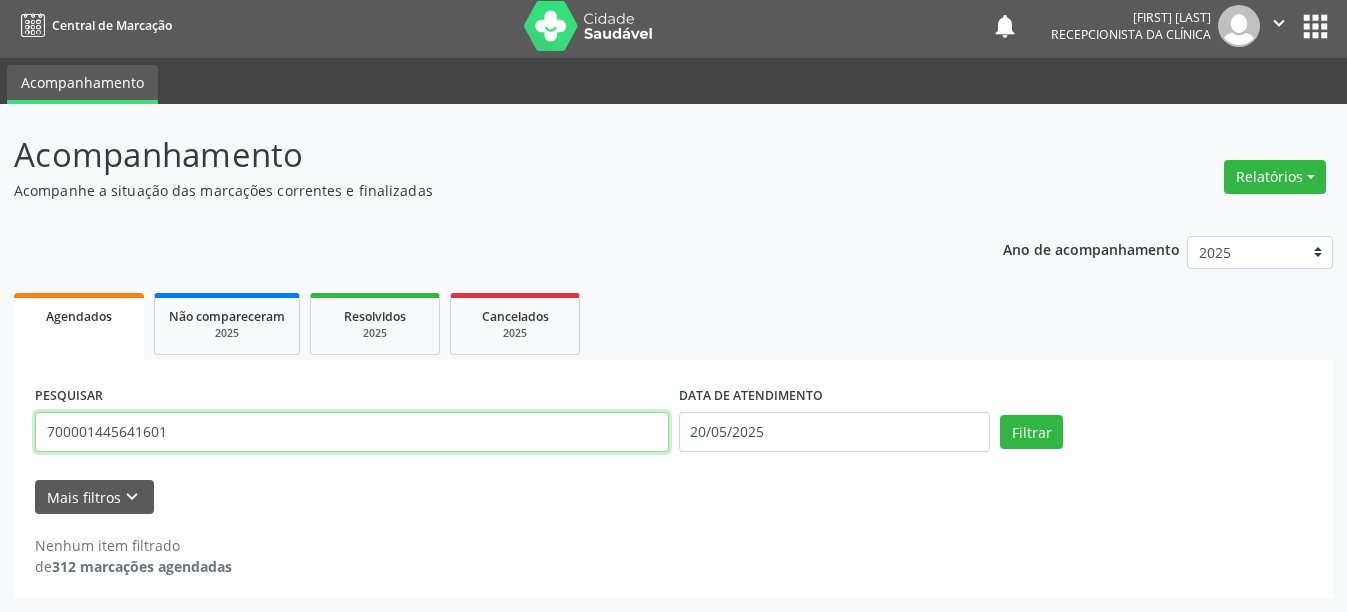 type on "700001445641601" 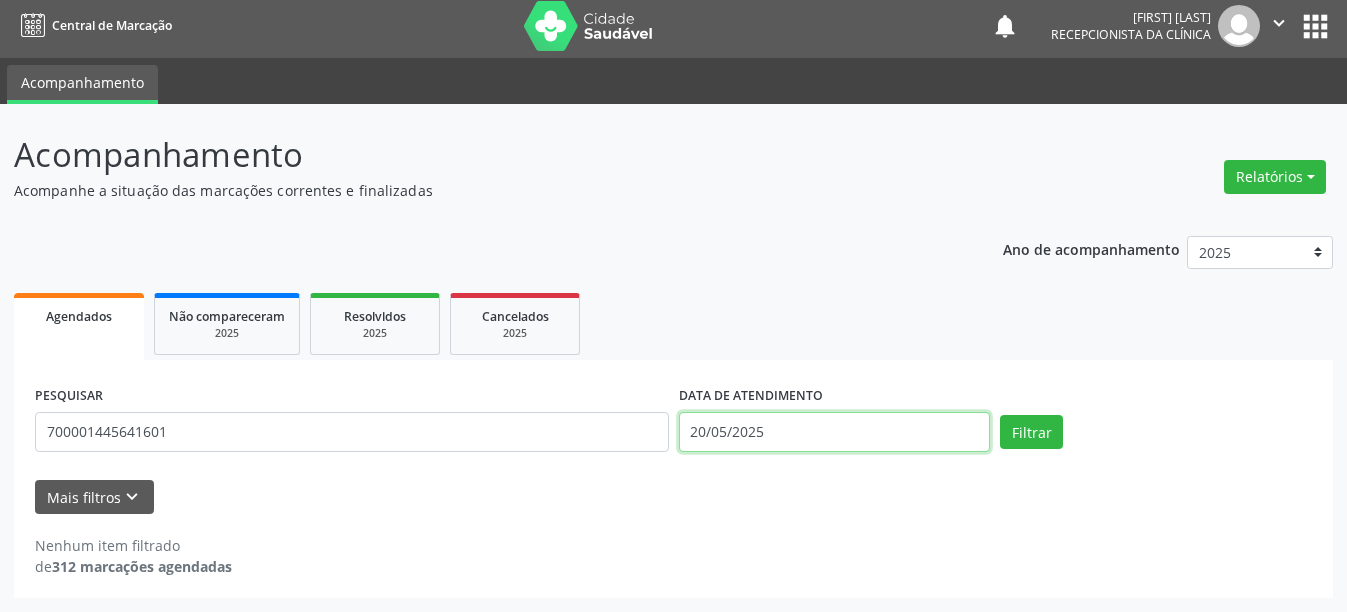 click on "20/05/2025" at bounding box center (835, 432) 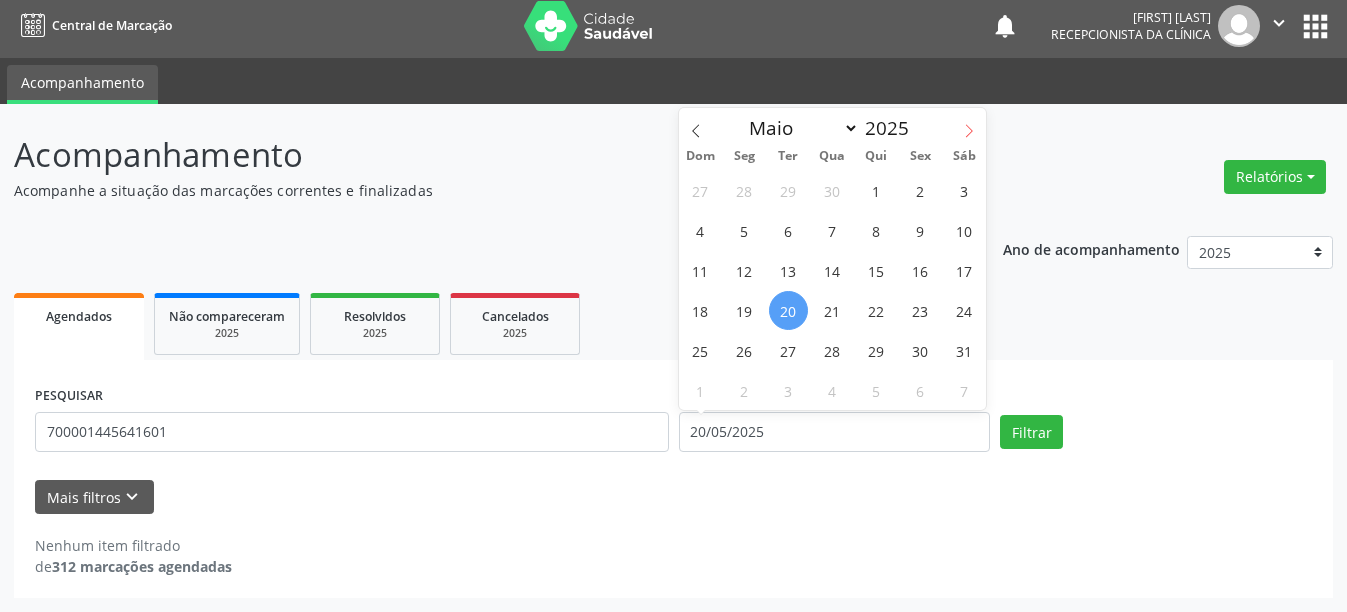 click 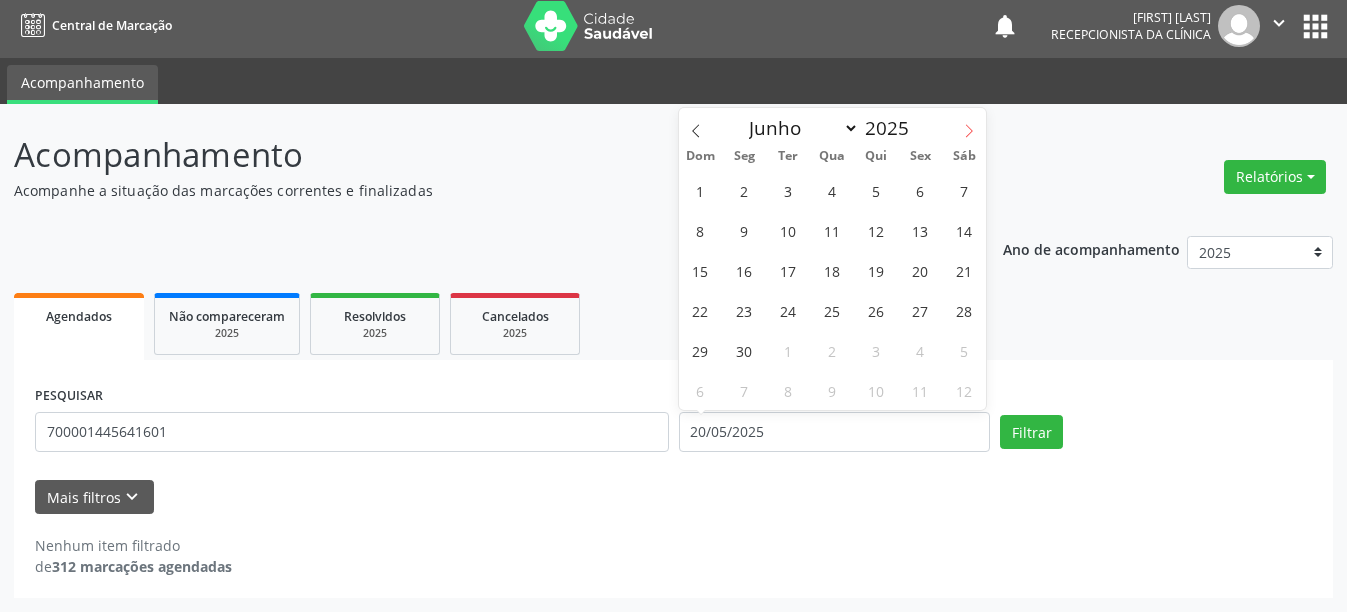 click 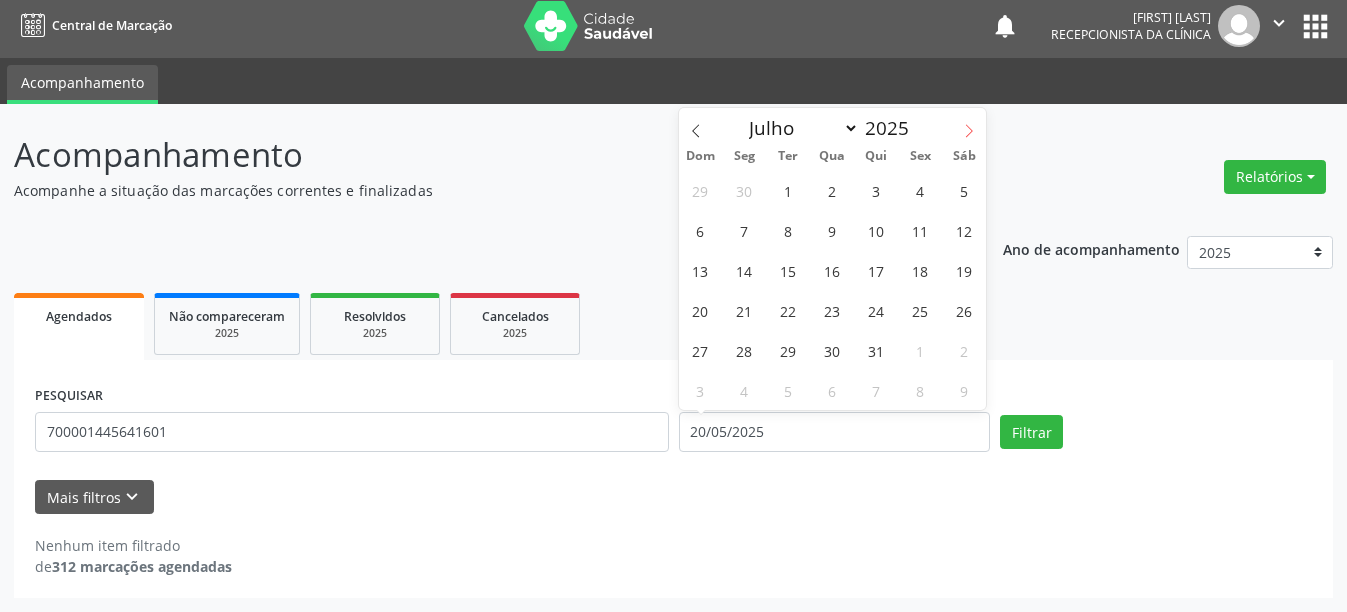 click 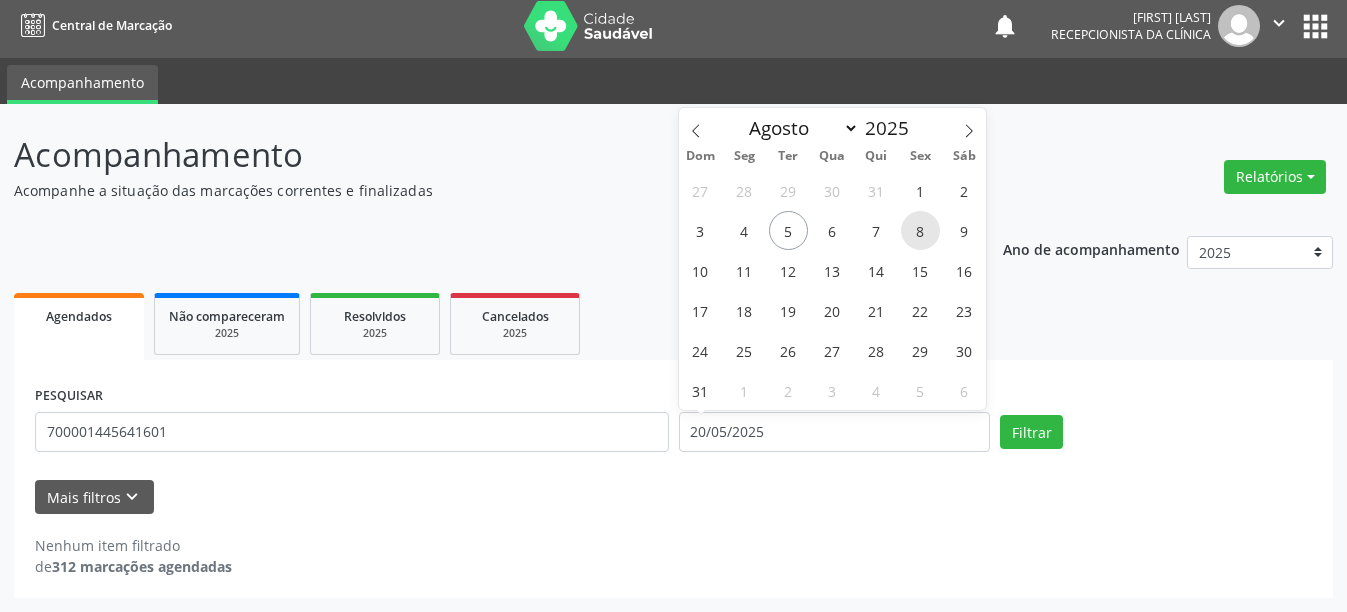 click on "8" at bounding box center [920, 230] 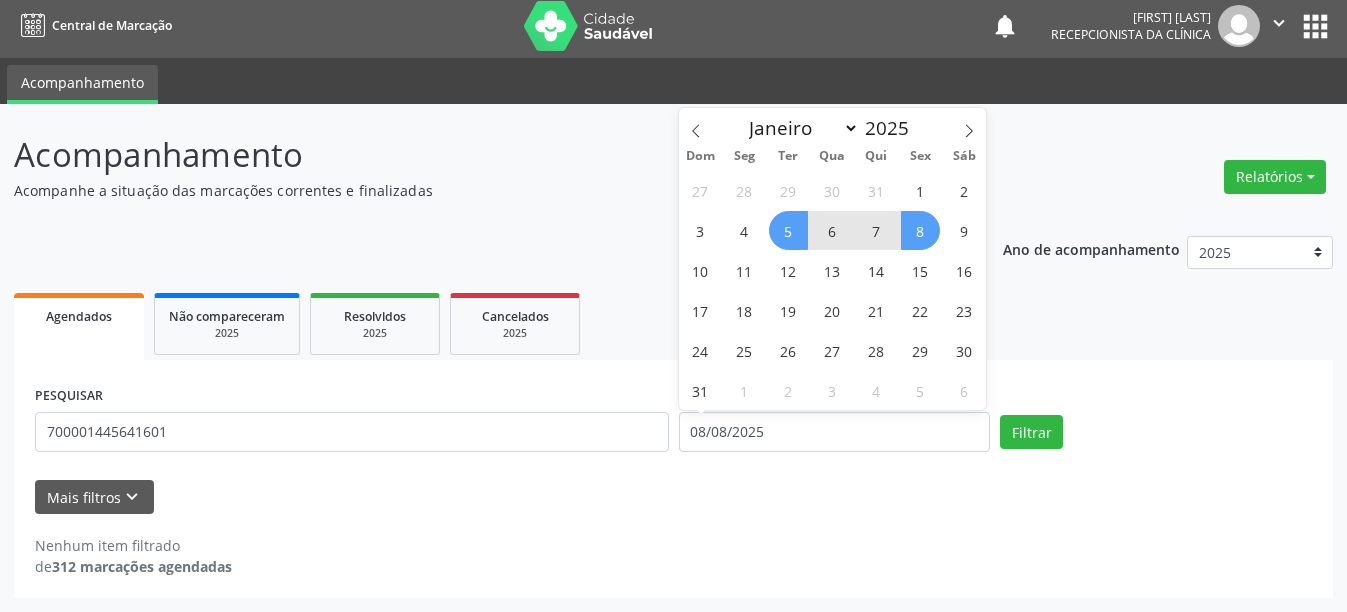 click on "5" at bounding box center [788, 230] 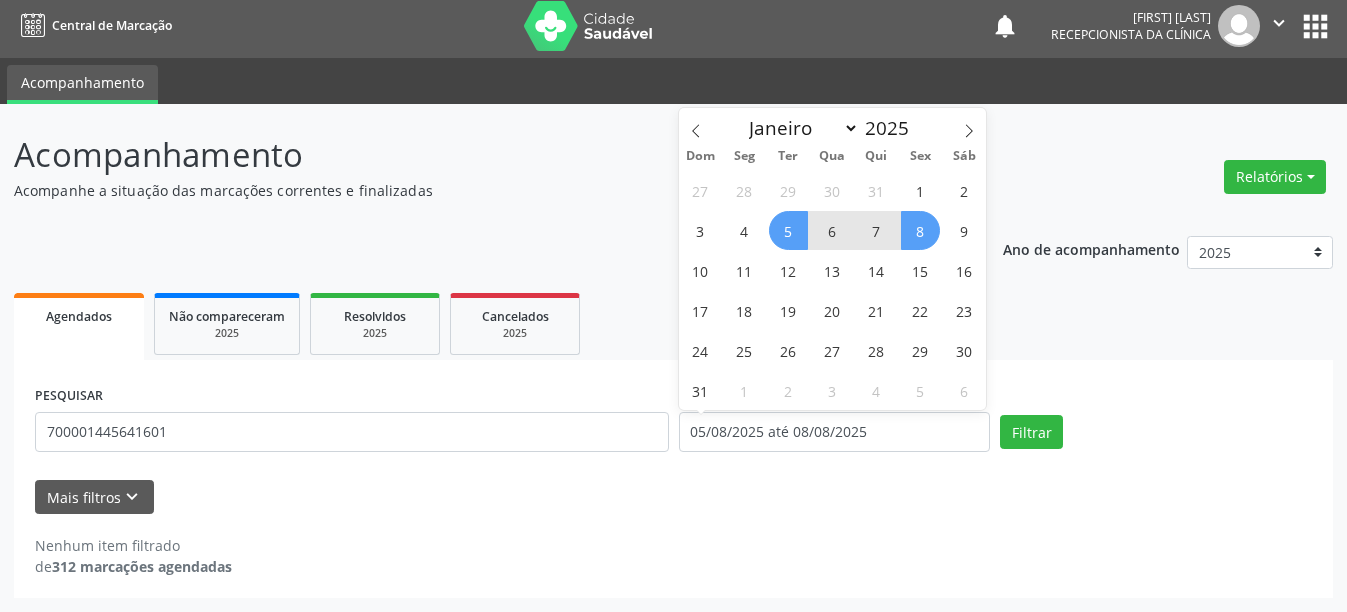 select on "7" 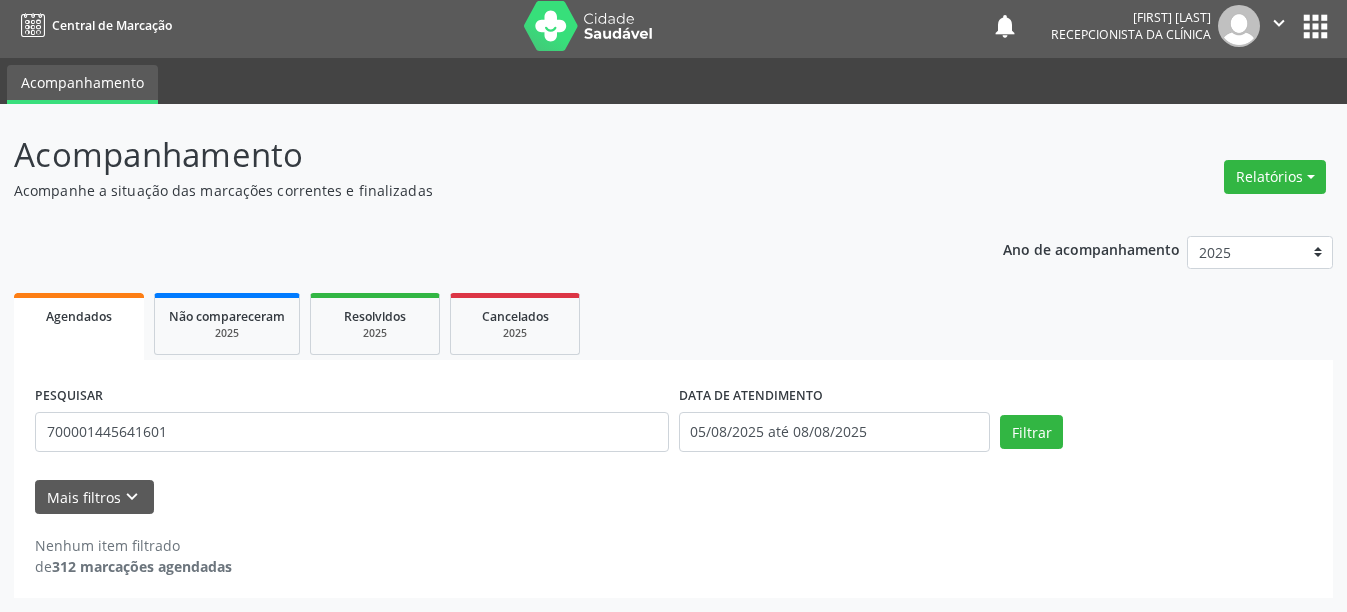 click on "Ano de acompanhamento
2025 2024   Agendados   Não compareceram
2025
Resolvidos
2025
Cancelados
2025
PESQUISAR
[NUMBER]
DATA DE ATENDIMENTO
[DATE] até [DATE]
Filtrar
UNIDADE DE REFERÊNCIA
Selecione uma UBS
Todas as UBS   Usf do Mutirao   Usf Cohab   Usf Caicarinha da Penha Tauapiranga   Posto de Saude Bernardo Vieira   Usf Borborema   Usf Bom Jesus I   Usf Ipsep   Usf Sao Cristovao   Usf Santa Rita Bernardo Vieira   Usf Cagep   Usf Caxixola   Usf Bom Jesus II   Usf Malhada Cortada   Usf Alto da Conceicao   Usf Varzea Aabb   Usf Ipsep II   Usf Cohab II   Usf Varzinha   Usf Ipa Faz Nova   Usf Centro I   Usf Vila Bela   Usf Centro II   Usf Luanda Jardim   Usf Ipsep III   Posto de Saude Logradouro   Posto de Saude Poco da Cerca   Posto de Saude de Juazeirinho   Central Regional de Rede de Frio Xi Geres   Hospital Eduardo Campos" at bounding box center [673, 410] 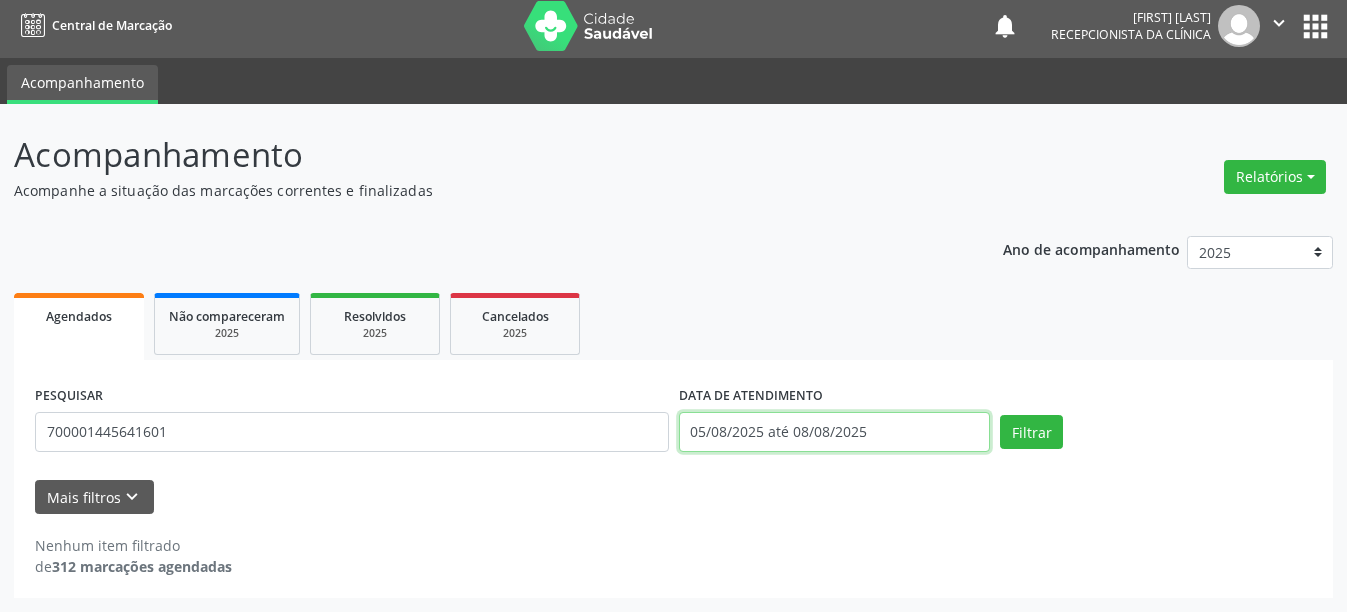 click on "05/08/2025 até 08/08/2025" at bounding box center (835, 432) 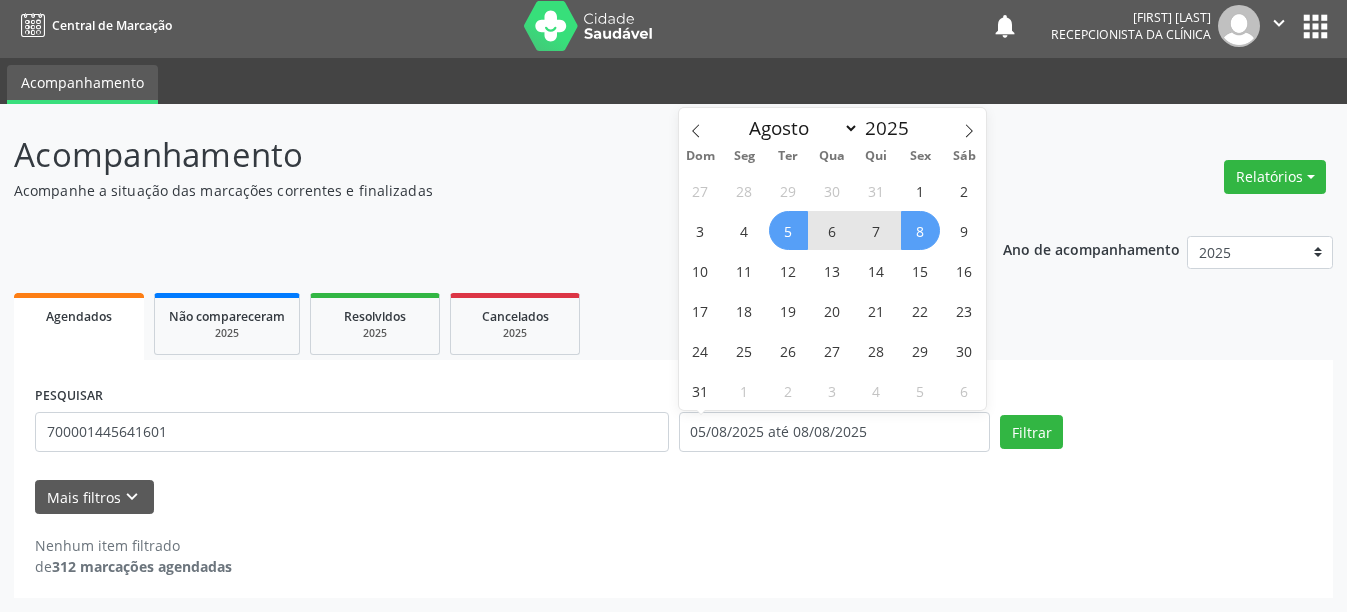 click on "8" at bounding box center (920, 230) 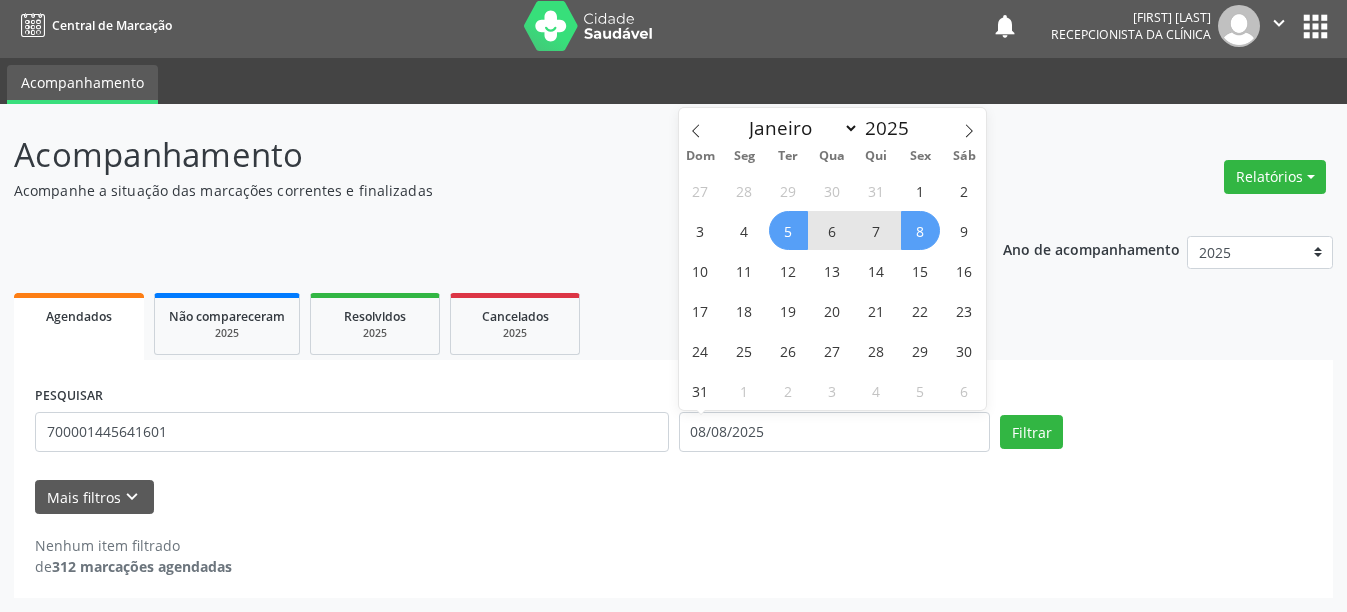 click on "27 28 29 30 31 1 2 3 4 5 6 7 8 9 10 11 12 13 14 15 16 17 18 19 20 21 22 23 24 25 26 27 28 29 30 31 1 2 3 4 5 6" at bounding box center (833, 290) 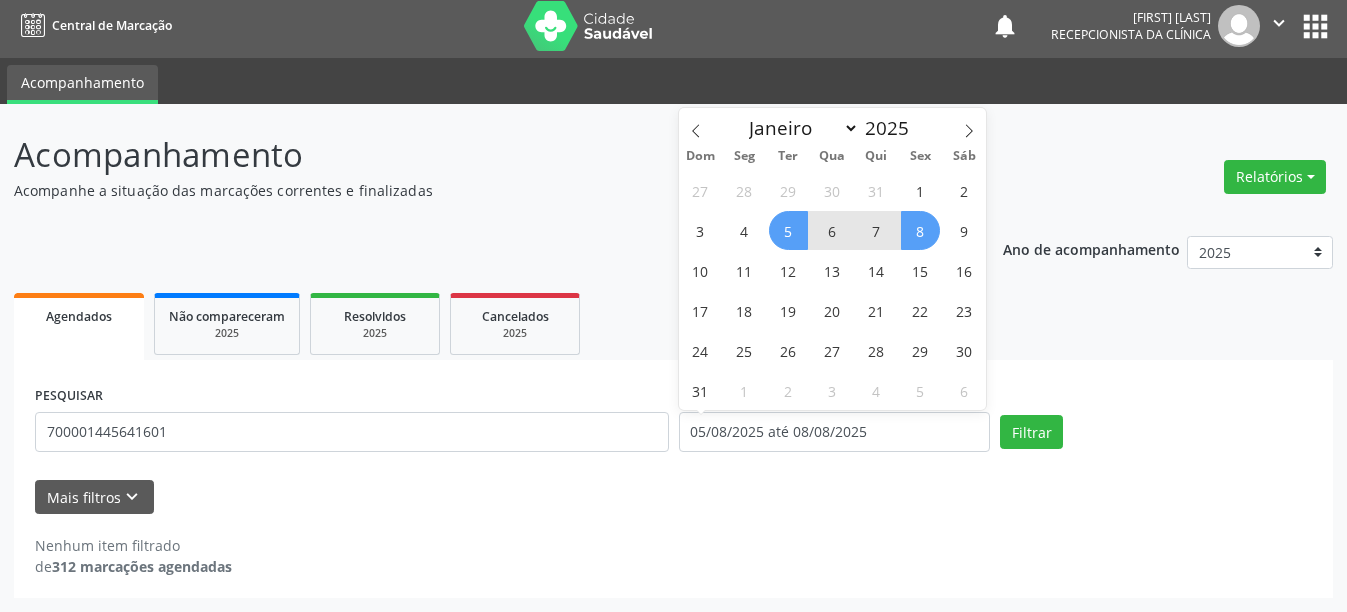 click on "Ano de acompanhamento
2025 2024   Agendados   Não compareceram
2025
Resolvidos
2025
Cancelados
2025
PESQUISAR
[NUMBER]
DATA DE ATENDIMENTO
[DATE] até [DATE]
Filtrar
UNIDADE DE REFERÊNCIA
Selecione uma UBS
Todas as UBS   Usf do Mutirao   Usf Cohab   Usf Caicarinha da Penha Tauapiranga   Posto de Saude Bernardo Vieira   Usf Borborema   Usf Bom Jesus I   Usf Ipsep   Usf Sao Cristovao   Usf Santa Rita Bernardo Vieira   Usf Cagep   Usf Caxixola   Usf Bom Jesus II   Usf Malhada Cortada   Usf Alto da Conceicao   Usf Varzea Aabb   Usf Ipsep II   Usf Cohab II   Usf Varzinha   Usf Ipa Faz Nova   Usf Centro I   Usf Vila Bela   Usf Centro II   Usf Luanda Jardim   Usf Ipsep III   Posto de Saude Logradouro   Posto de Saude Poco da Cerca   Posto de Saude de Juazeirinho   Central Regional de Rede de Frio Xi Geres   Hospital Eduardo Campos" at bounding box center [673, 410] 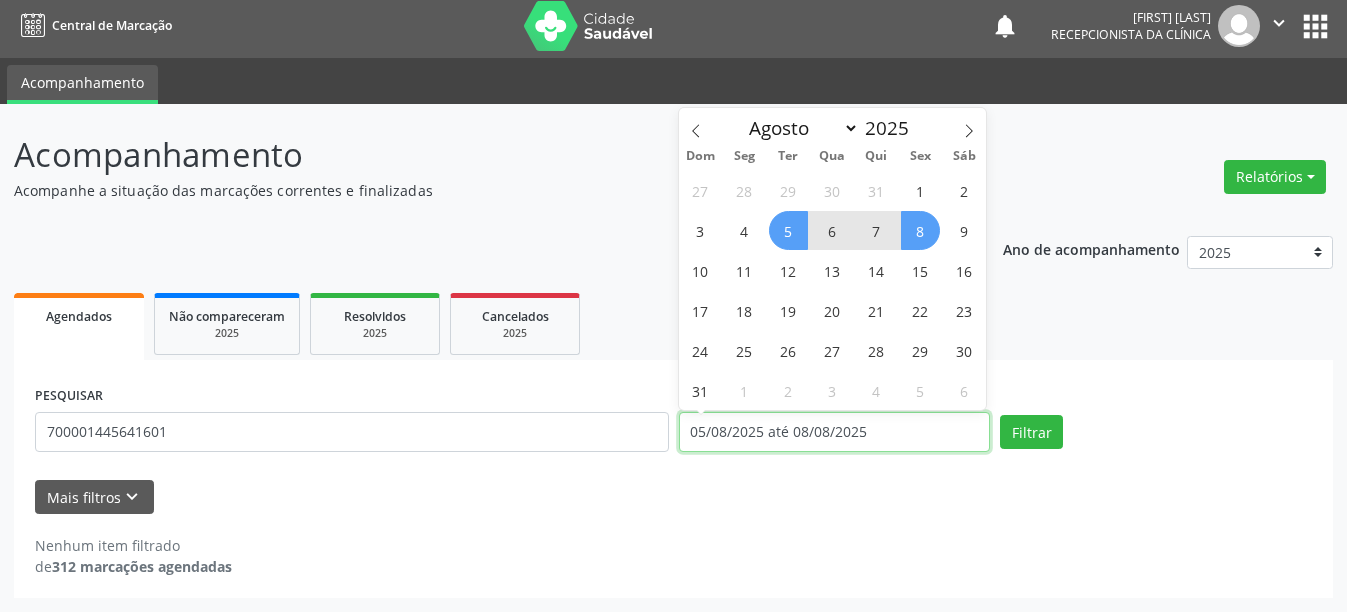 click on "05/08/2025 até 08/08/2025" at bounding box center [835, 432] 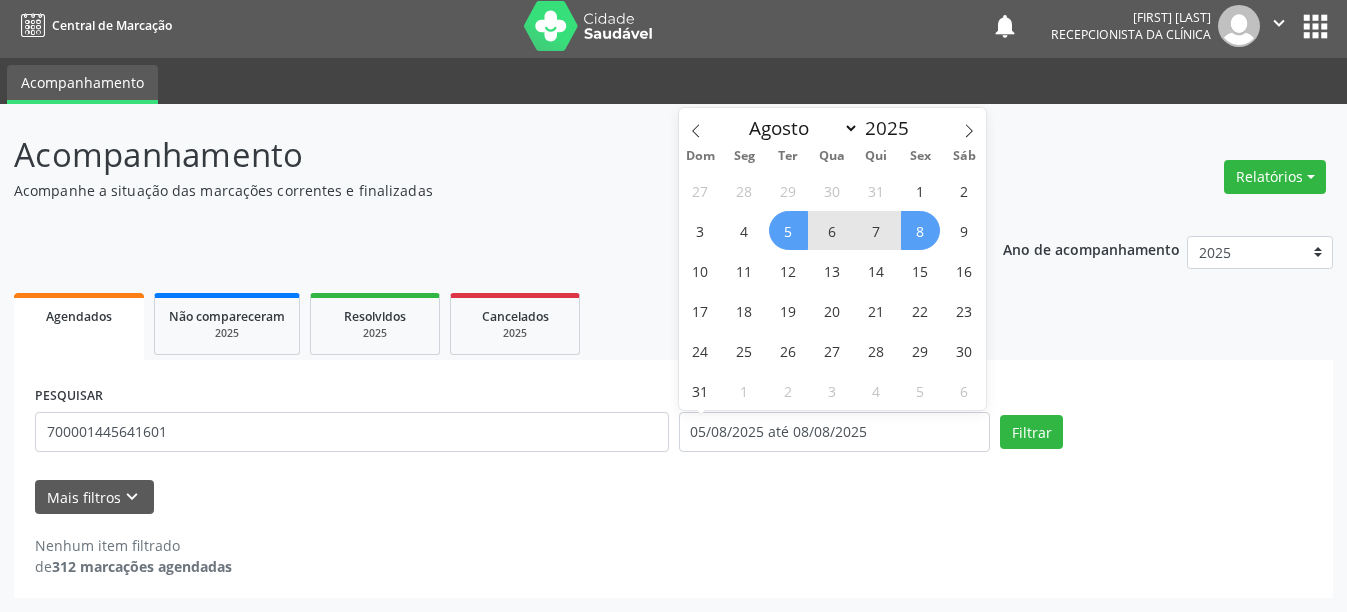 click on "8" at bounding box center (920, 230) 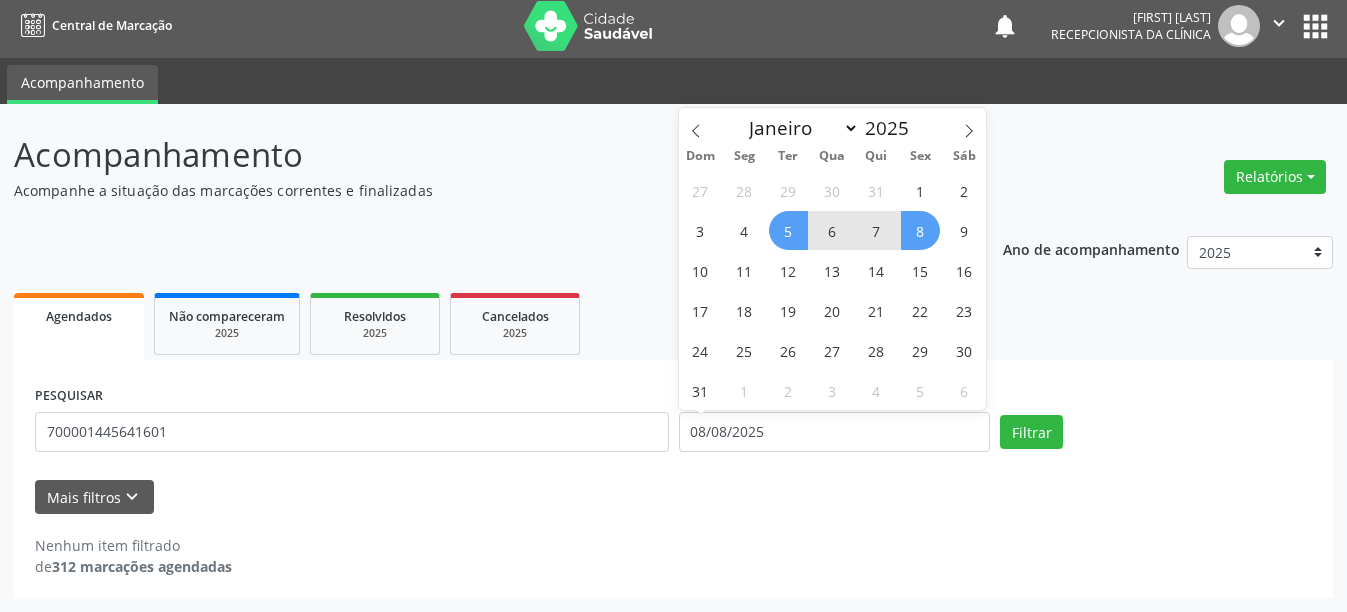 click on "5" at bounding box center (788, 230) 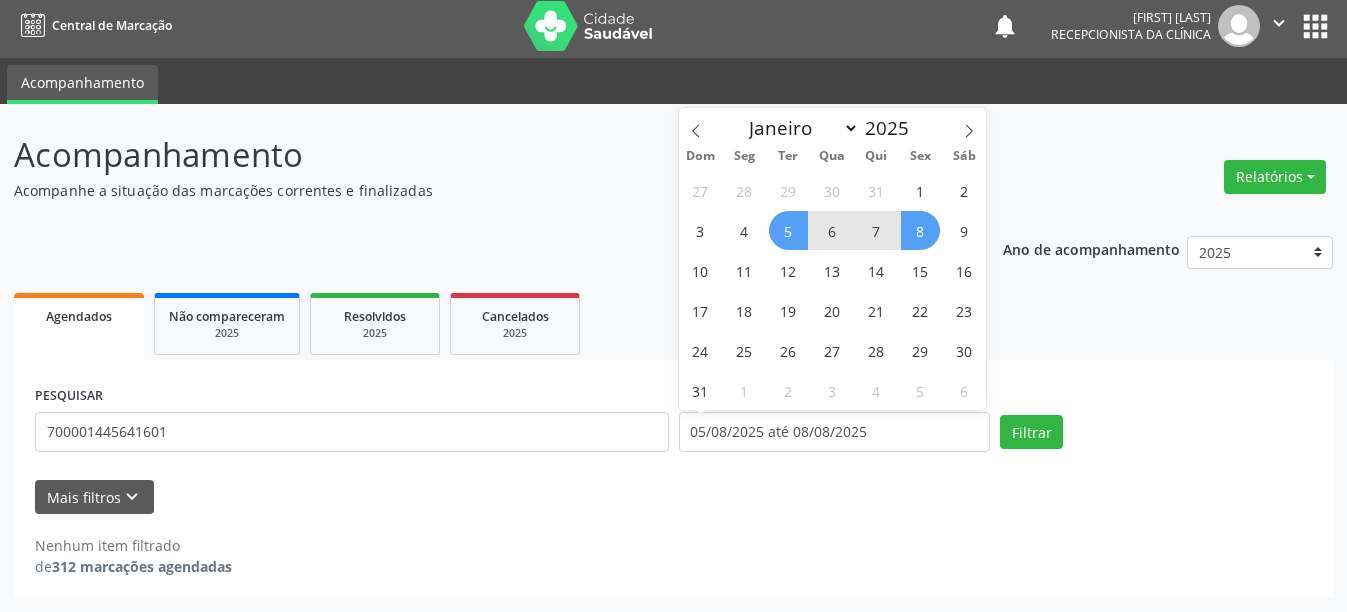 click on "Ano de acompanhamento
2025 2024   Agendados   Não compareceram
2025
Resolvidos
2025
Cancelados
2025
PESQUISAR
[NUMBER]
DATA DE ATENDIMENTO
[DATE] até [DATE]
Filtrar
UNIDADE DE REFERÊNCIA
Selecione uma UBS
Todas as UBS   Usf do Mutirao   Usf Cohab   Usf Caicarinha da Penha Tauapiranga   Posto de Saude Bernardo Vieira   Usf Borborema   Usf Bom Jesus I   Usf Ipsep   Usf Sao Cristovao   Usf Santa Rita Bernardo Vieira   Usf Cagep   Usf Caxixola   Usf Bom Jesus II   Usf Malhada Cortada   Usf Alto da Conceicao   Usf Varzea Aabb   Usf Ipsep II   Usf Cohab II   Usf Varzinha   Usf Ipa Faz Nova   Usf Centro I   Usf Vila Bela   Usf Centro II   Usf Luanda Jardim   Usf Ipsep III   Posto de Saude Logradouro   Posto de Saude Poco da Cerca   Posto de Saude de Juazeirinho   Central Regional de Rede de Frio Xi Geres   Hospital Eduardo Campos" at bounding box center [673, 410] 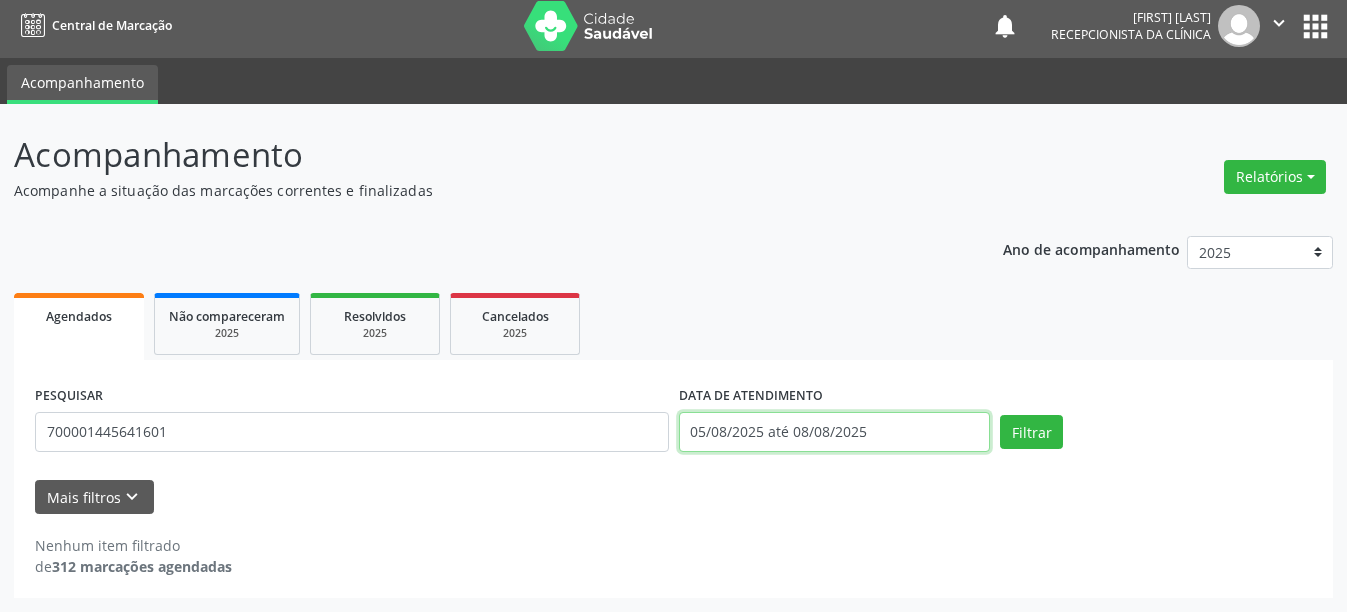 click on "05/08/2025 até 08/08/2025" at bounding box center [835, 432] 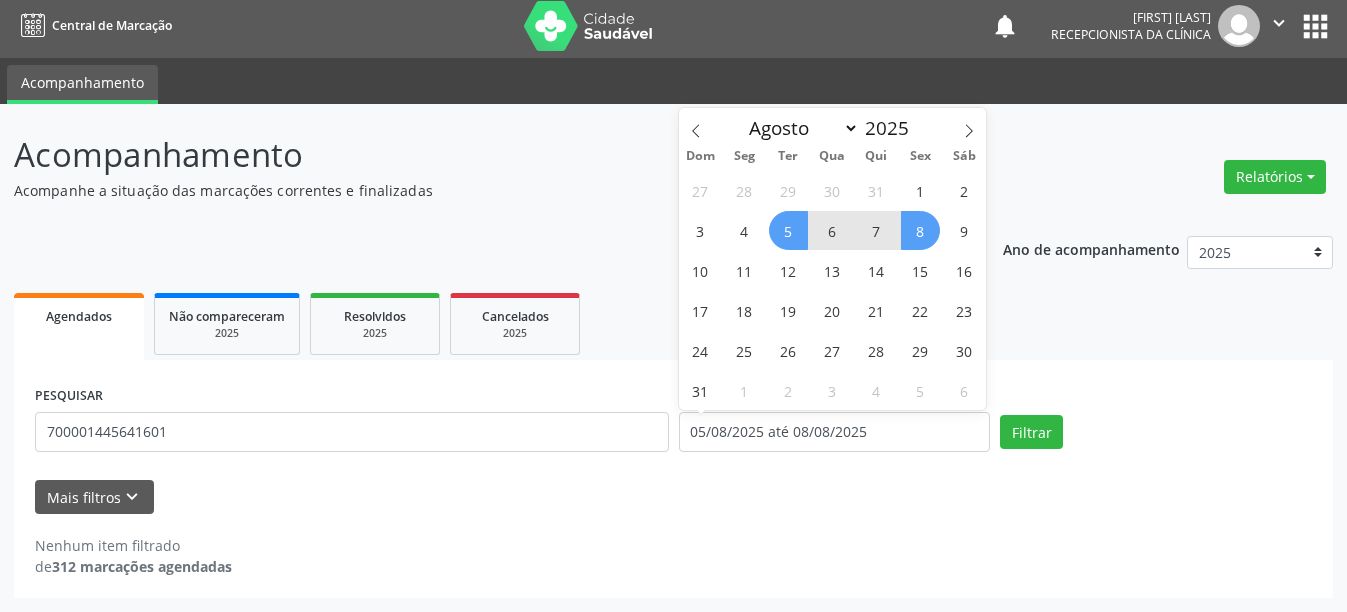 click on "5" at bounding box center [788, 230] 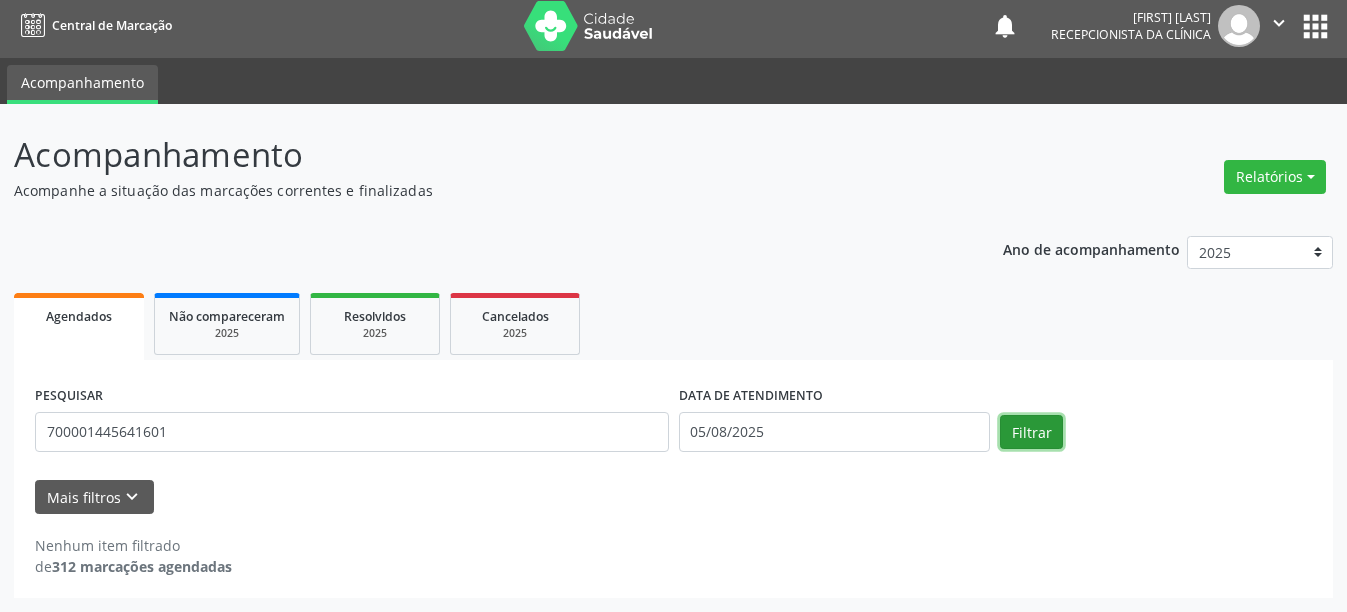 click on "Filtrar" at bounding box center (1031, 432) 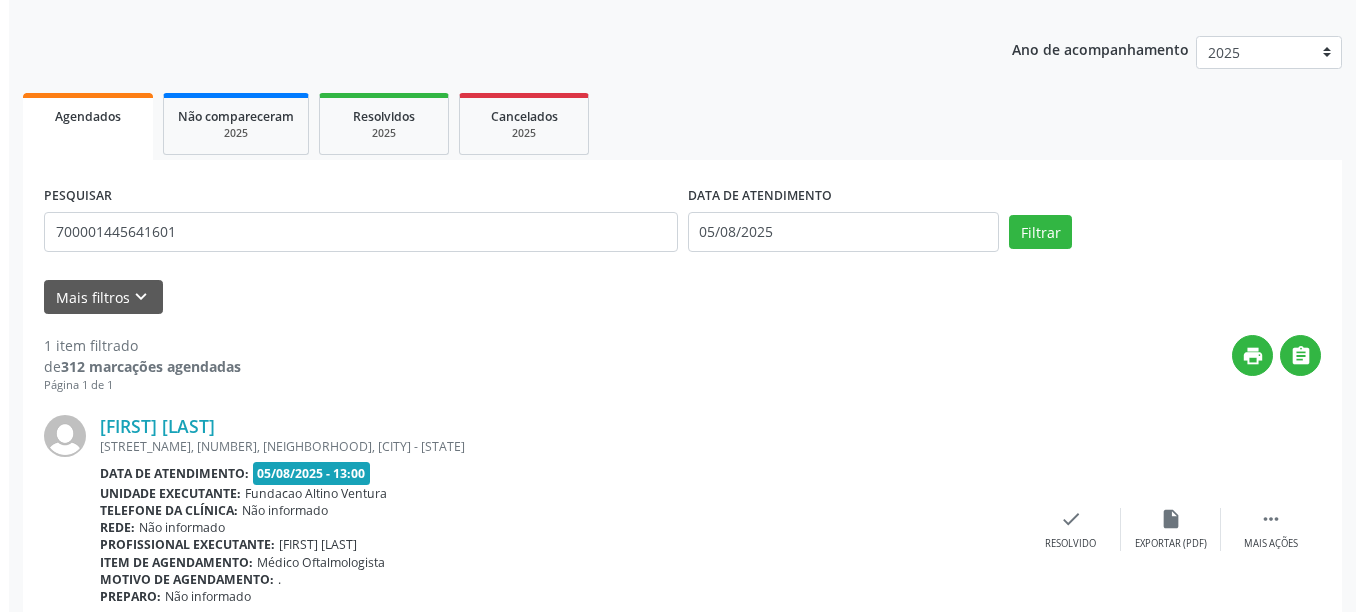 scroll, scrollTop: 293, scrollLeft: 0, axis: vertical 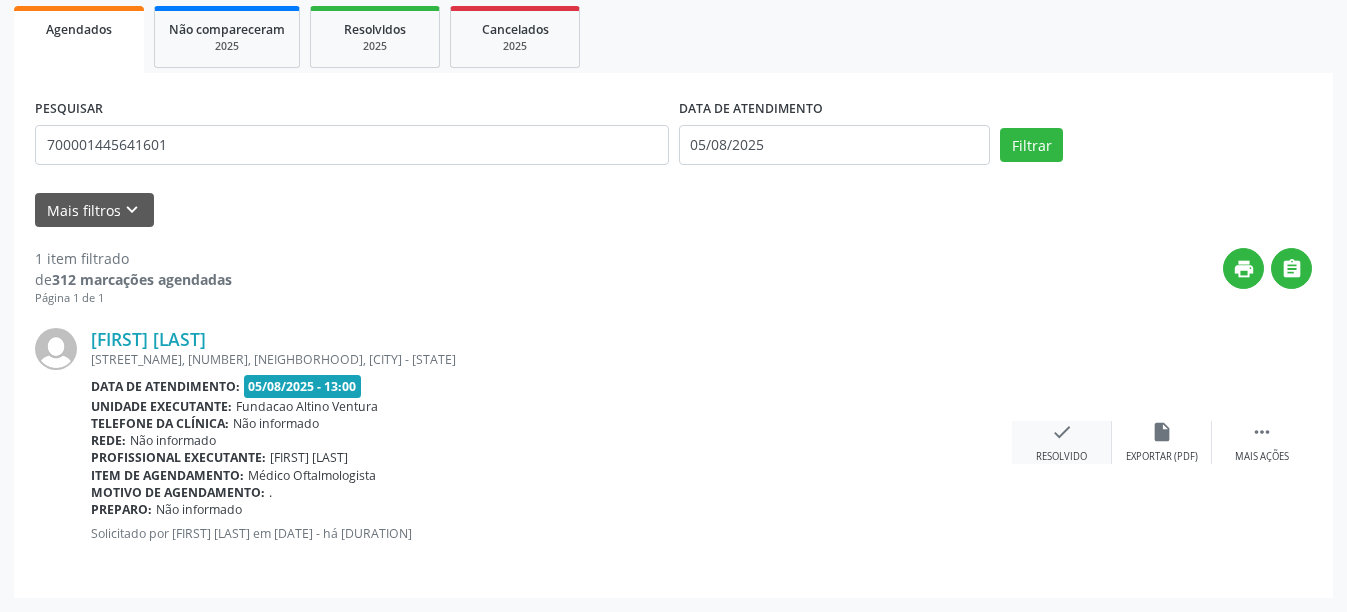 click on "check" at bounding box center (1062, 432) 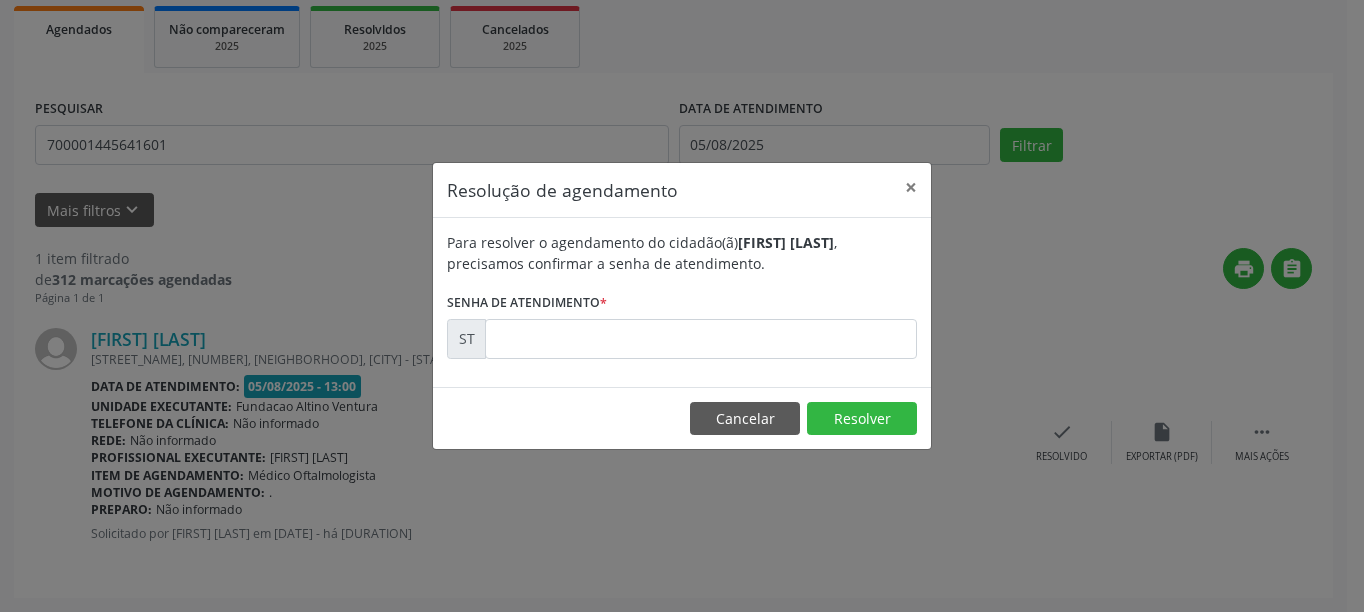 click on "Para resolver o agendamento do cidadão(ã)  [FIRST] [LAST] ,
precisamos confirmar a senha de atendimento.
Senha de atendimento
*
ST" at bounding box center [682, 302] 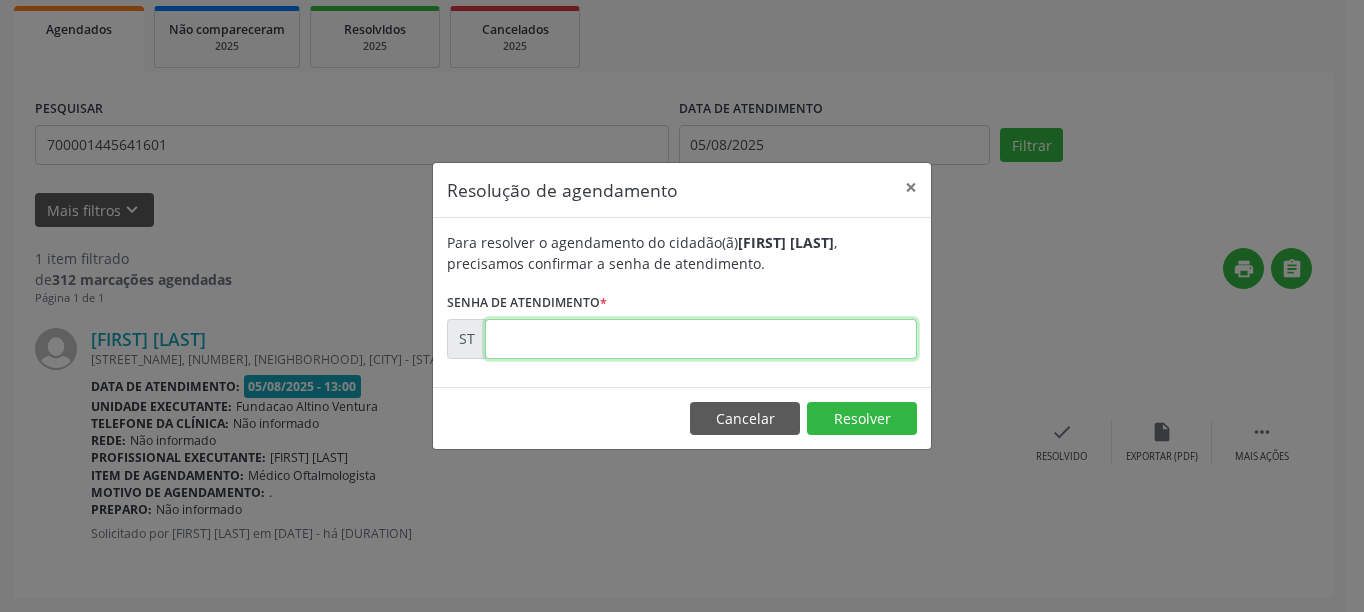 click at bounding box center [701, 339] 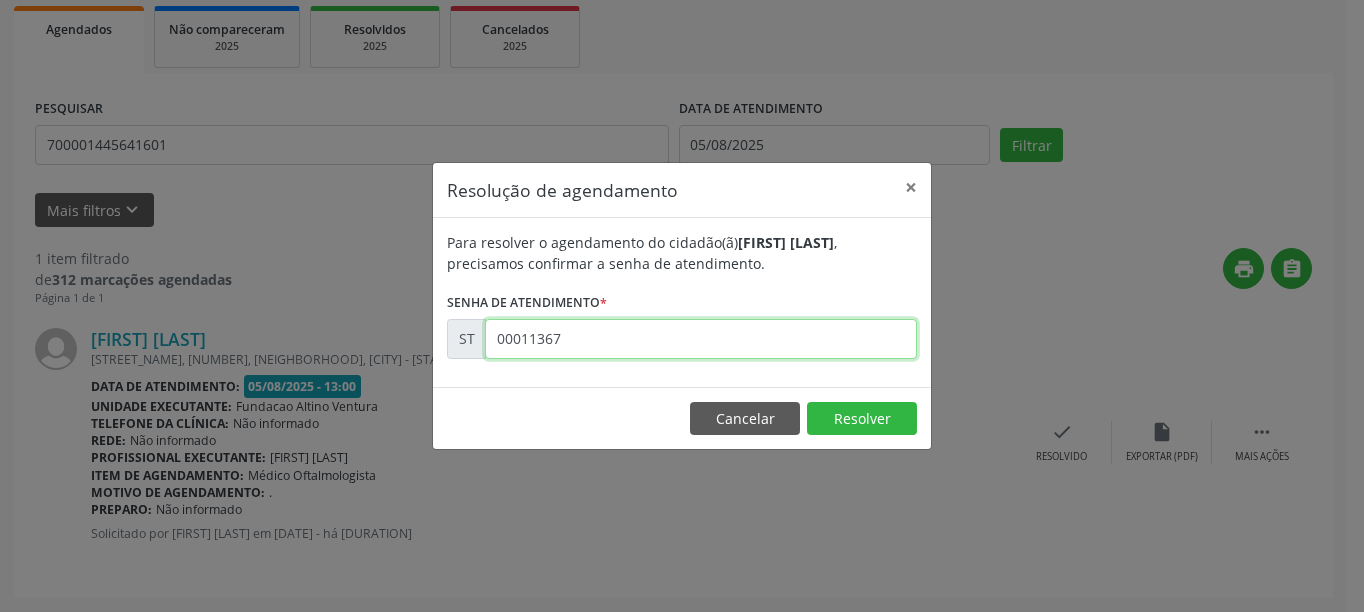 type on "00011367" 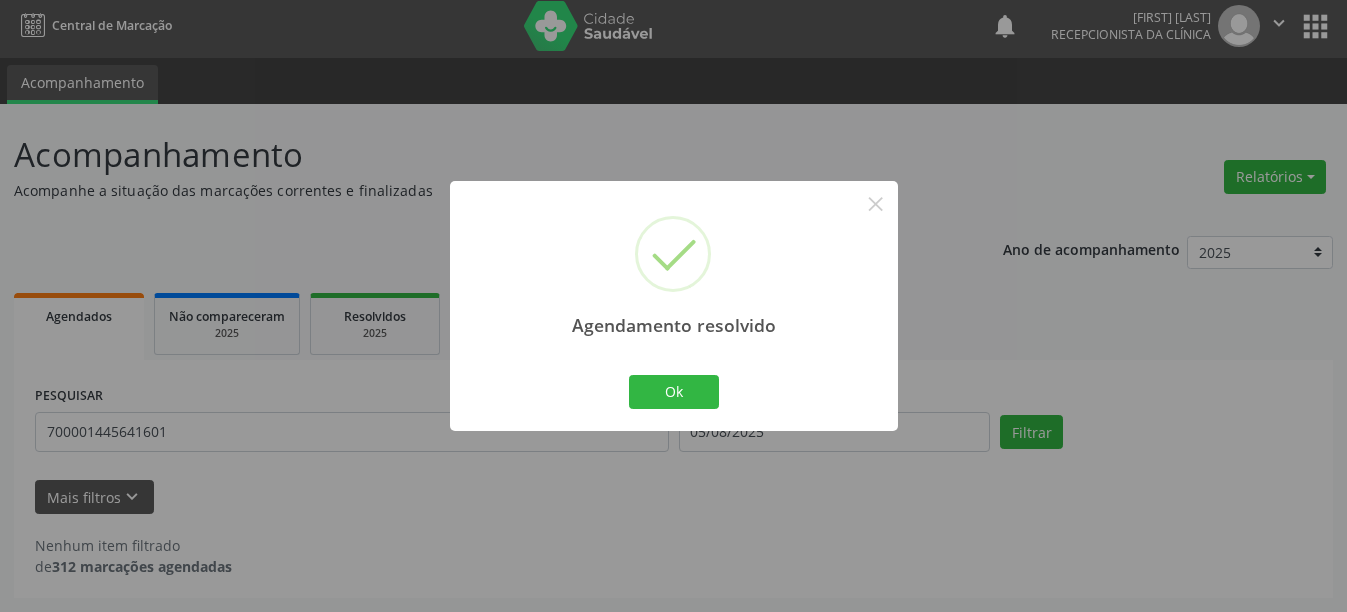 scroll, scrollTop: 6, scrollLeft: 0, axis: vertical 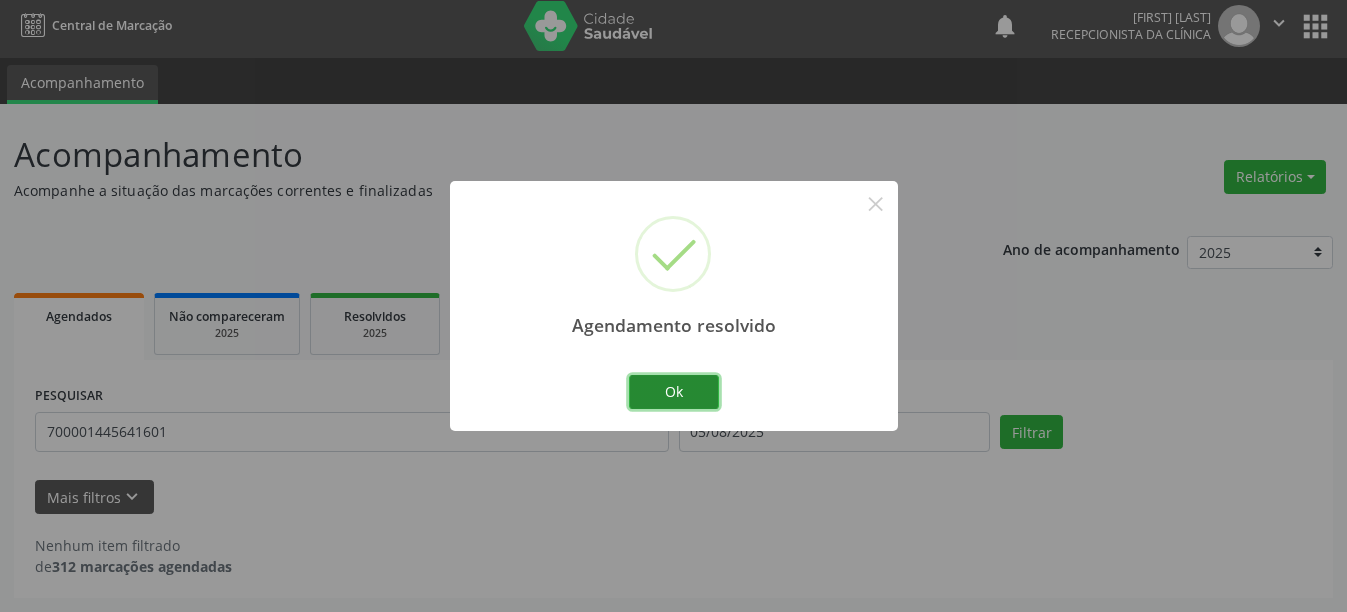 click on "Ok" at bounding box center [674, 392] 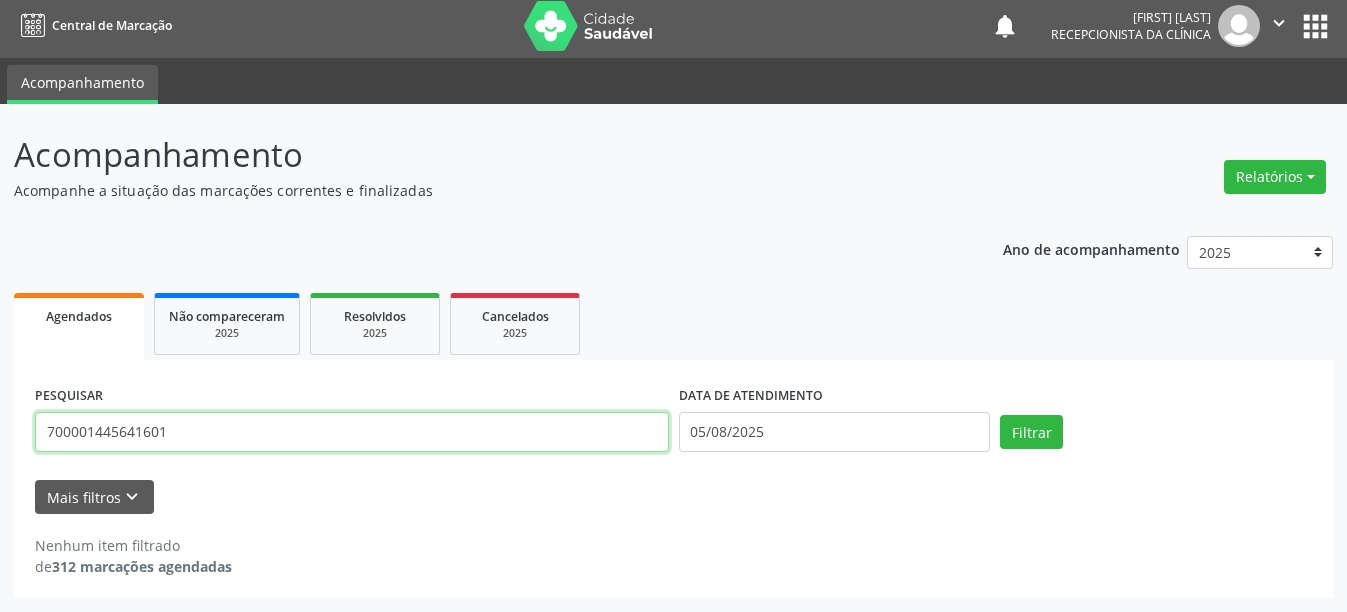 click on "700001445641601" at bounding box center [352, 432] 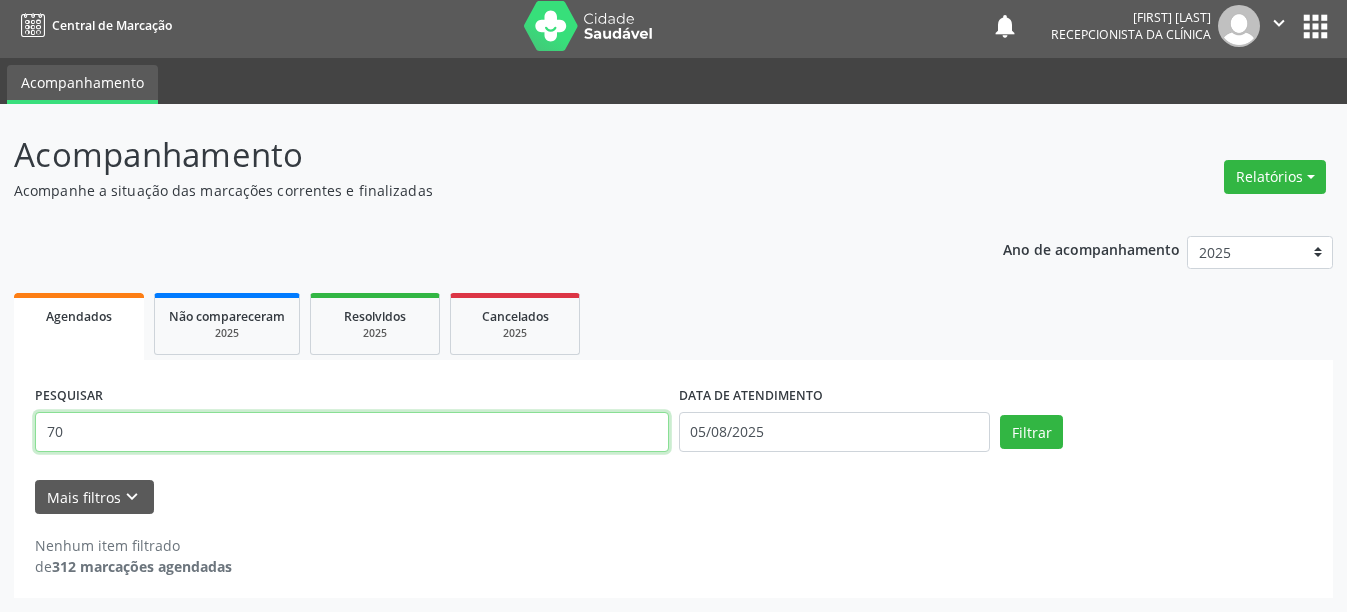 type on "7" 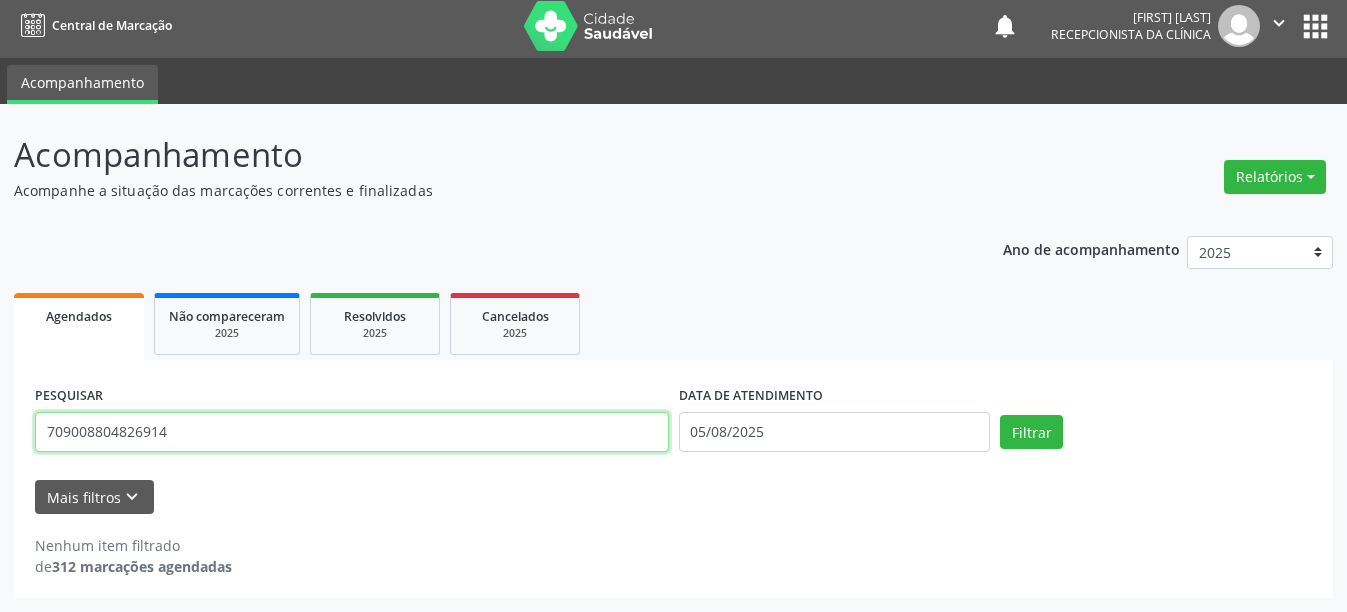 type on "709008804826914" 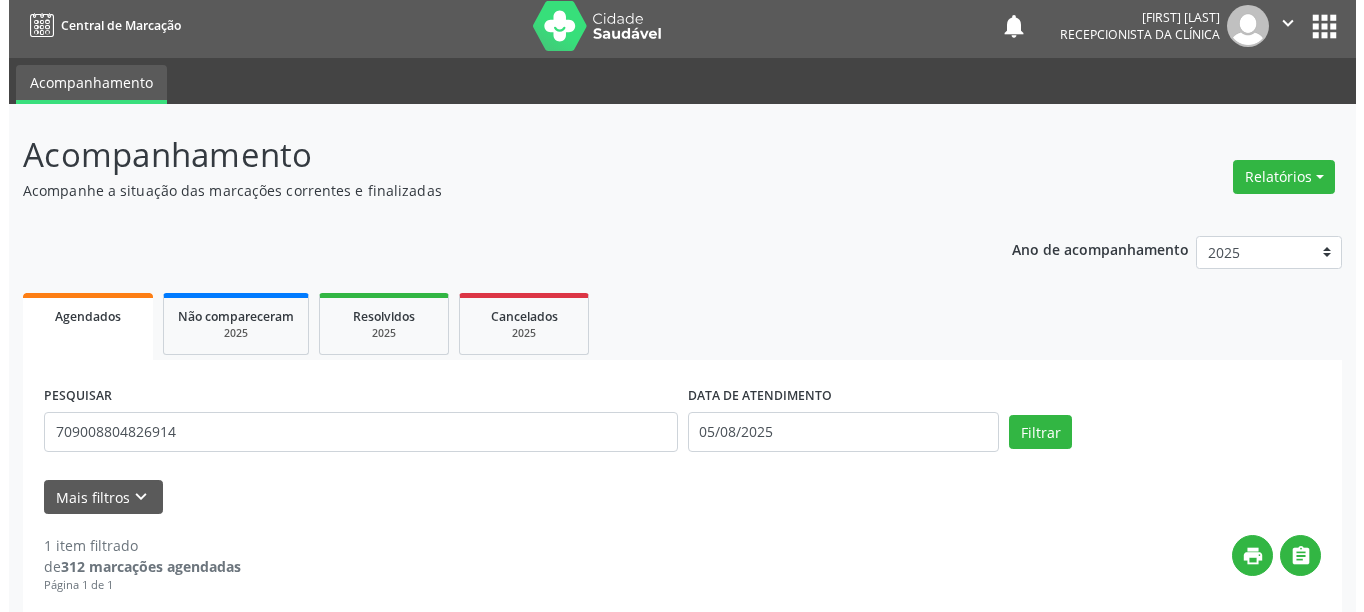 scroll, scrollTop: 293, scrollLeft: 0, axis: vertical 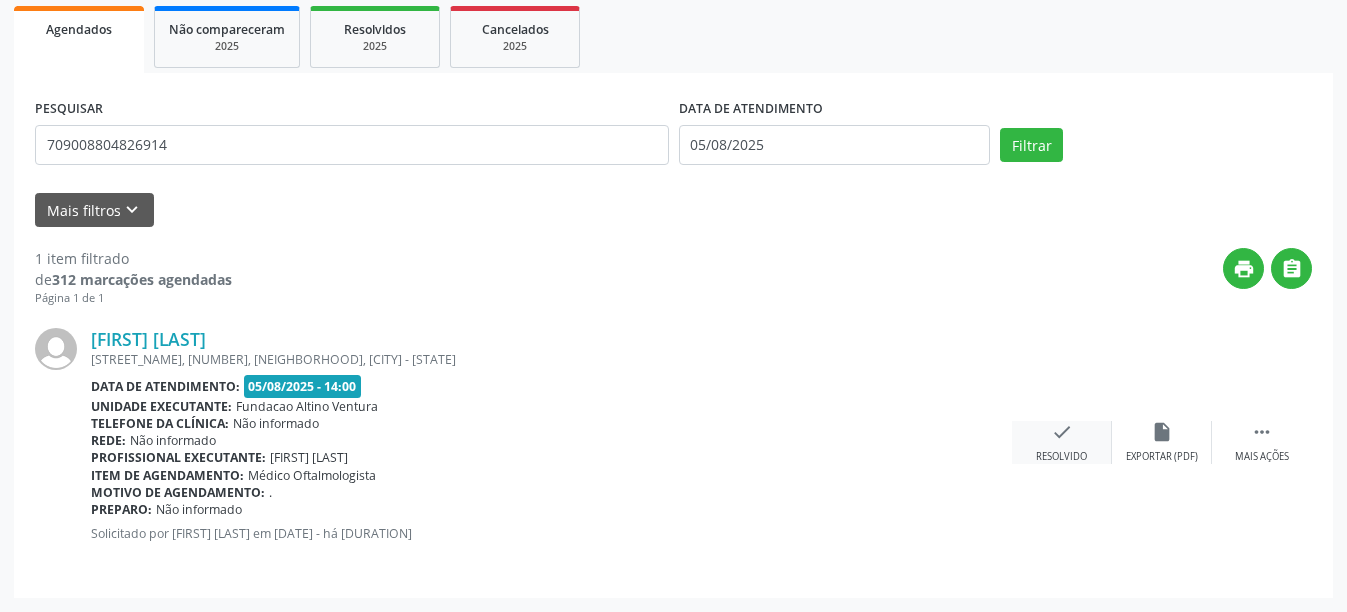 click on "check
Resolvido" at bounding box center [1062, 442] 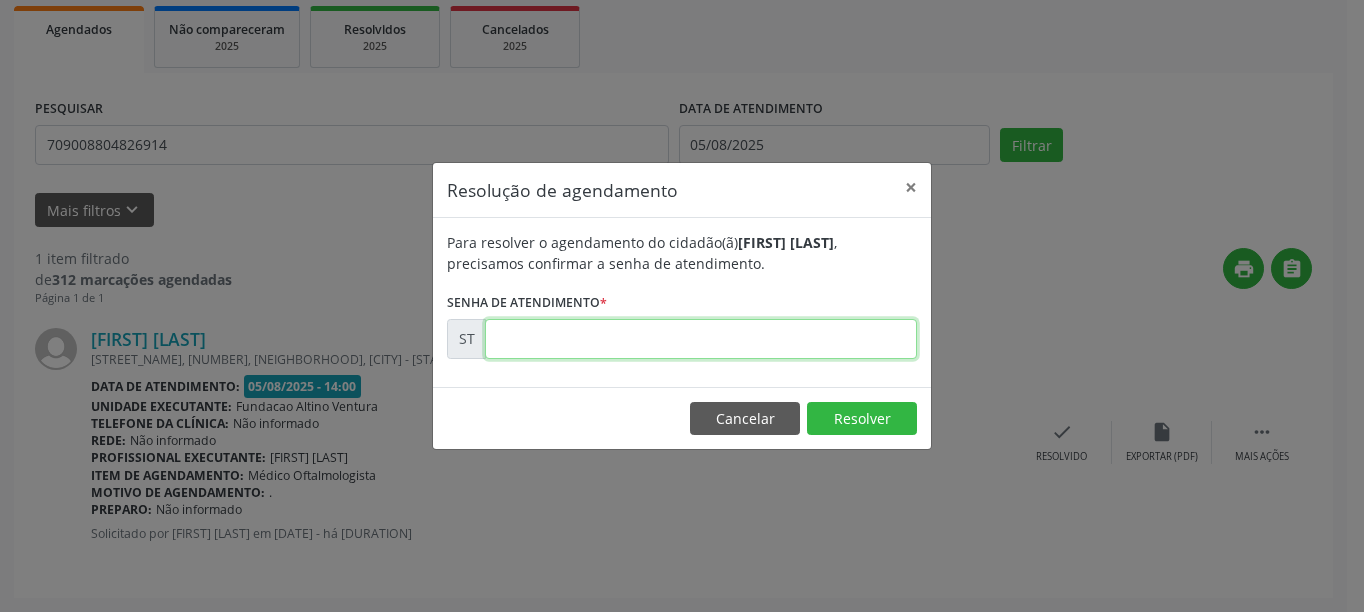 click at bounding box center (701, 339) 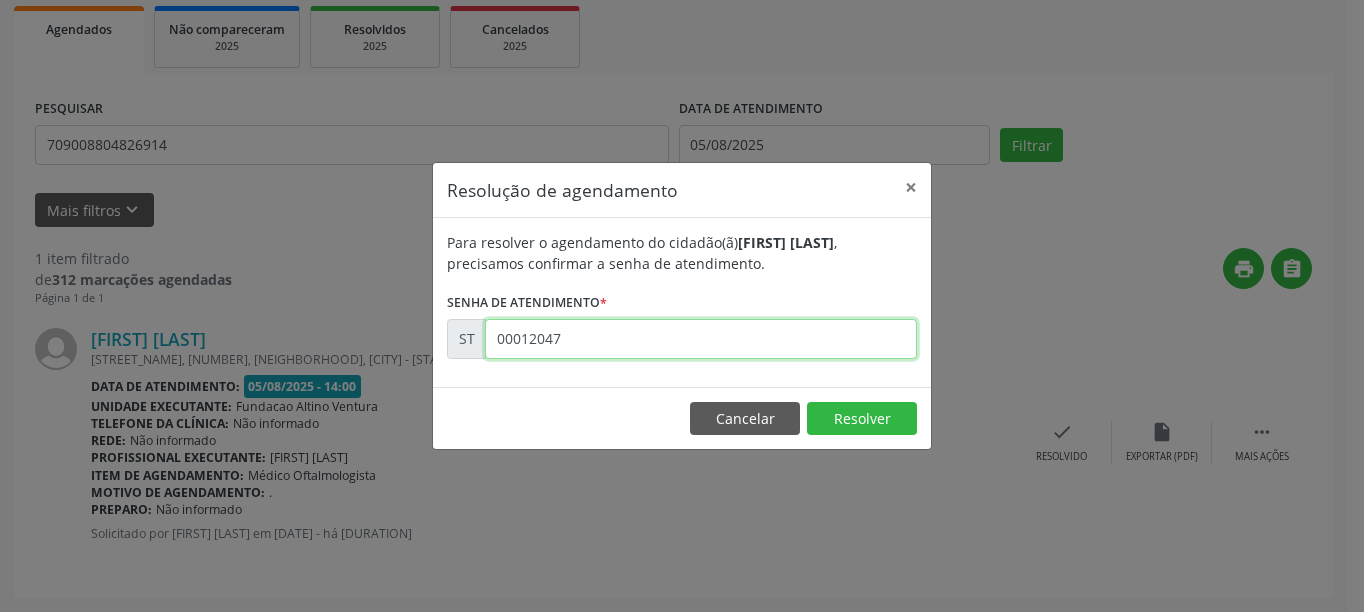type on "00012047" 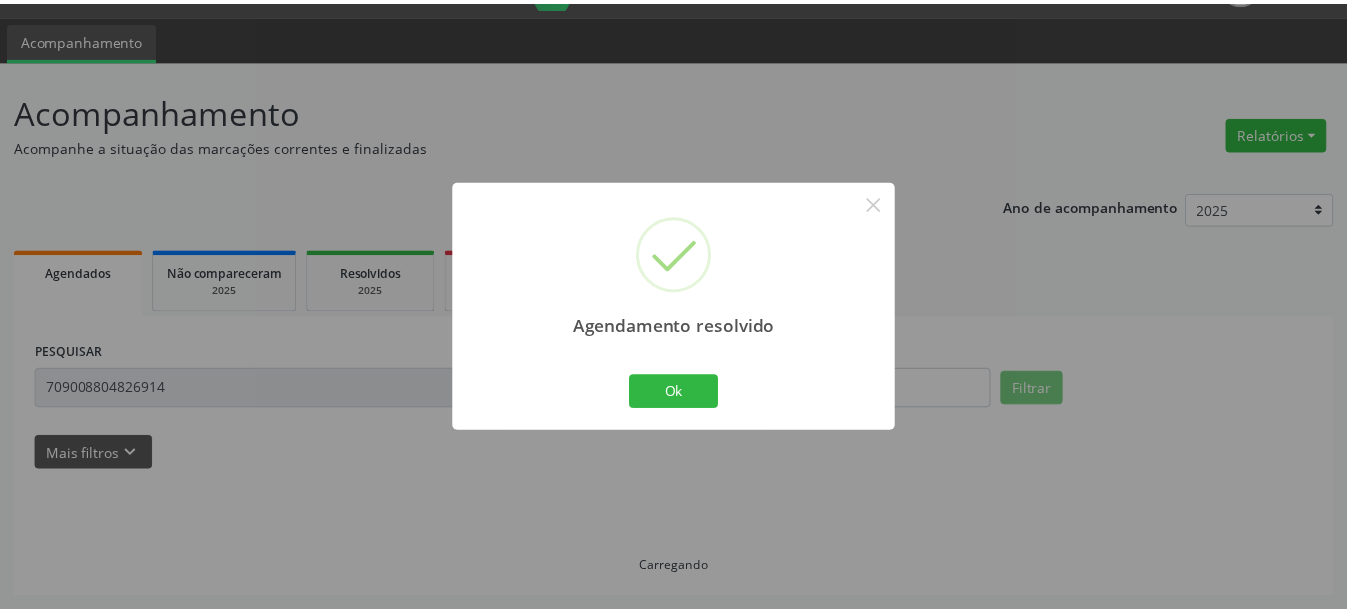 scroll, scrollTop: 50, scrollLeft: 0, axis: vertical 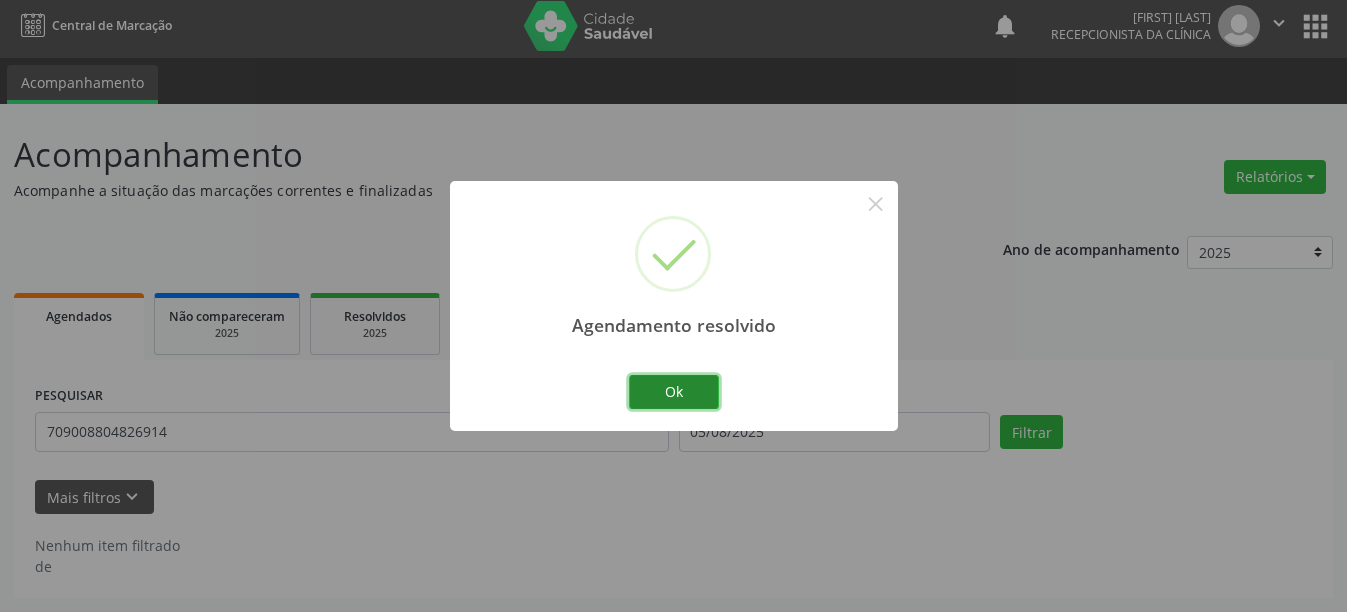 click on "Ok" at bounding box center (674, 392) 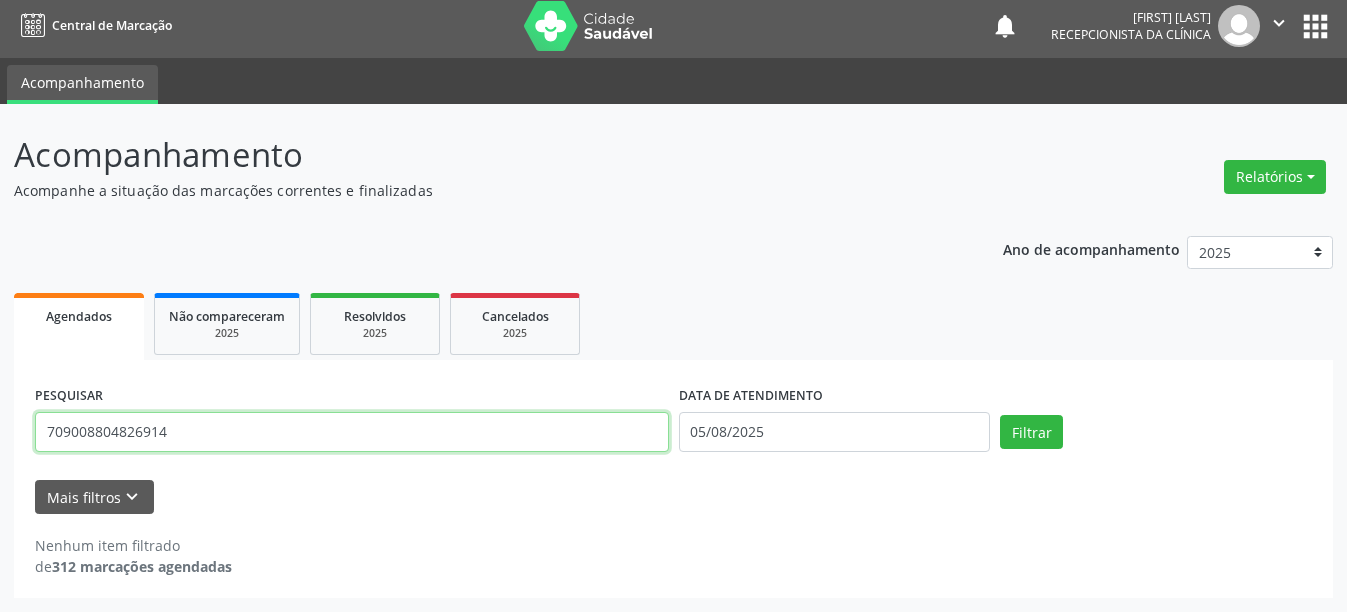 click on "709008804826914" at bounding box center [352, 432] 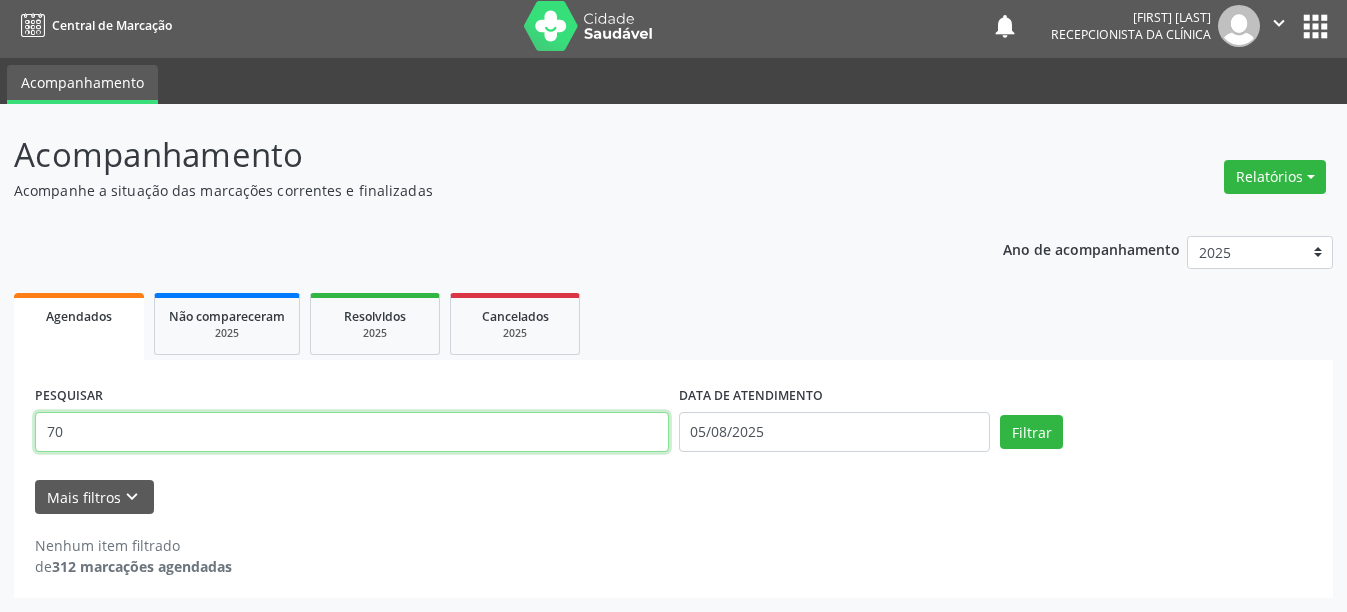 type on "7" 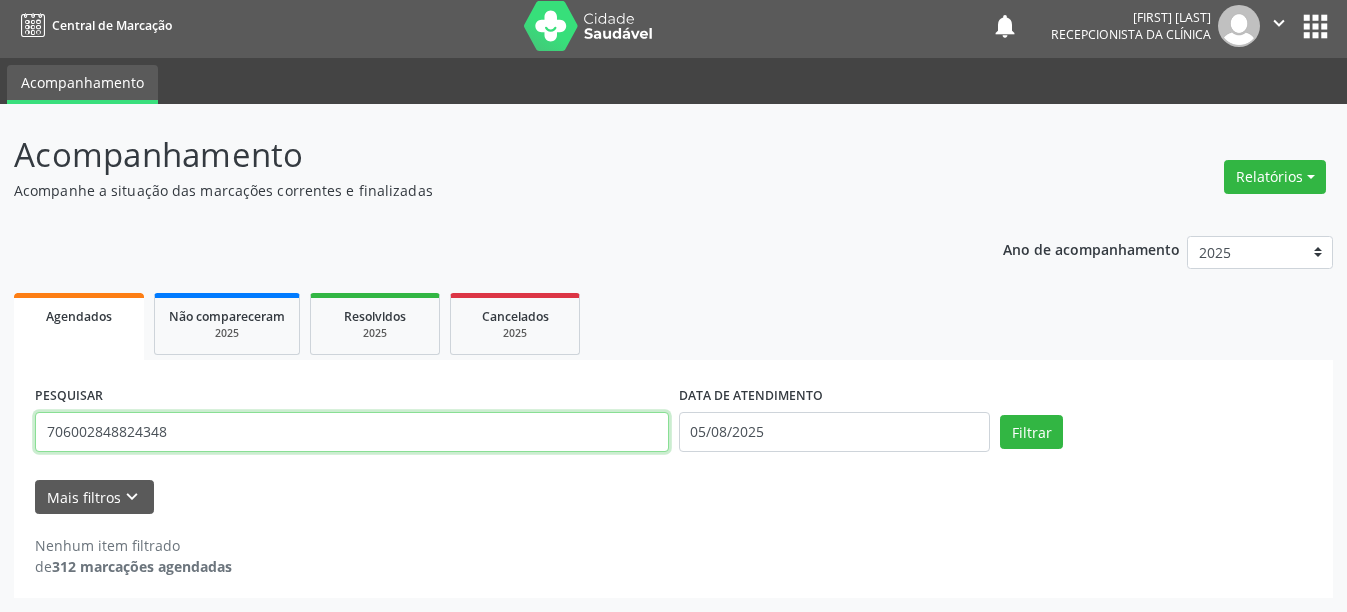 type on "706002848824348" 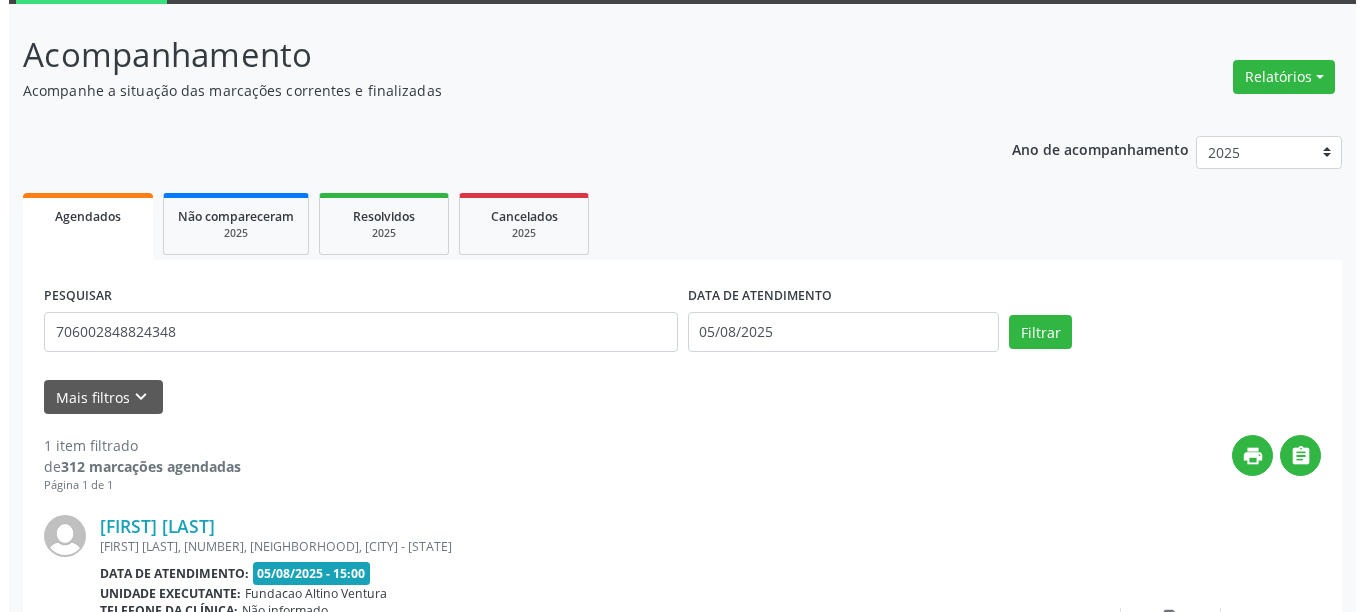 scroll, scrollTop: 293, scrollLeft: 0, axis: vertical 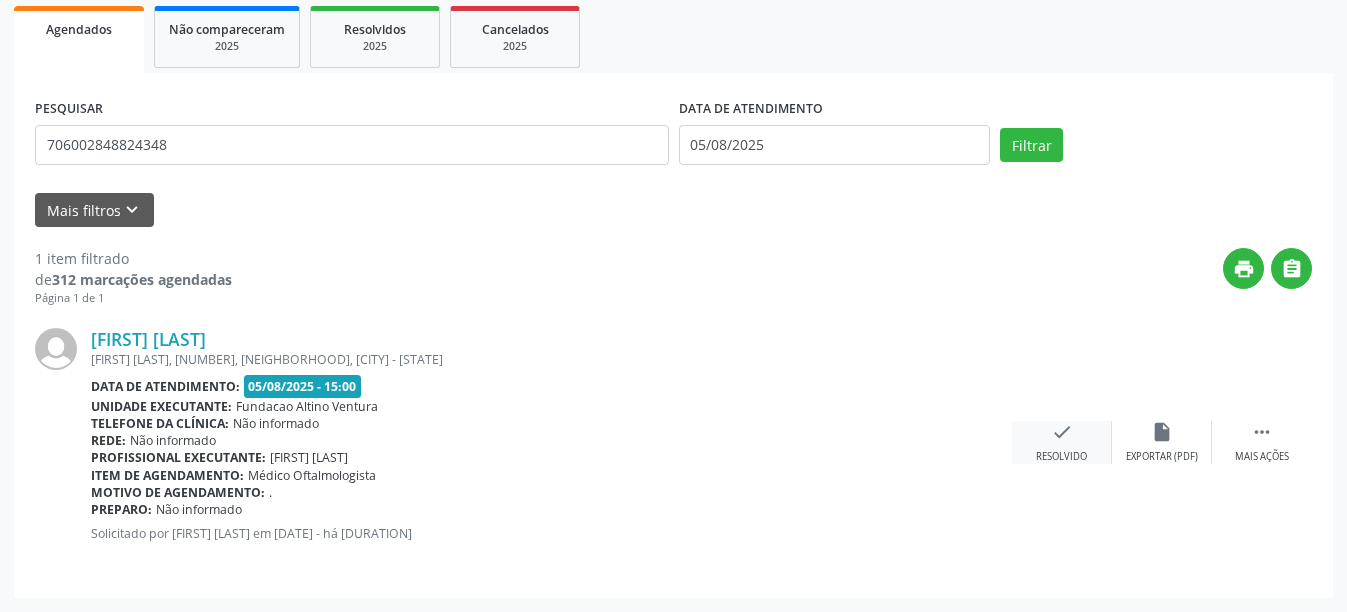 click on "check" at bounding box center (1062, 432) 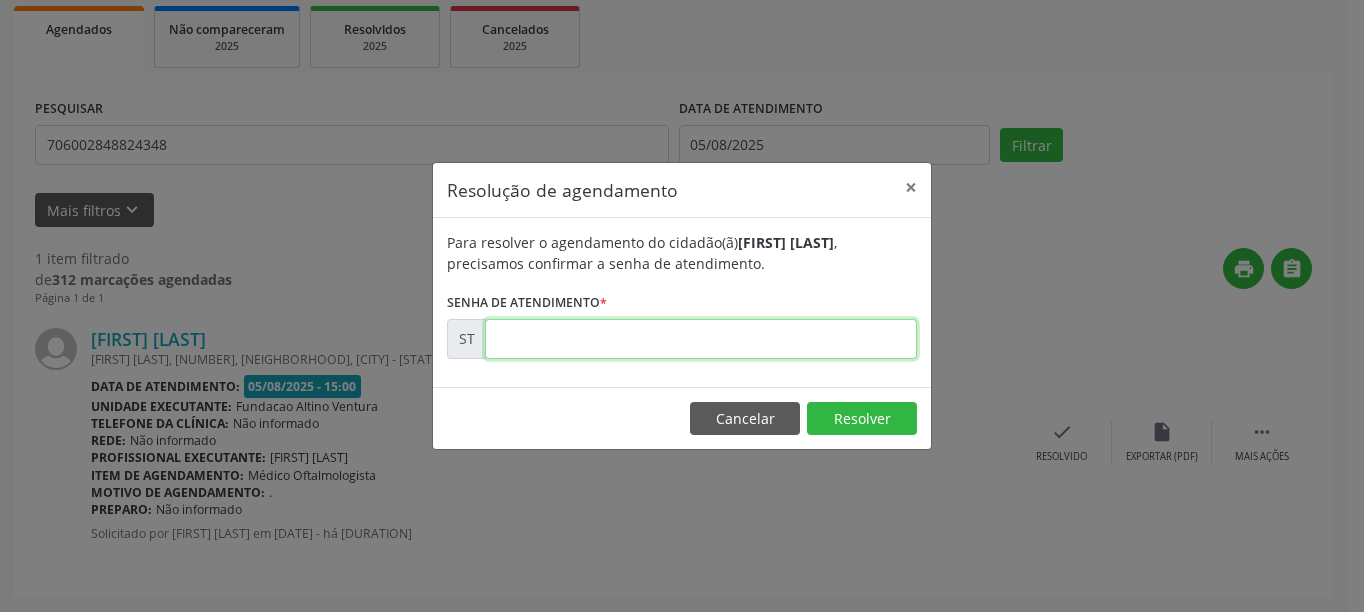 click at bounding box center (701, 339) 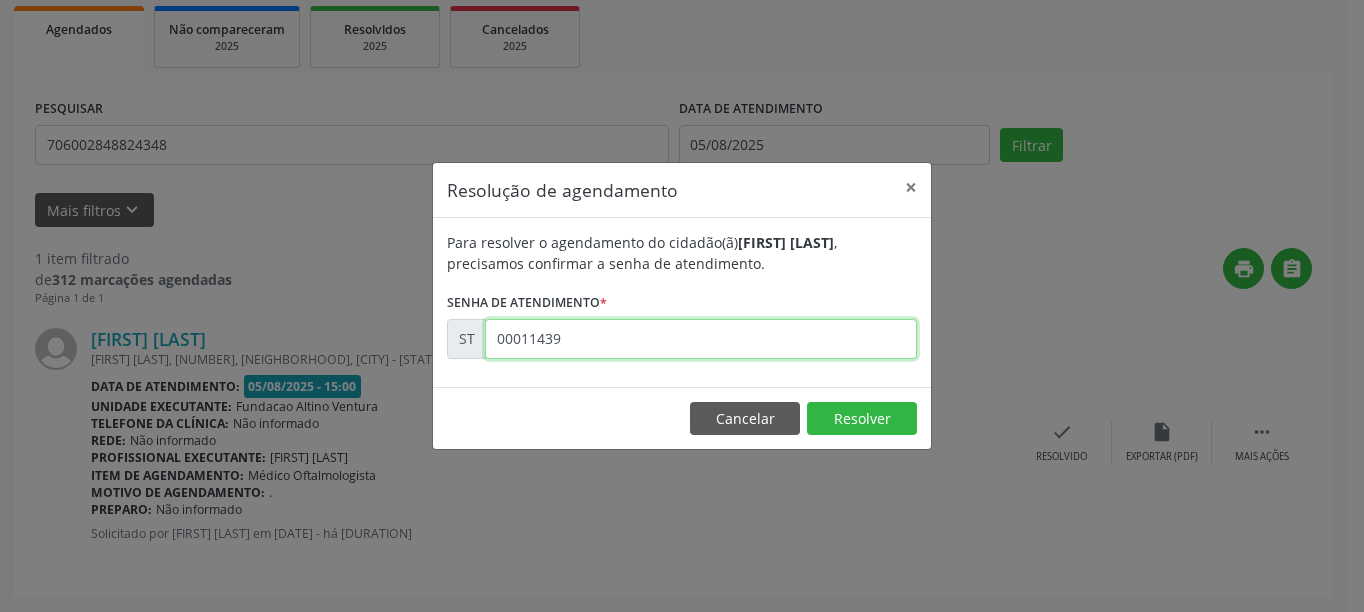 type on "00011439" 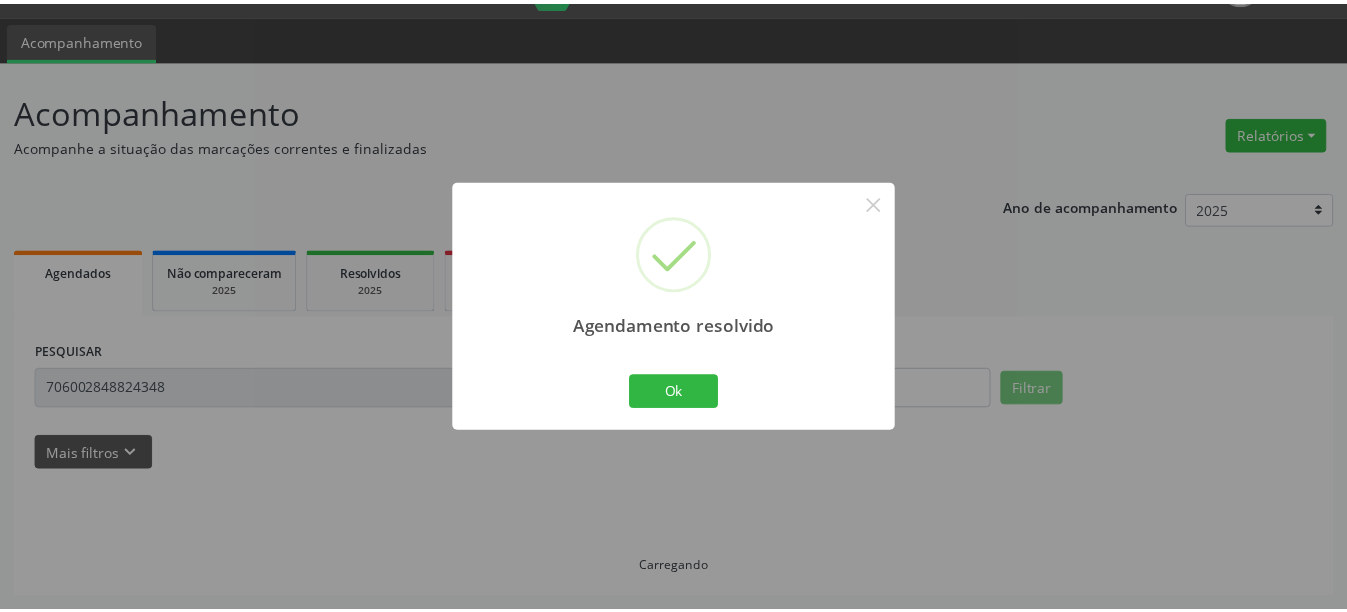 scroll, scrollTop: 50, scrollLeft: 0, axis: vertical 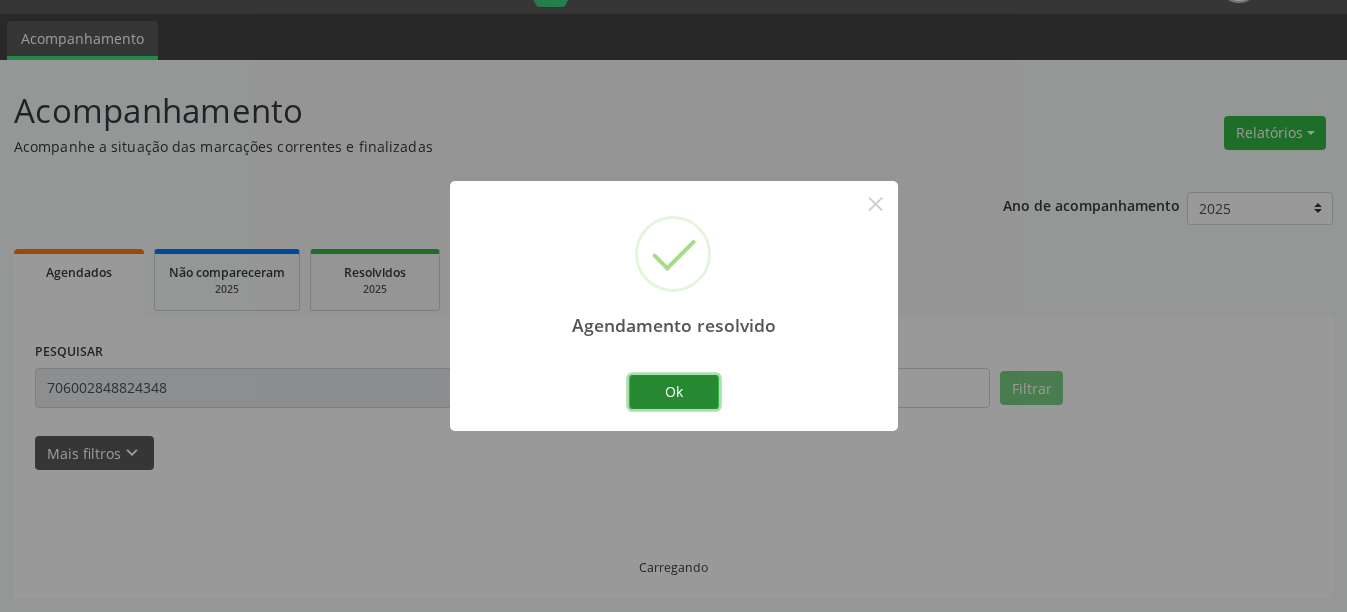 click on "Ok" at bounding box center [674, 392] 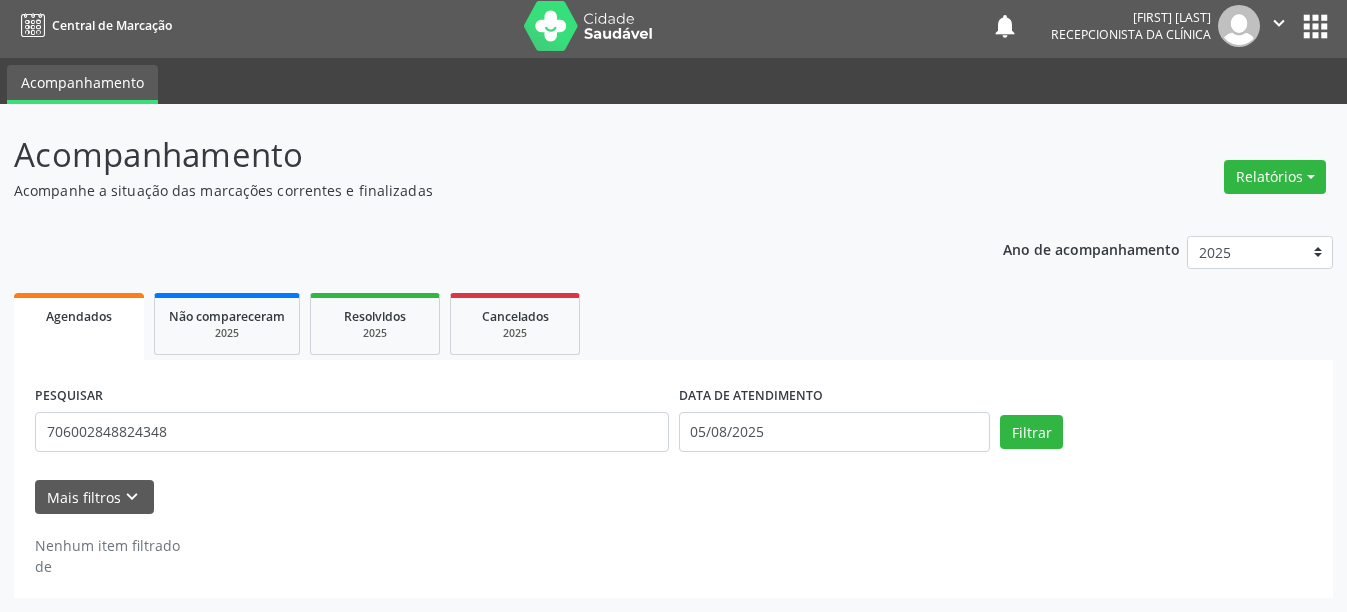 scroll, scrollTop: 6, scrollLeft: 0, axis: vertical 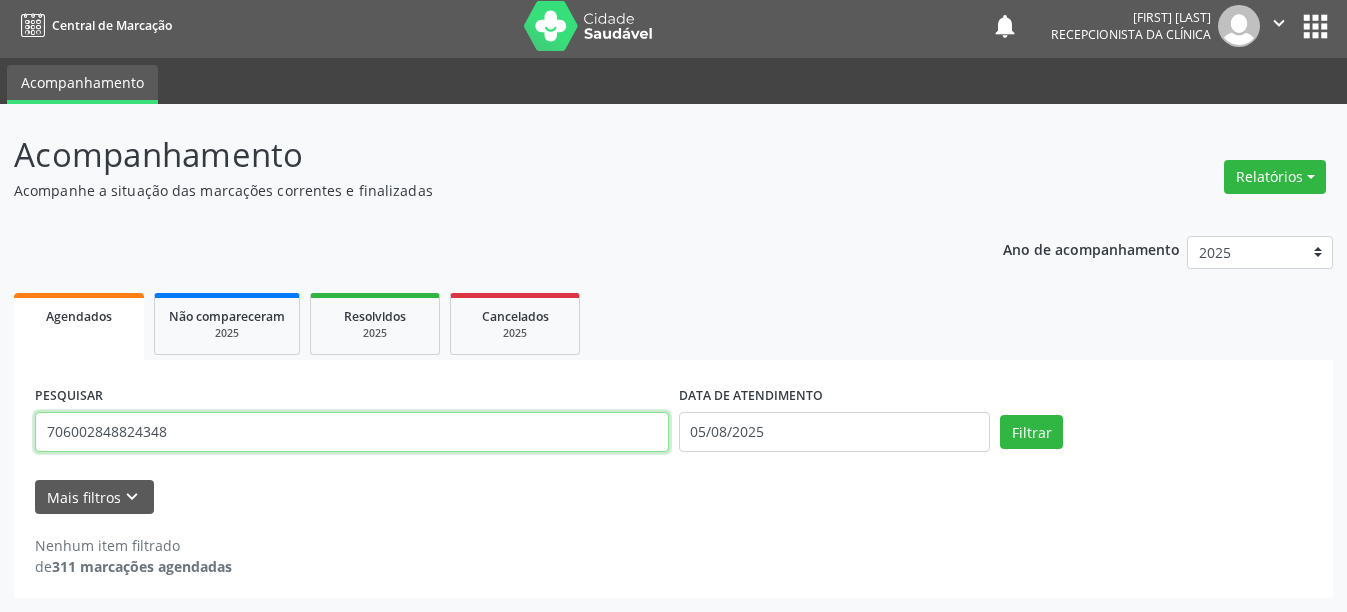click on "706002848824348" at bounding box center (352, 432) 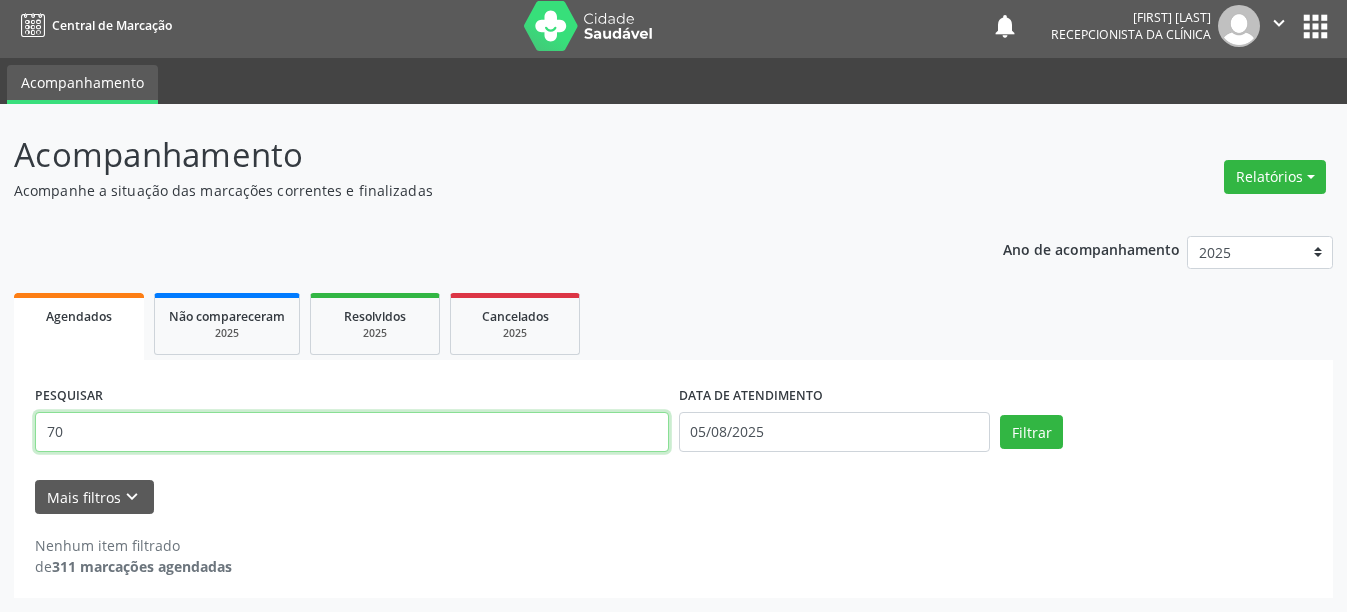 type on "7" 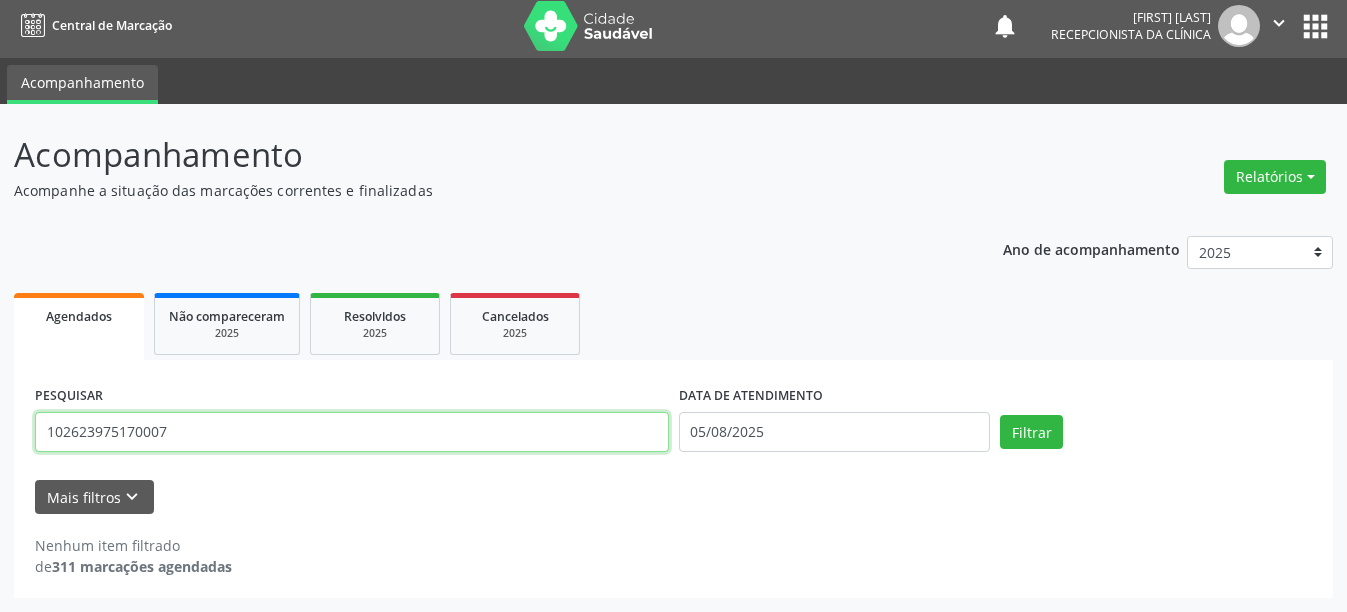 type on "102623975170007" 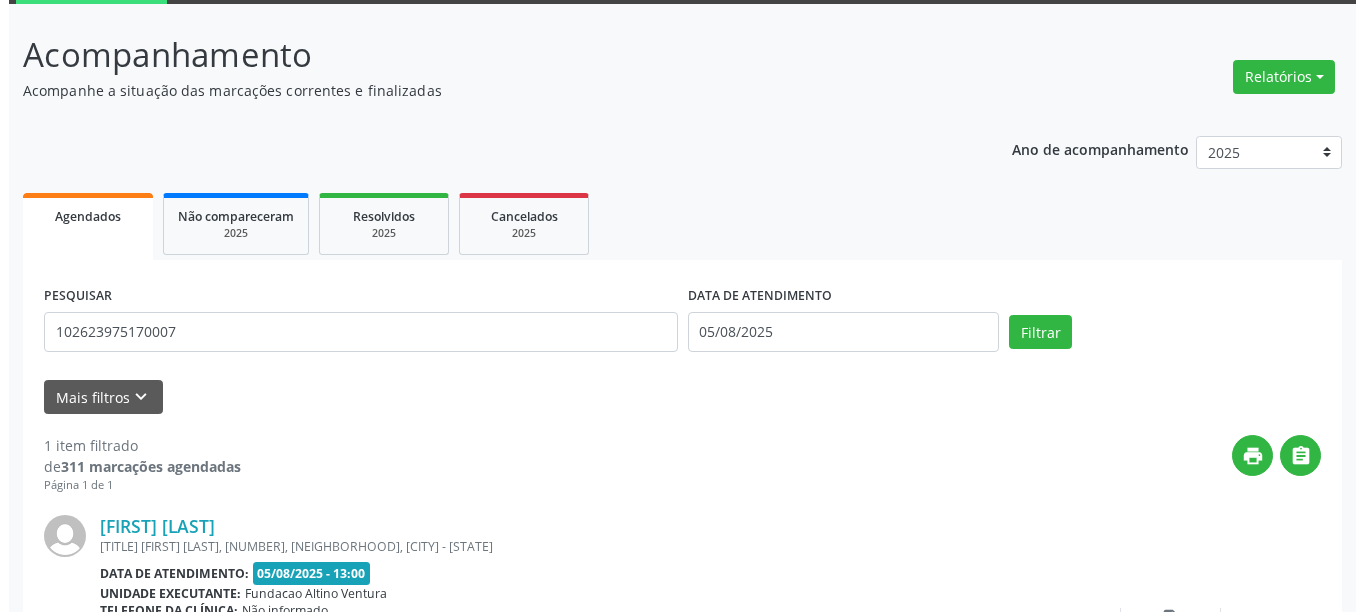 scroll, scrollTop: 293, scrollLeft: 0, axis: vertical 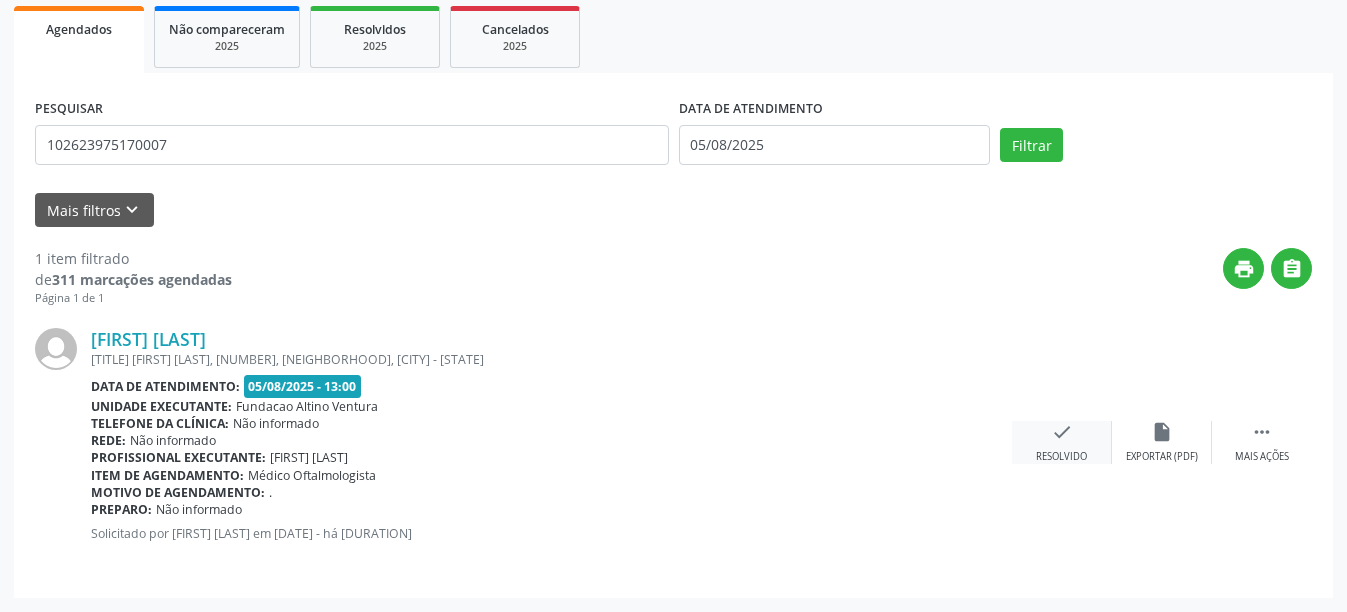 click on "Resolvido" at bounding box center [1061, 457] 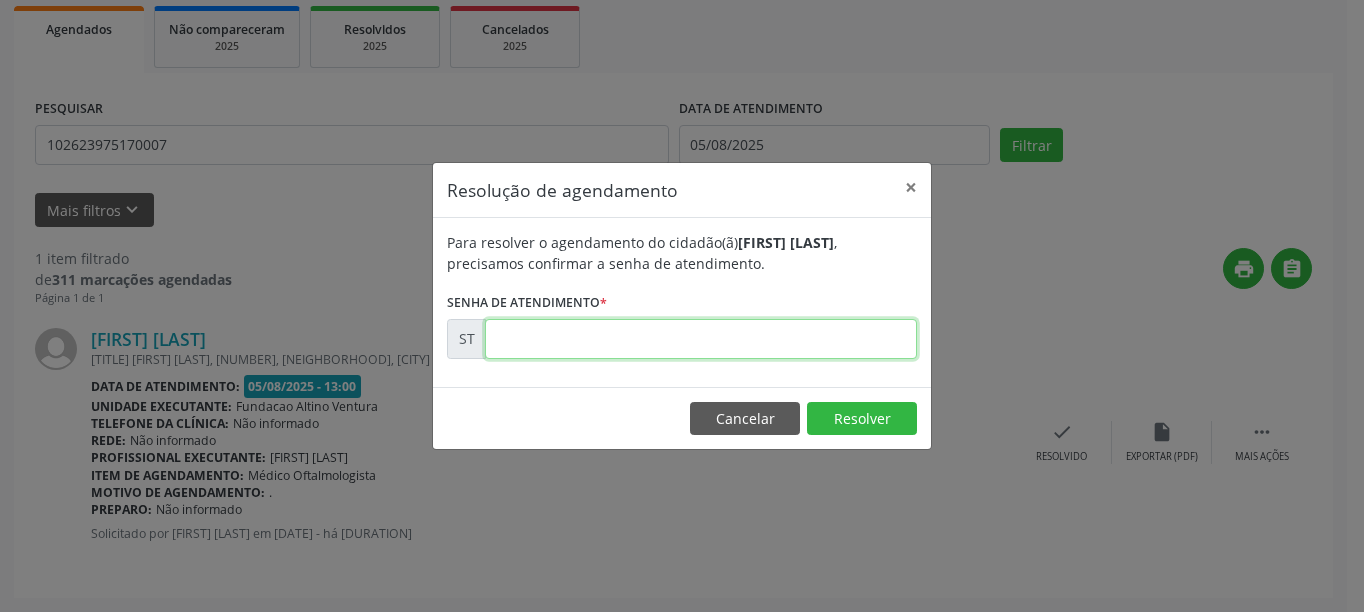 click at bounding box center (701, 339) 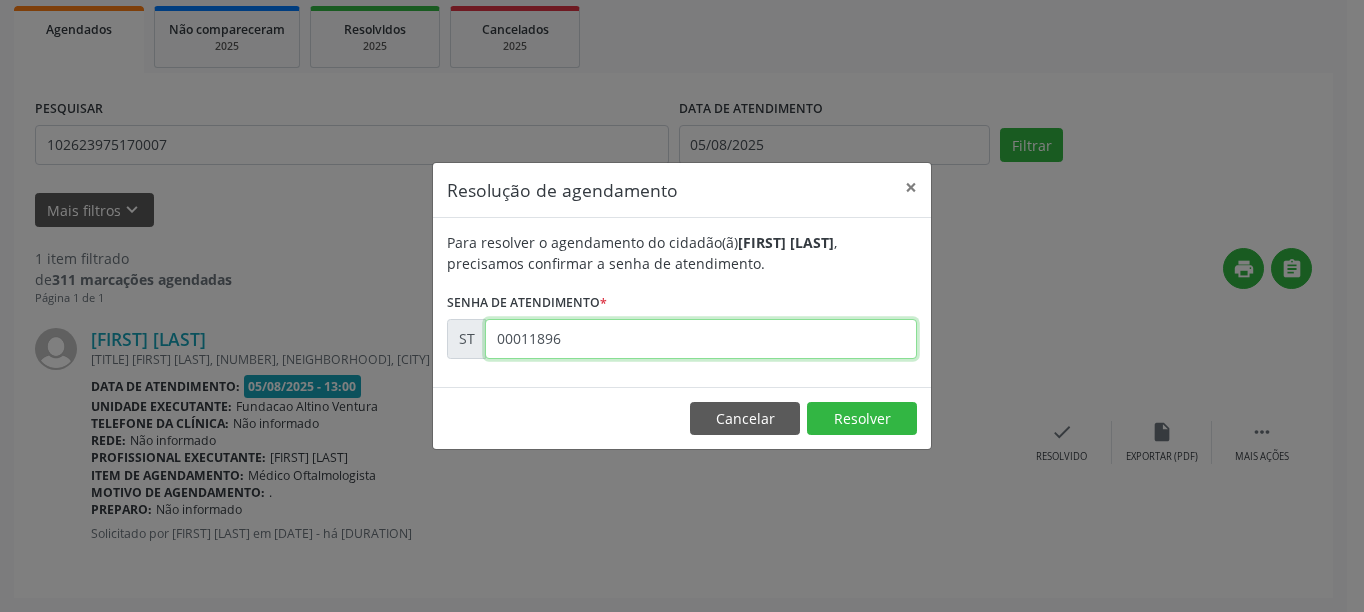 type on "00011896" 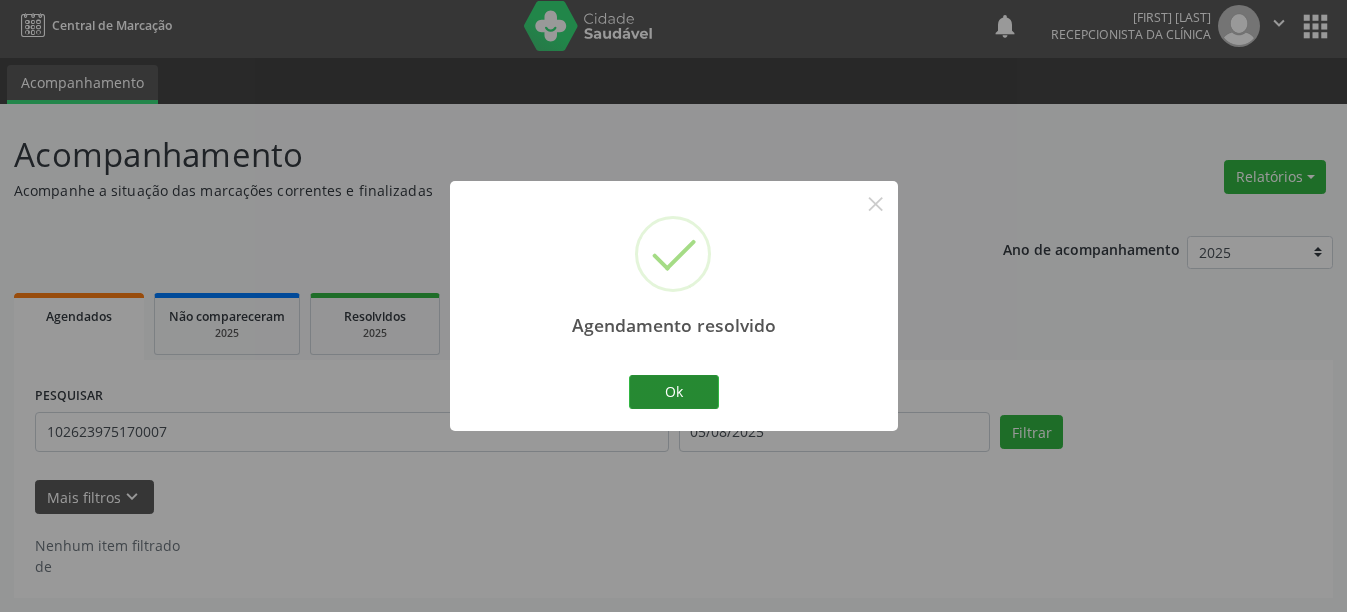 scroll, scrollTop: 6, scrollLeft: 0, axis: vertical 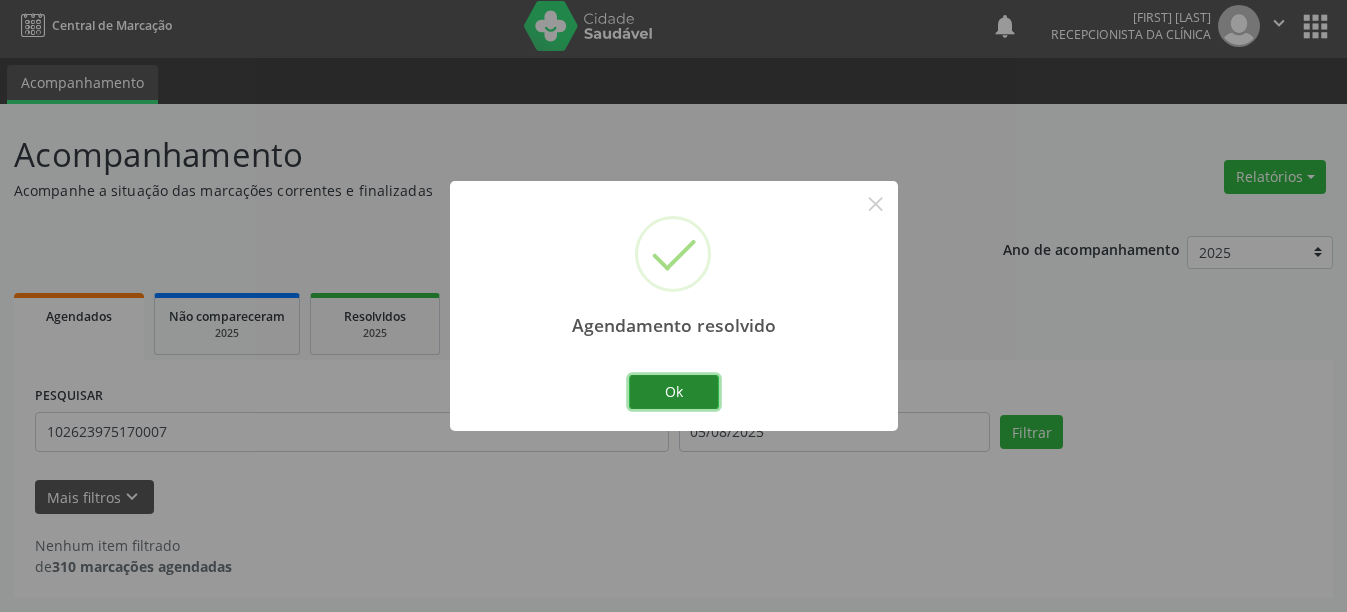 click on "Ok" at bounding box center (674, 392) 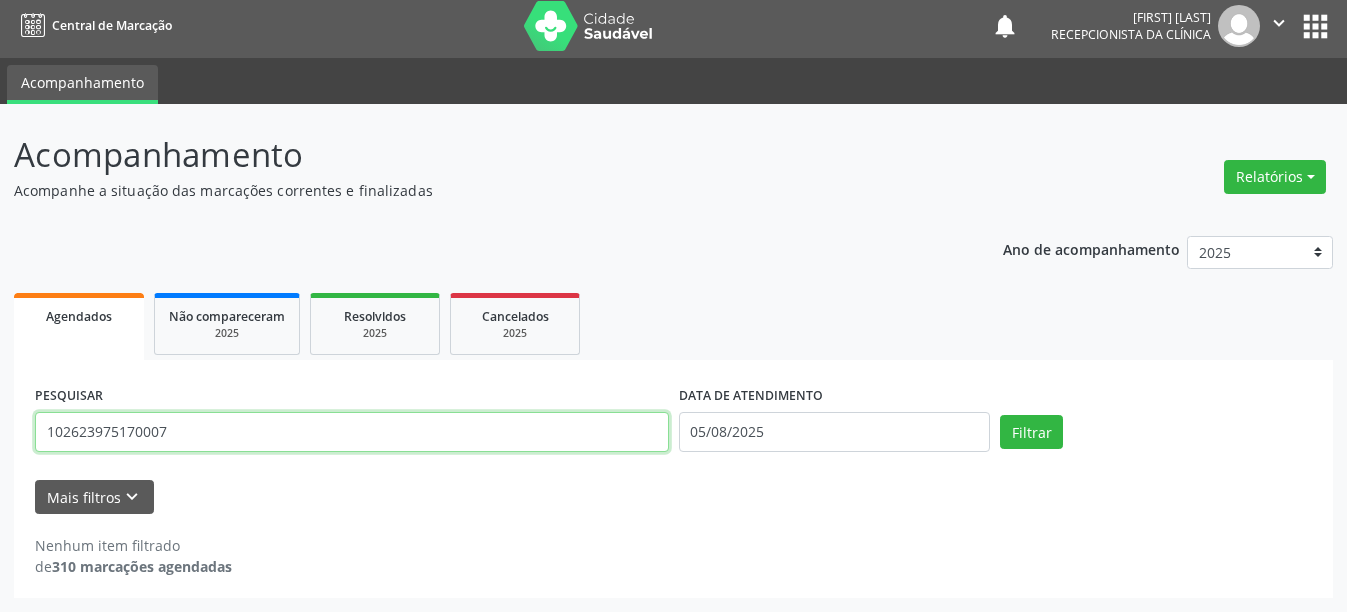 click on "102623975170007" at bounding box center [352, 432] 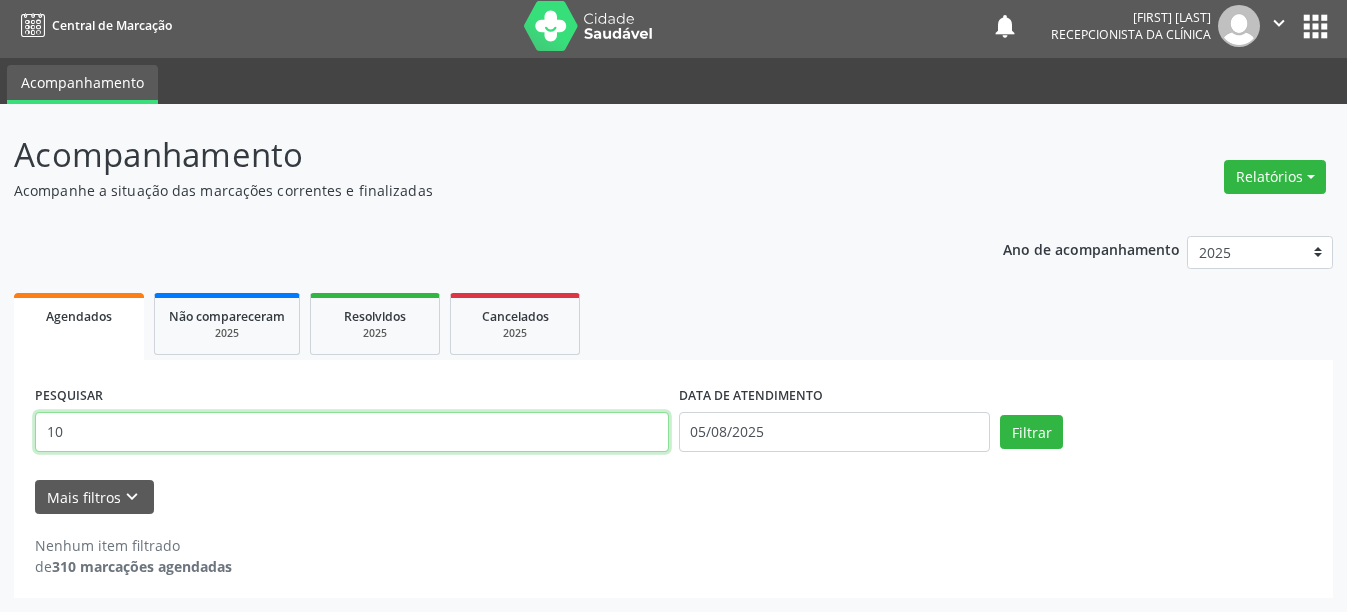 type on "1" 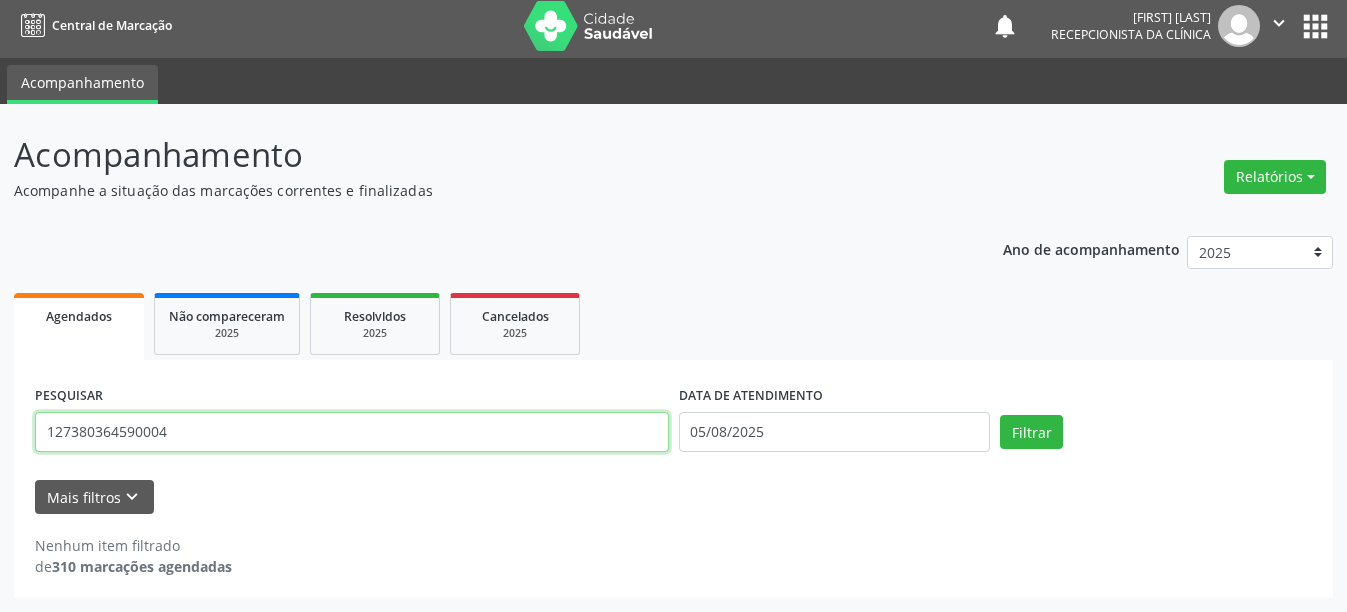 type on "127380364590004" 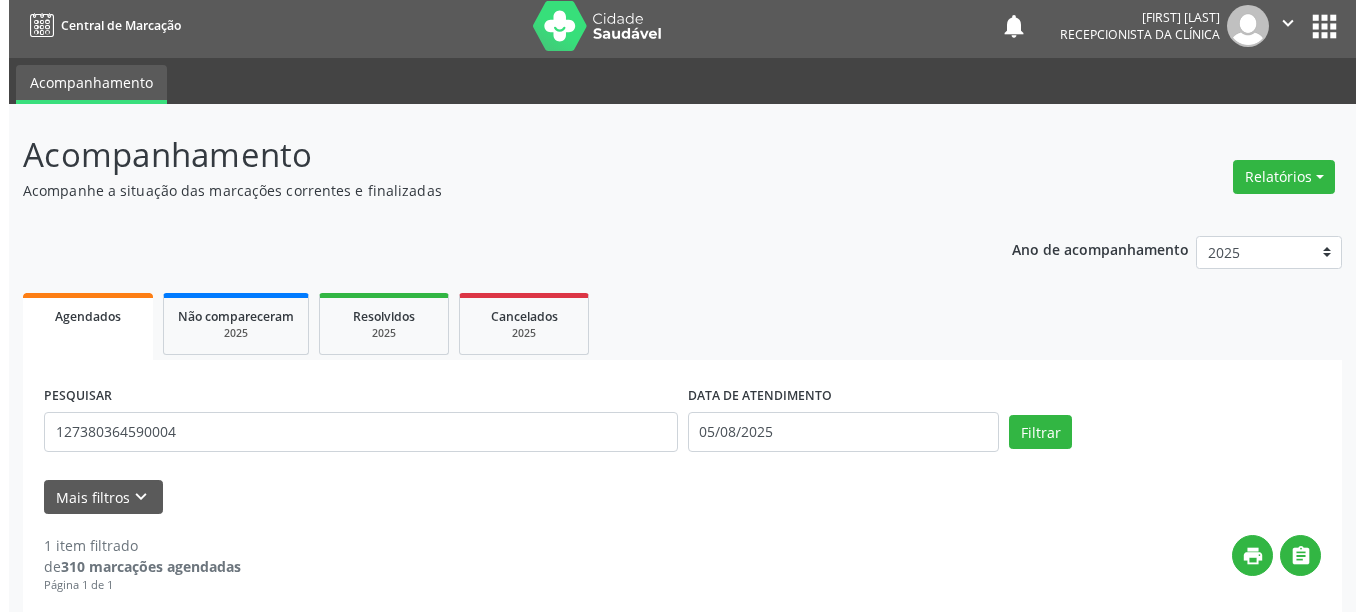 scroll, scrollTop: 293, scrollLeft: 0, axis: vertical 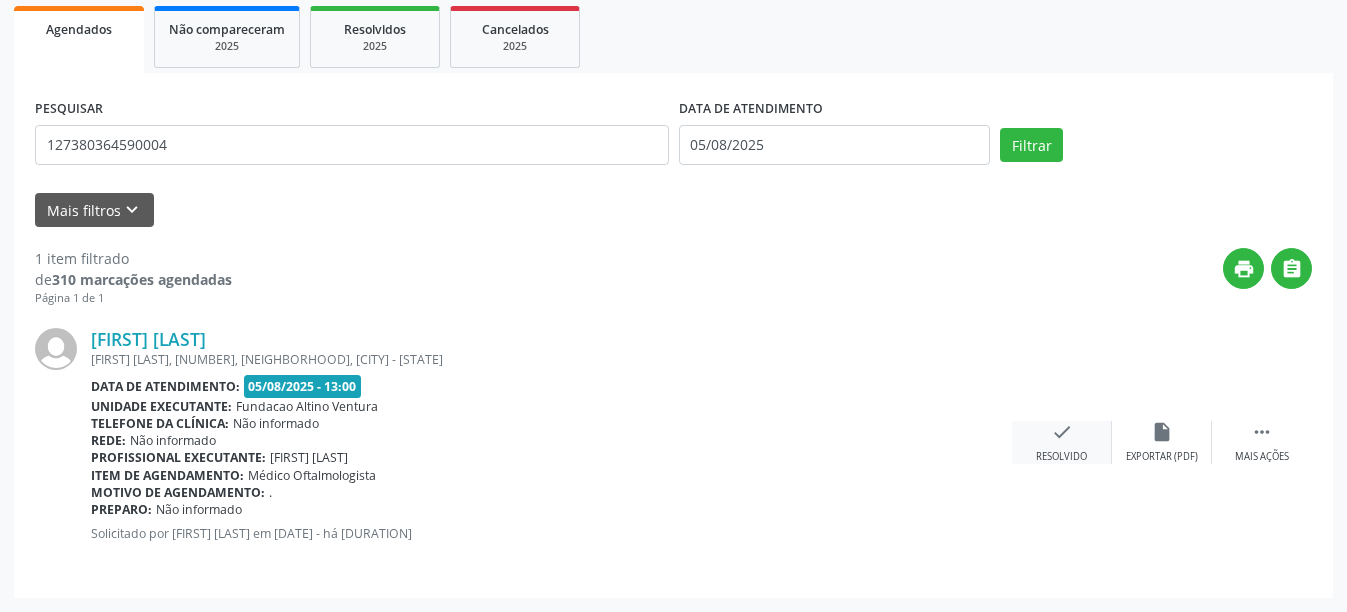 click on "Resolvido" at bounding box center [1061, 457] 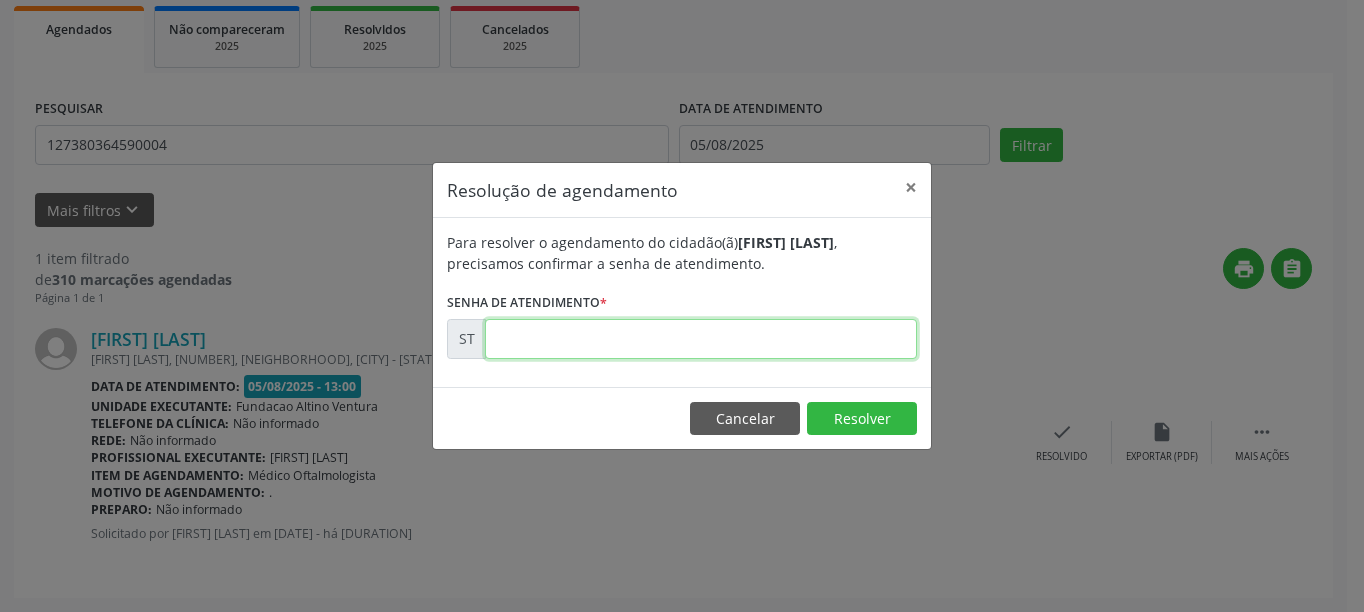 click at bounding box center [701, 339] 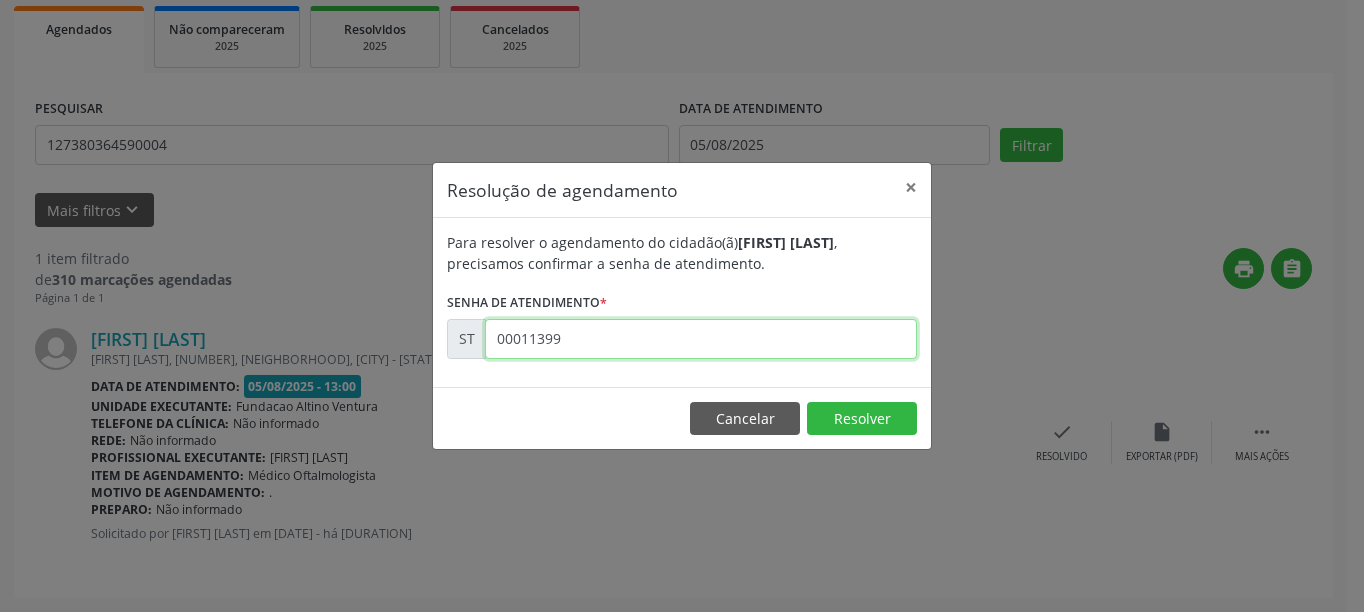 type on "00011399" 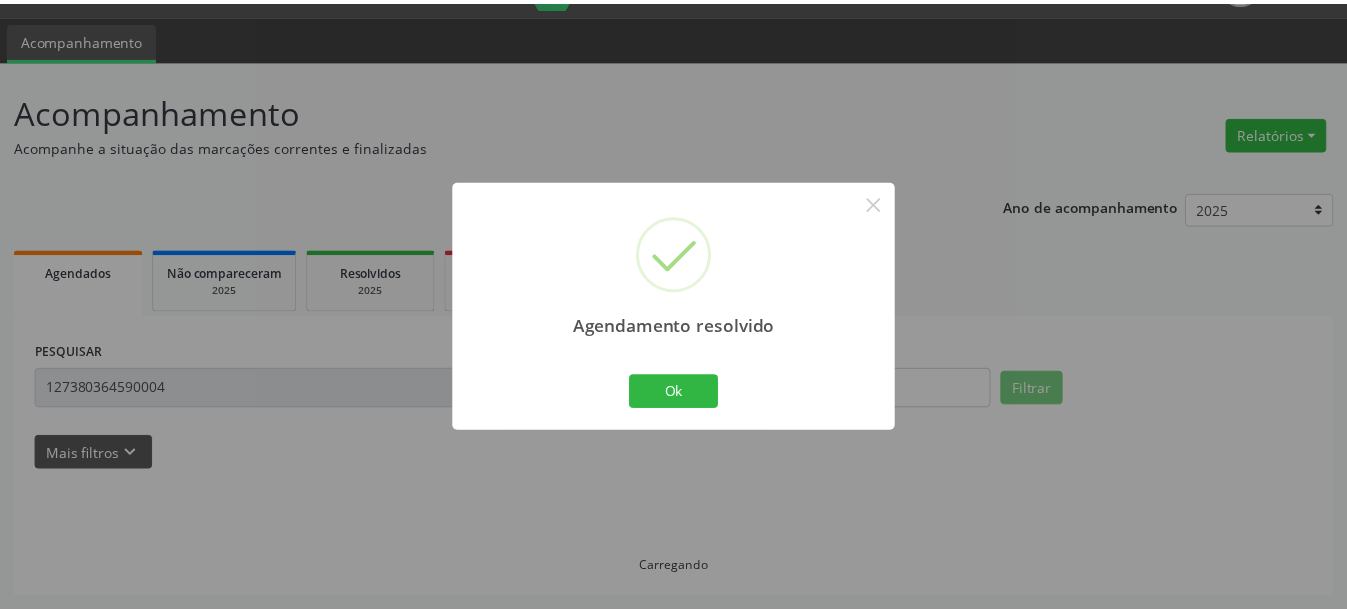 scroll, scrollTop: 50, scrollLeft: 0, axis: vertical 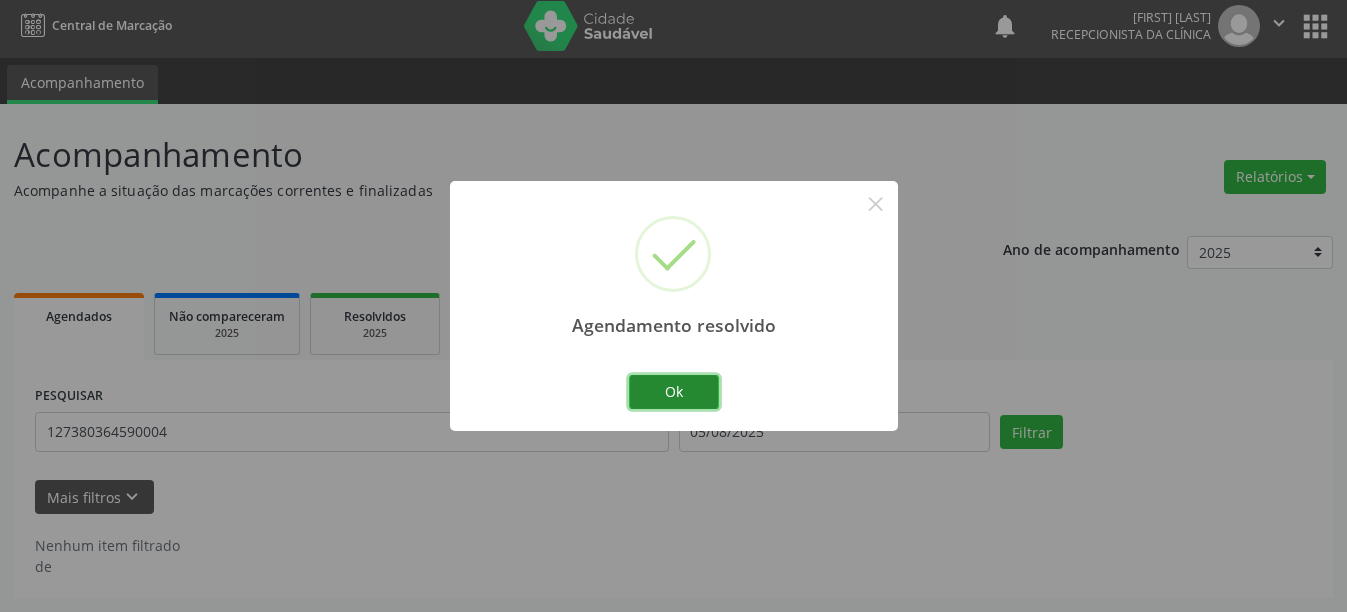 click on "Ok" at bounding box center (674, 392) 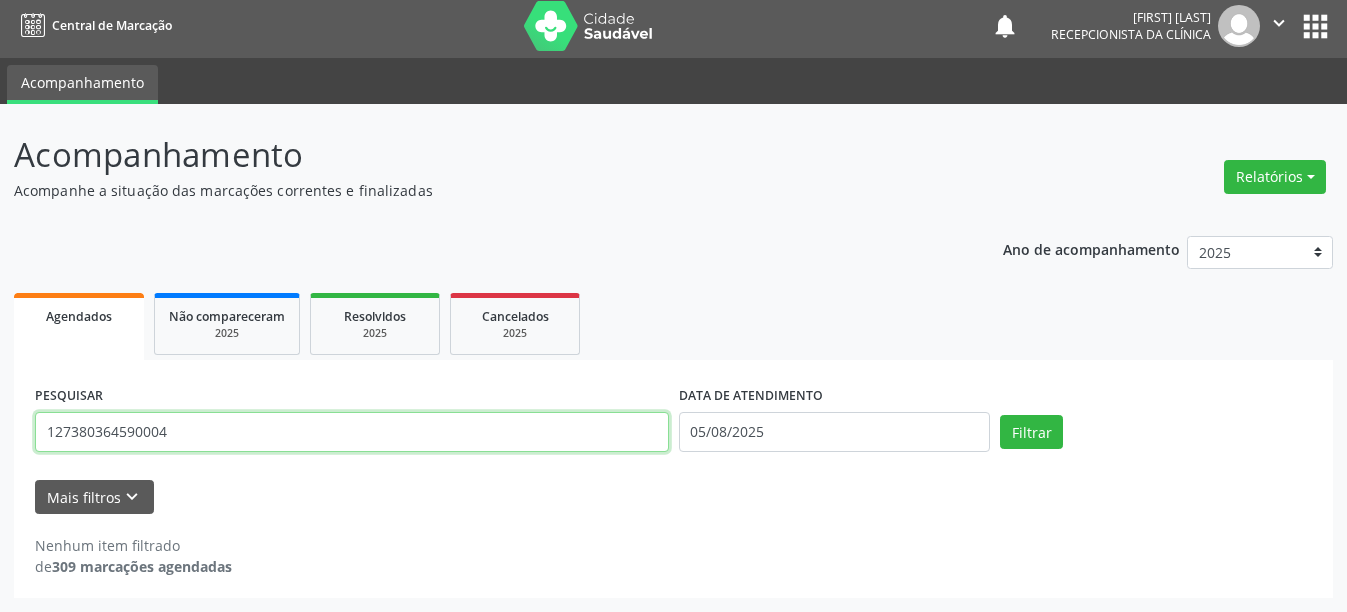 click on "127380364590004" at bounding box center (352, 432) 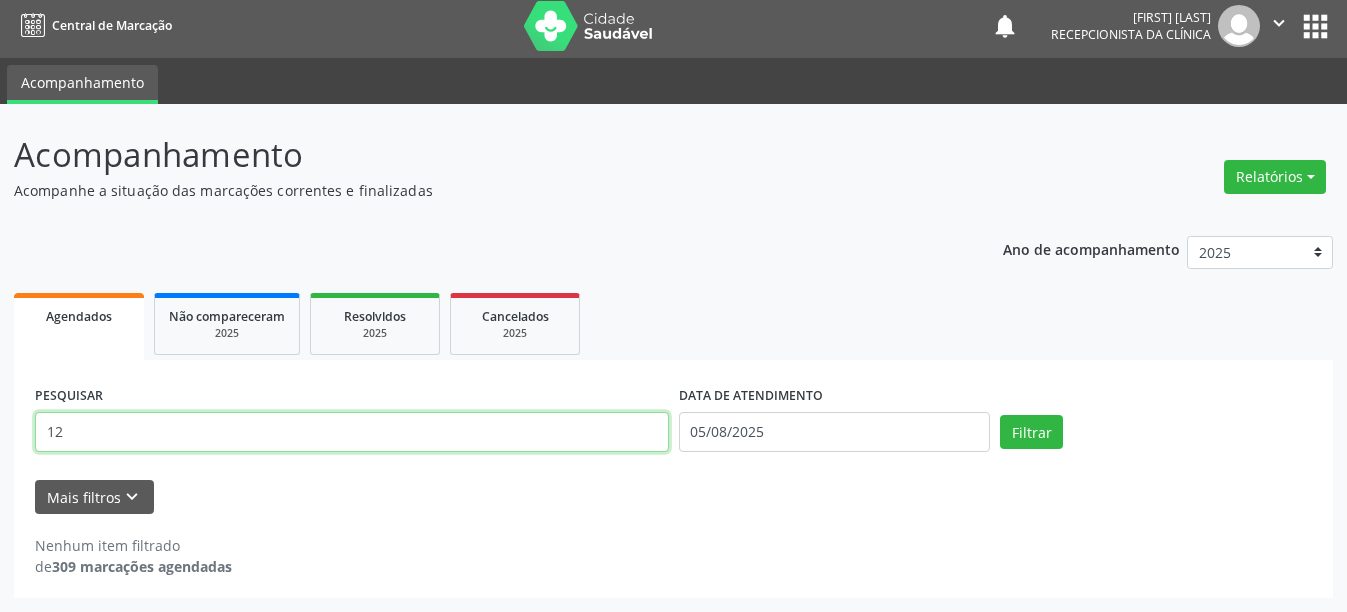 type on "1" 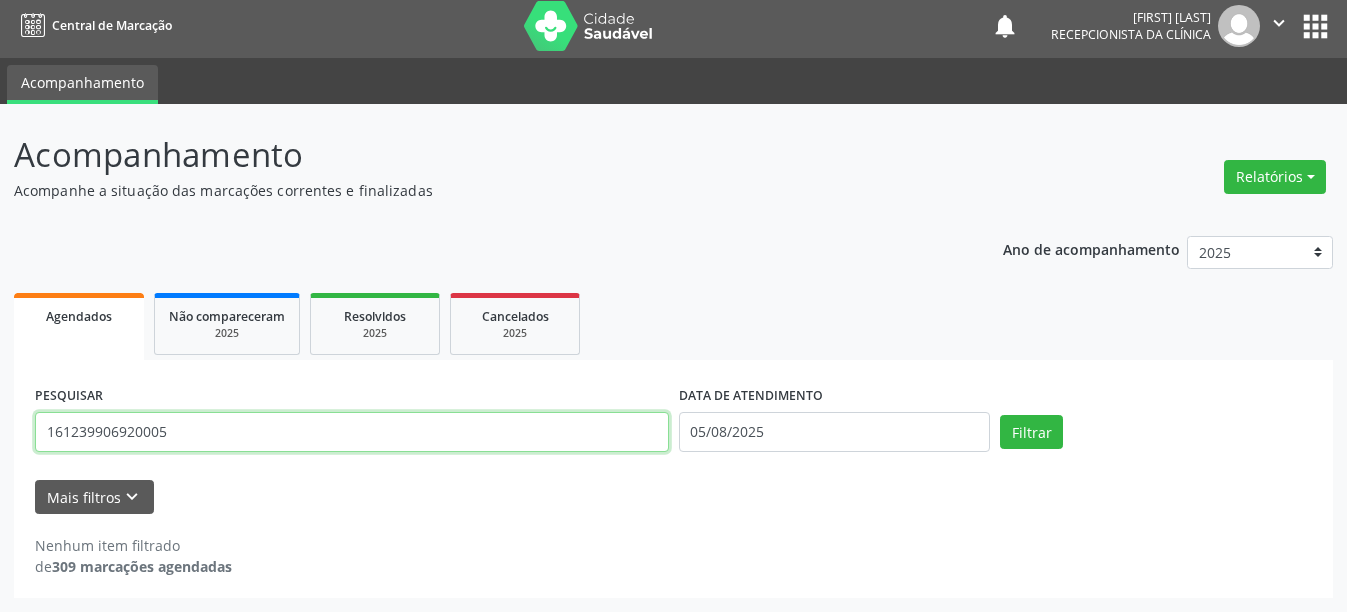 type on "161239906920005" 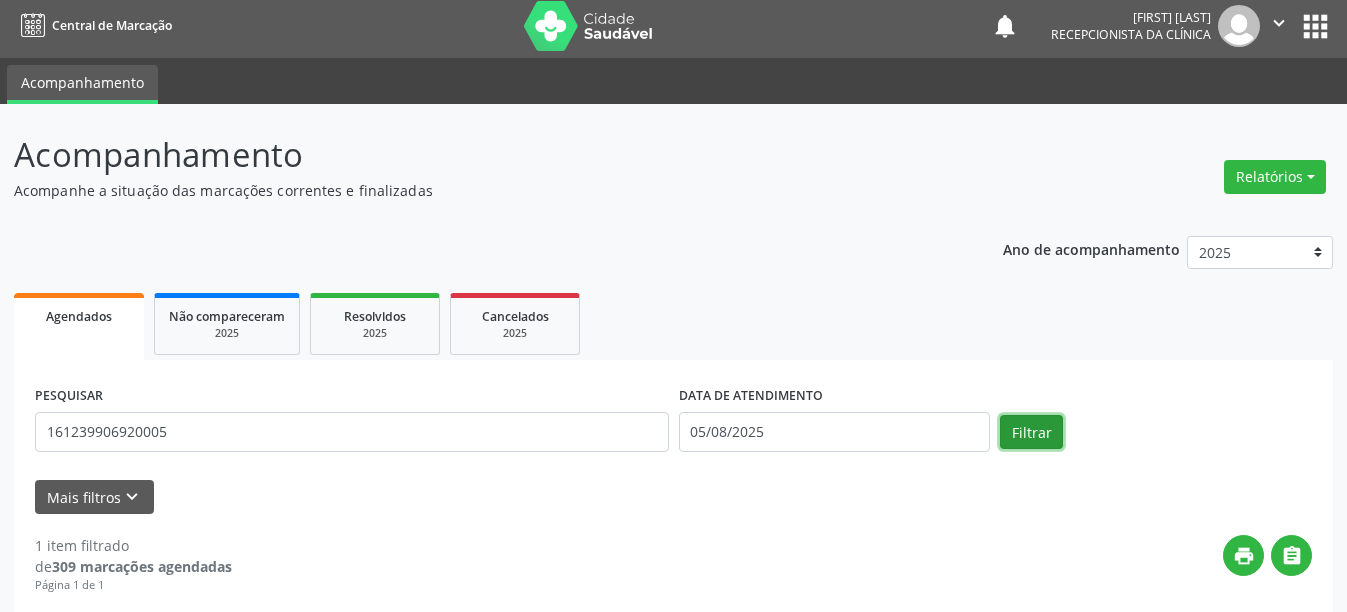 click on "Filtrar" at bounding box center [1031, 432] 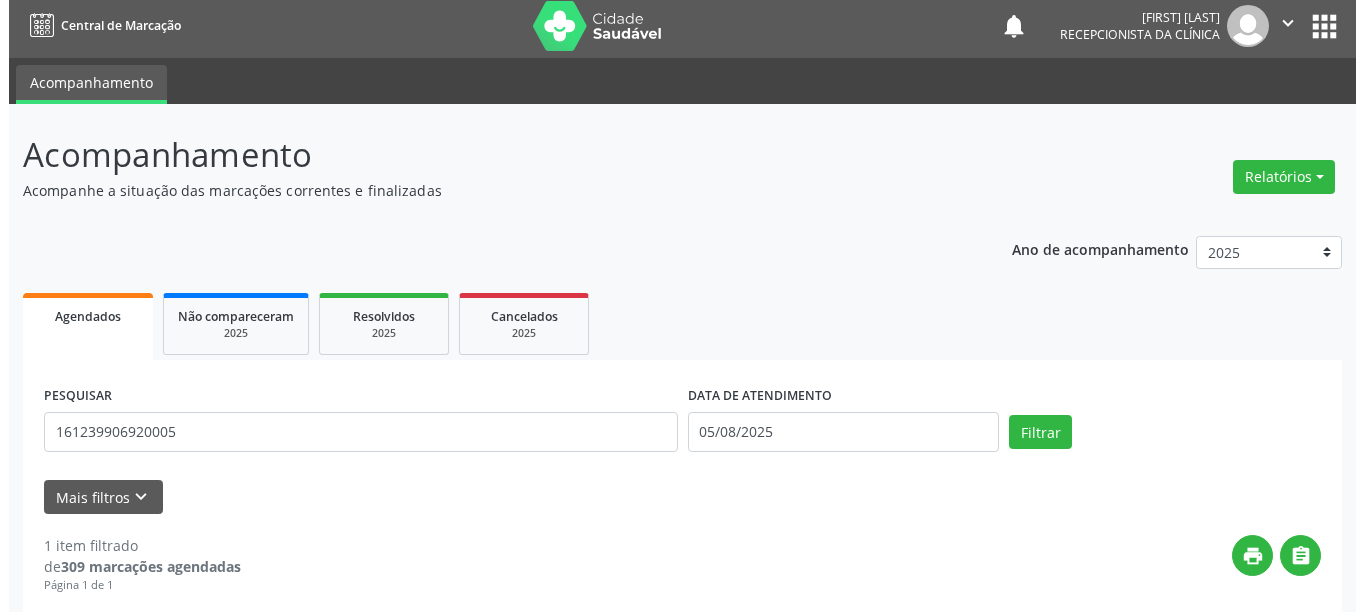 scroll, scrollTop: 293, scrollLeft: 0, axis: vertical 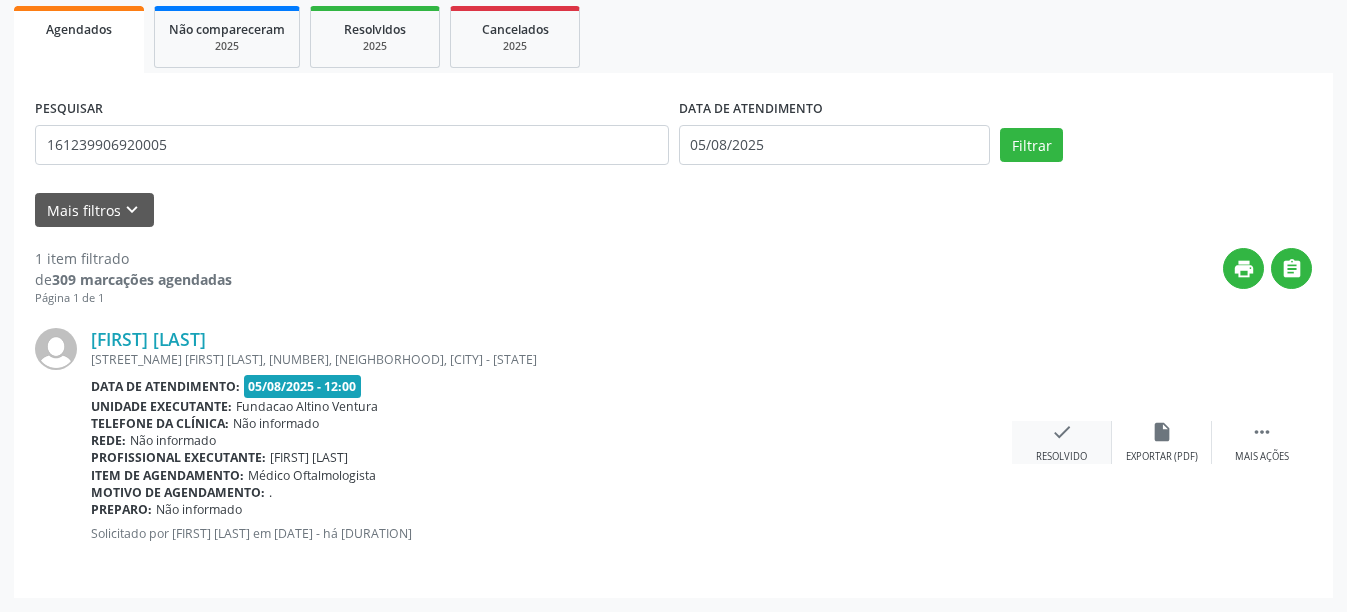 click on "check
Resolvido" at bounding box center [1062, 442] 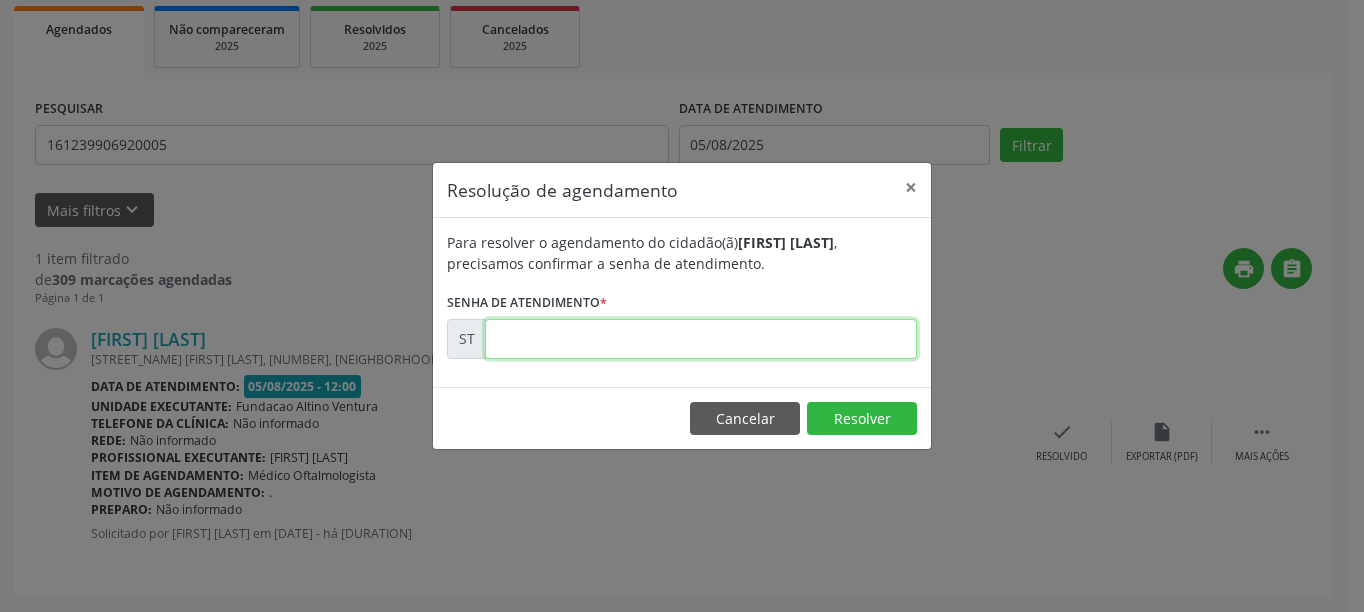click at bounding box center [701, 339] 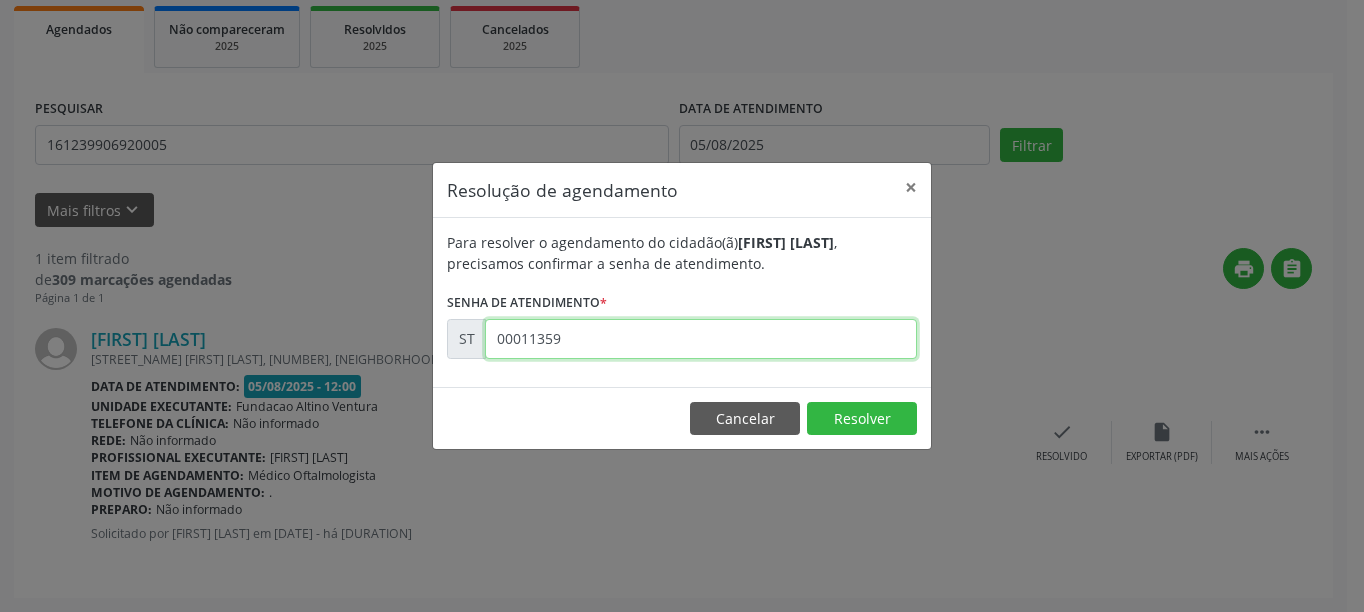 type on "00011359" 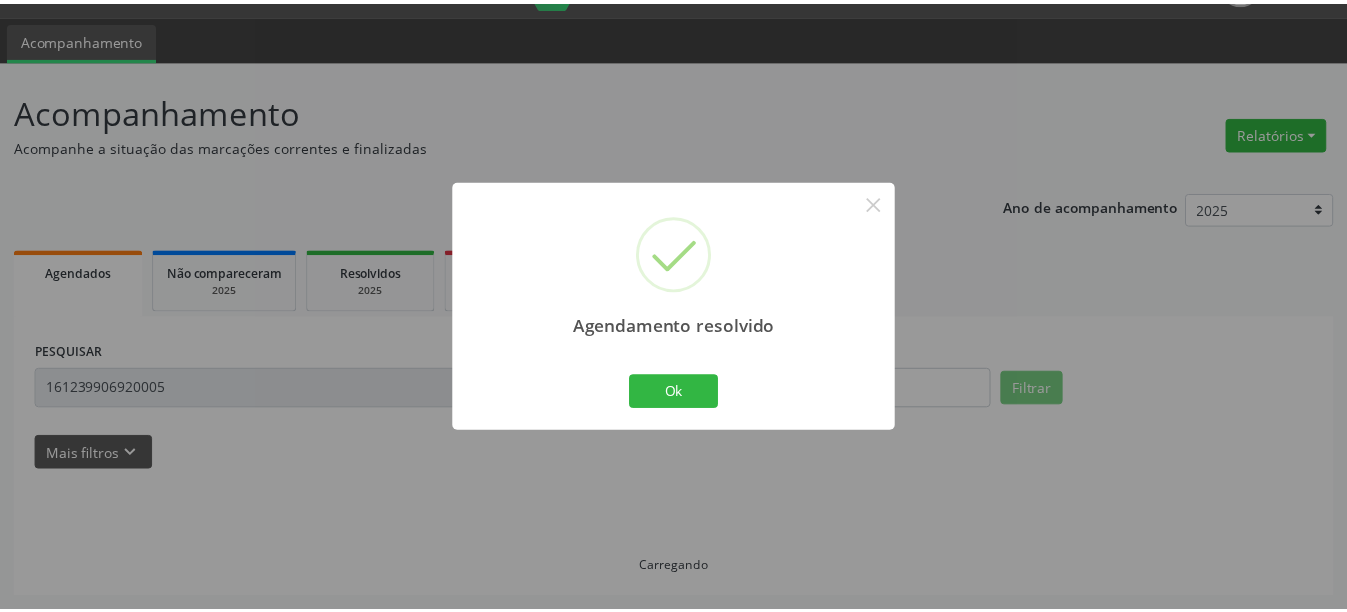 scroll, scrollTop: 50, scrollLeft: 0, axis: vertical 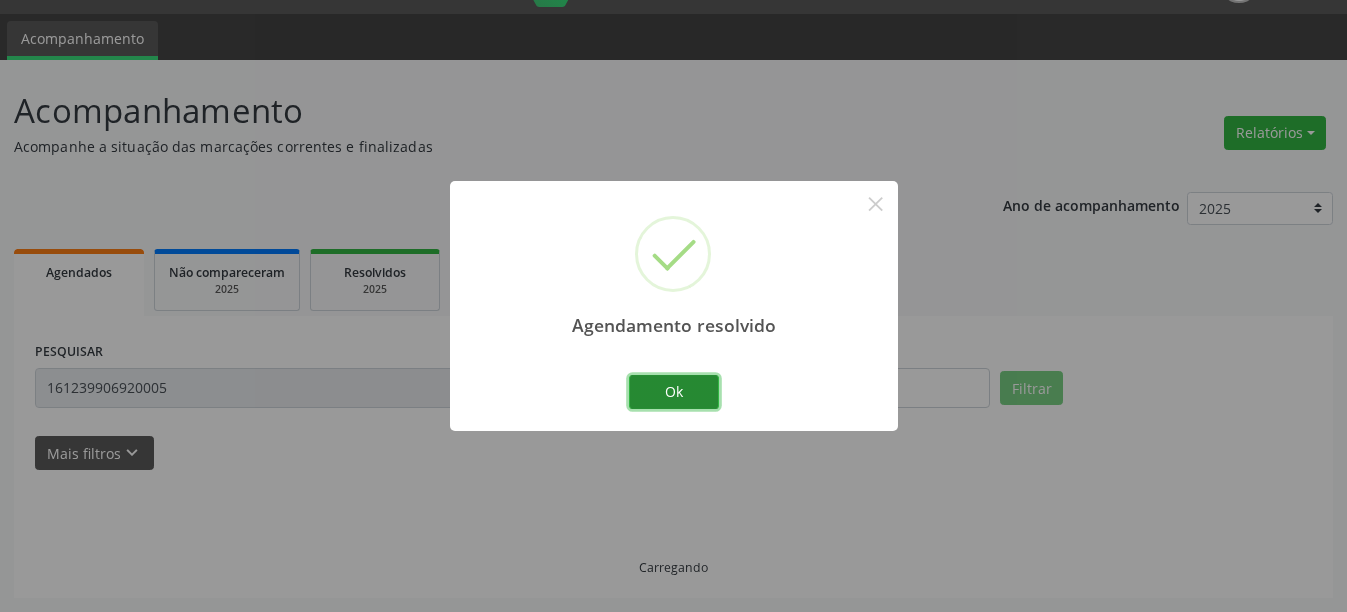 click on "Ok" at bounding box center [674, 392] 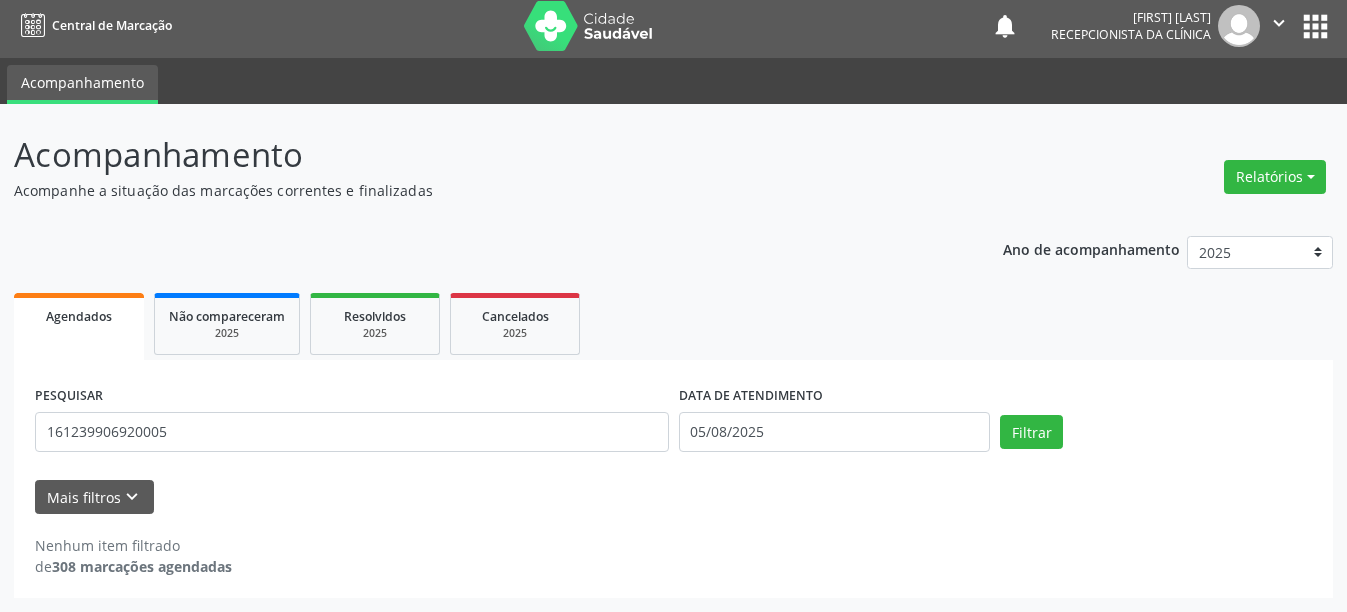 scroll, scrollTop: 6, scrollLeft: 0, axis: vertical 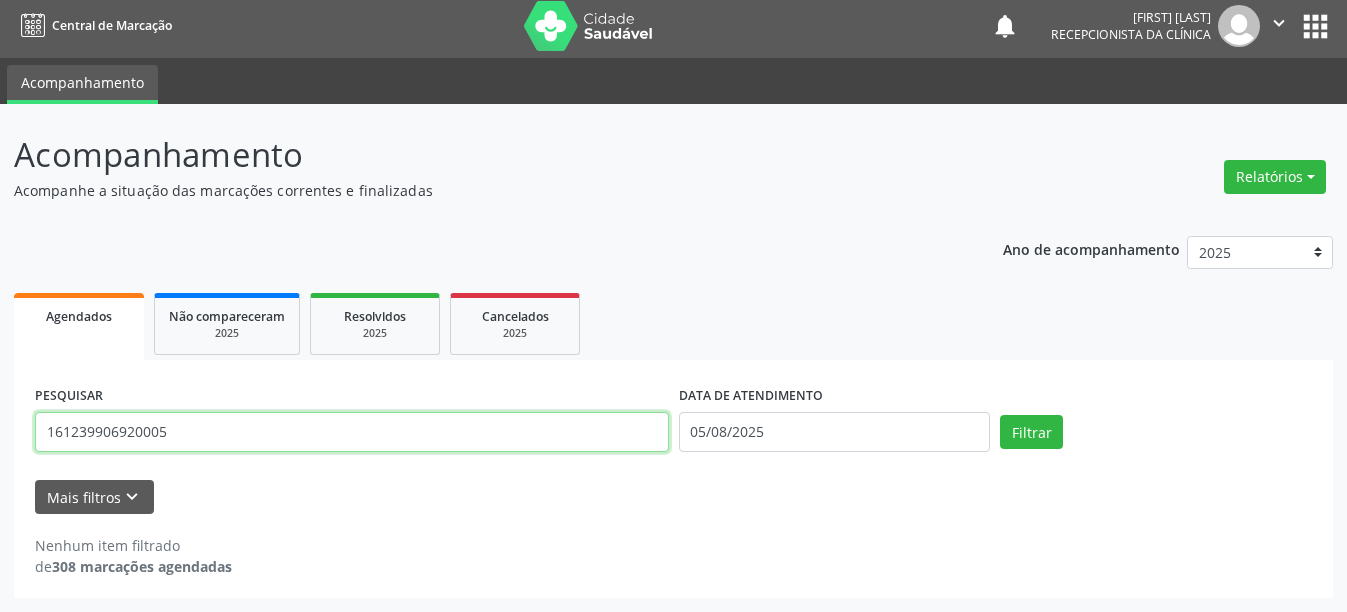 click on "161239906920005" at bounding box center [352, 432] 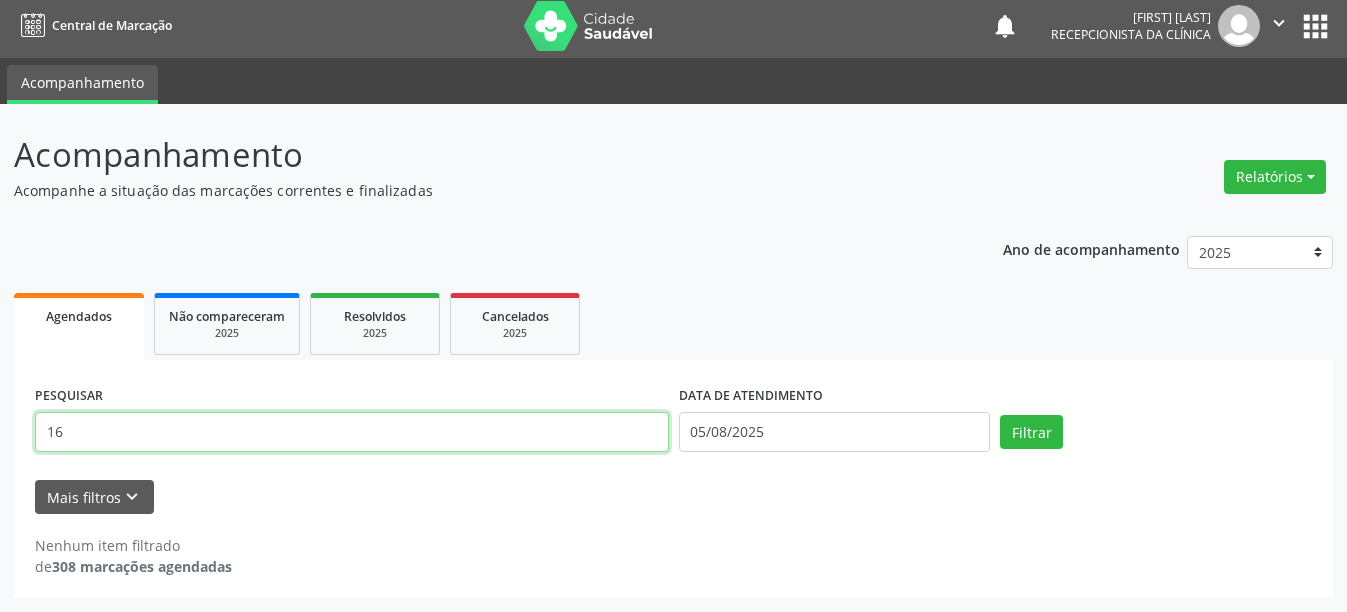 type on "1" 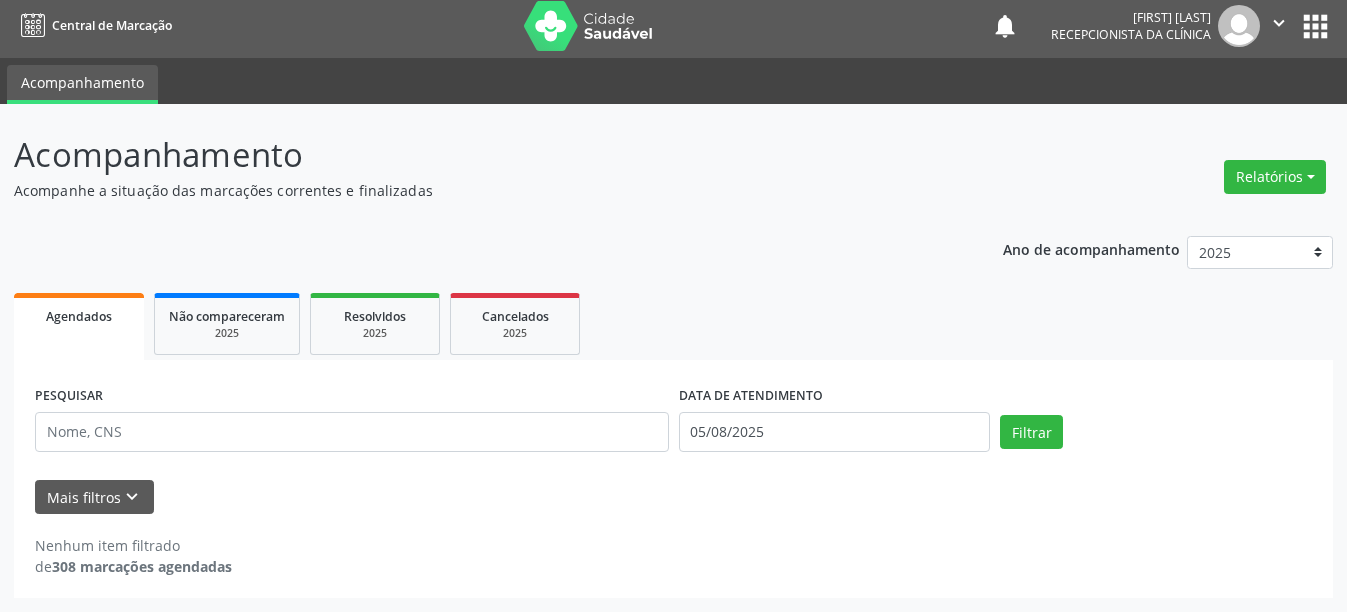 click on "Acompanhamento
Acompanhe a situação das marcações correntes e finalizadas
Relatórios
Agendamentos
Procedimentos realizados
Ano de acompanhamento
2025 2024   Agendados   Não compareceram
2025
Resolvidos
2025
Cancelados
2025
PESQUISAR
DATA DE ATENDIMENTO
[DATE]
Filtrar
UNIDADE DE REFERÊNCIA
Selecione uma UBS
Todas as UBS   Usf do Mutirao   Usf Cohab   Usf Caicarinha da Penha Tauapiranga   Posto de Saude Bernardo Vieira   Usf Borborema   Usf Bom Jesus I   Usf Ipsep   Usf Sao Cristovao   Usf Santa Rita Bernardo Vieira   Usf Cagep   Usf Caxixola   Usf Bom Jesus II   Usf Malhada Cortada   Usf Alto da Conceicao   Usf Varzea Aabb   Usf Ipsep II   Usf Cohab II   Usf Varzinha   Usf Ipa Faz Nova   Usf Centro I   Usf Vila Bela   Usf Centro II   Usf Luanda Jardim   Usf Ipsep III" at bounding box center (673, 358) 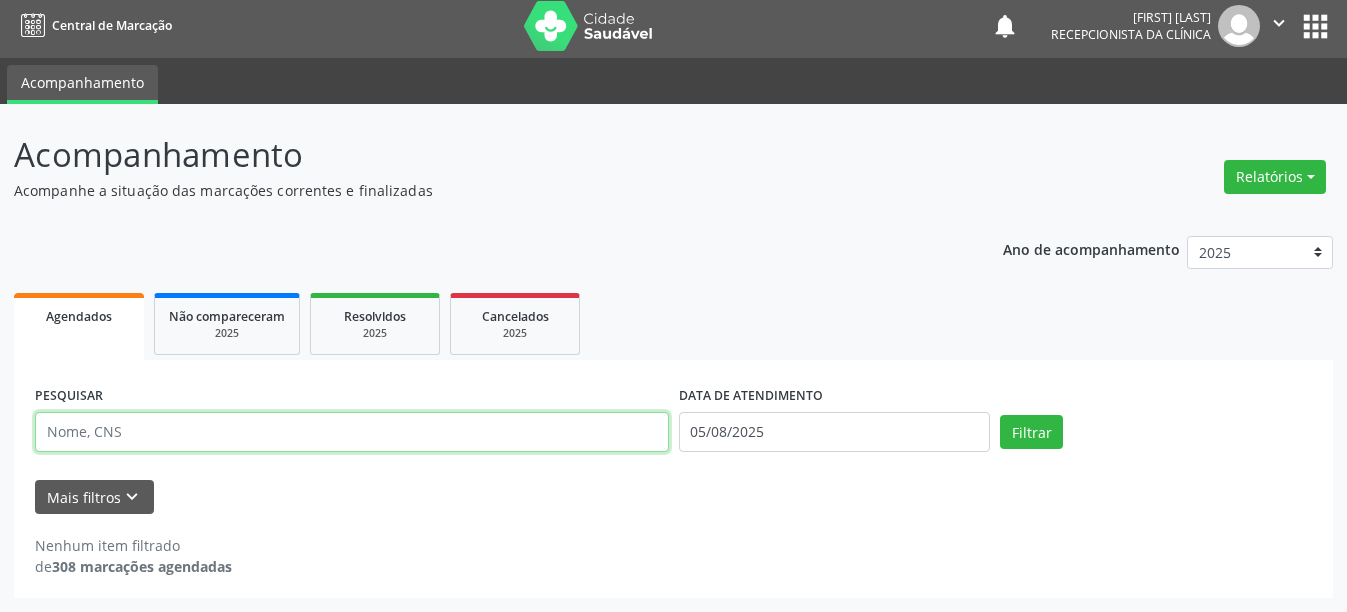 click at bounding box center (352, 432) 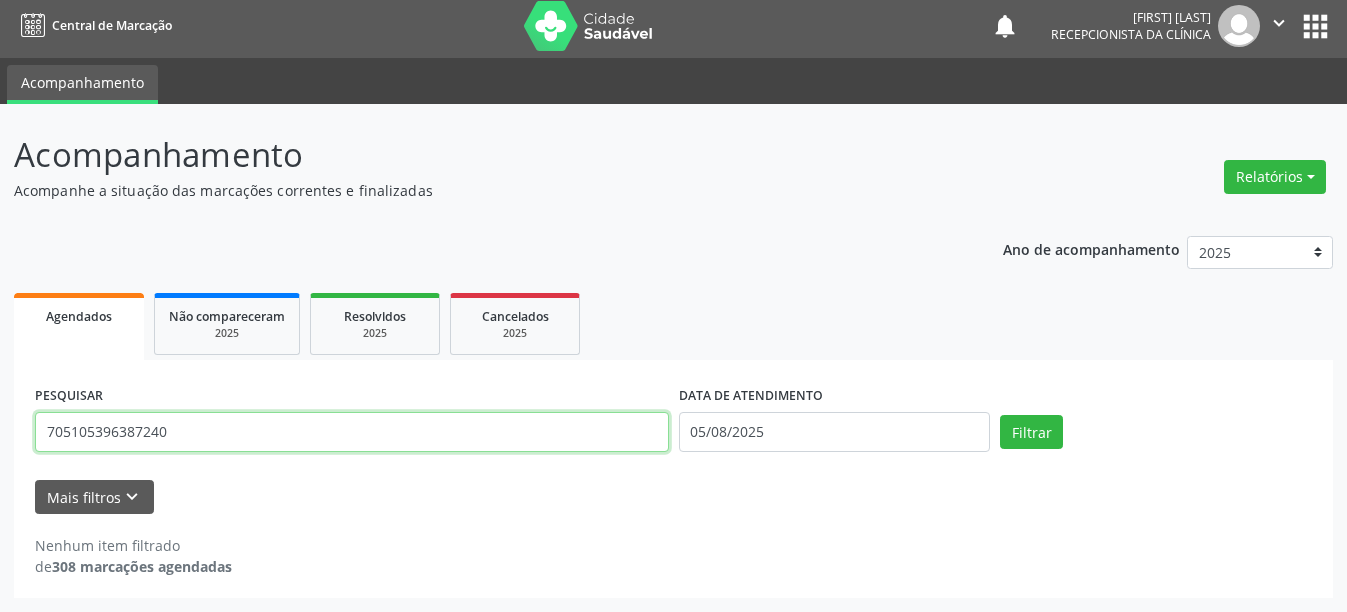 type on "705105396387240" 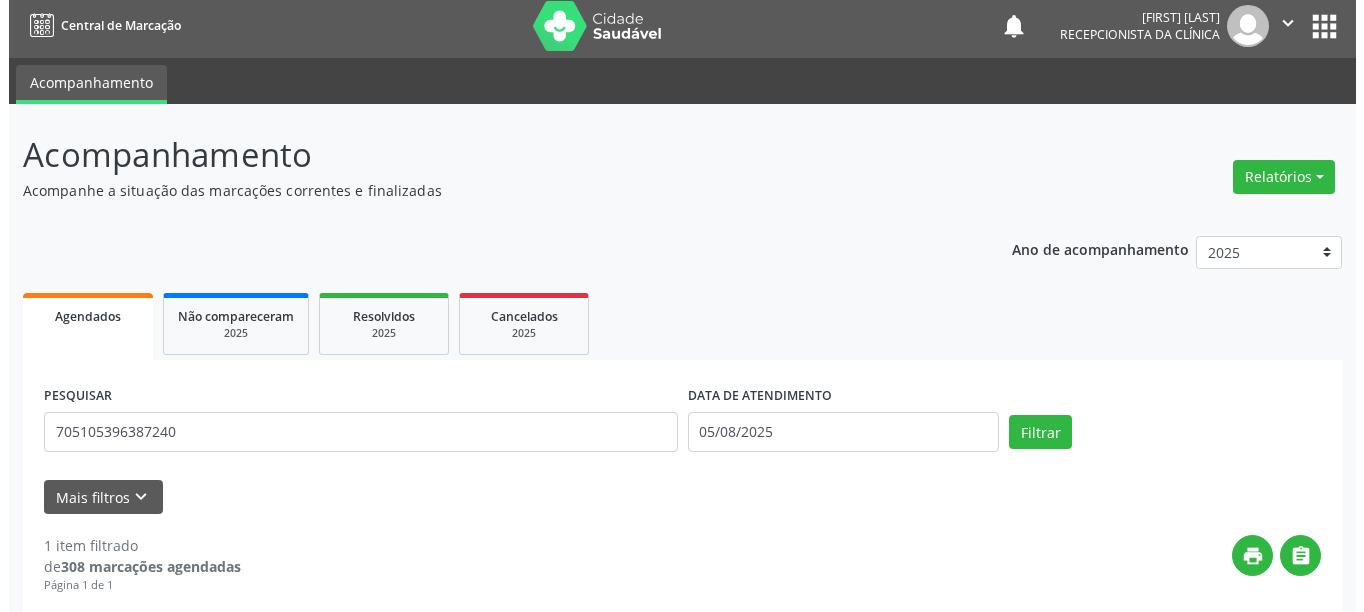 scroll, scrollTop: 293, scrollLeft: 0, axis: vertical 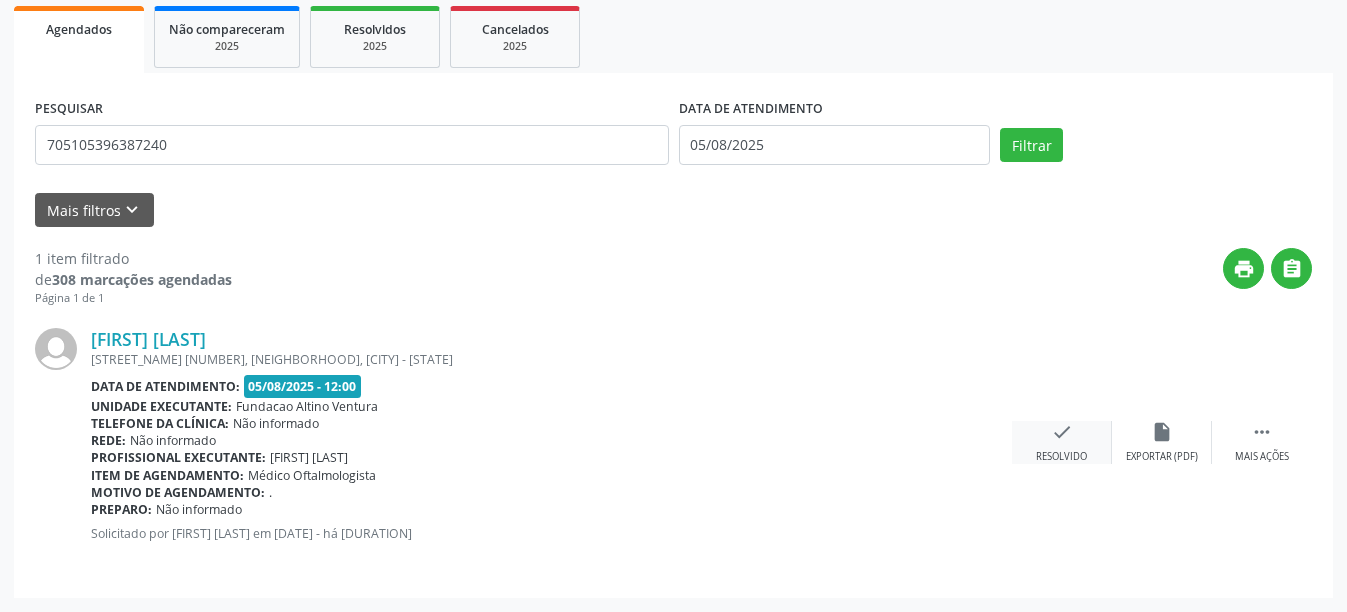click on "Resolvido" at bounding box center [1061, 457] 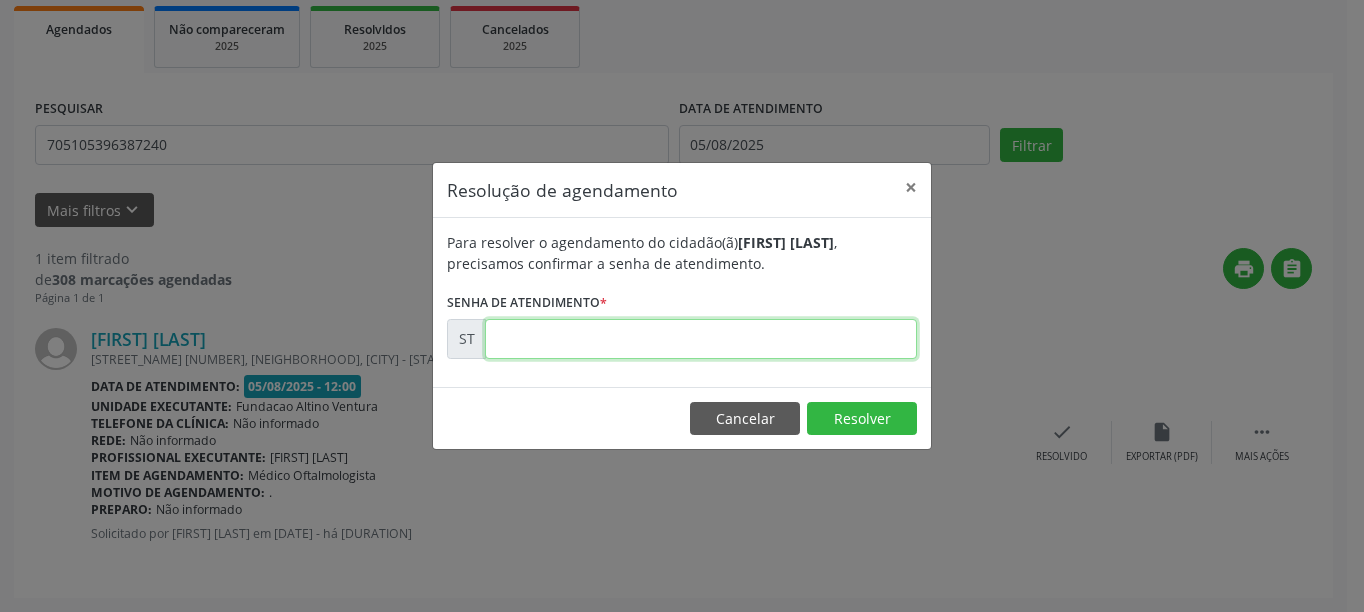 click at bounding box center (701, 339) 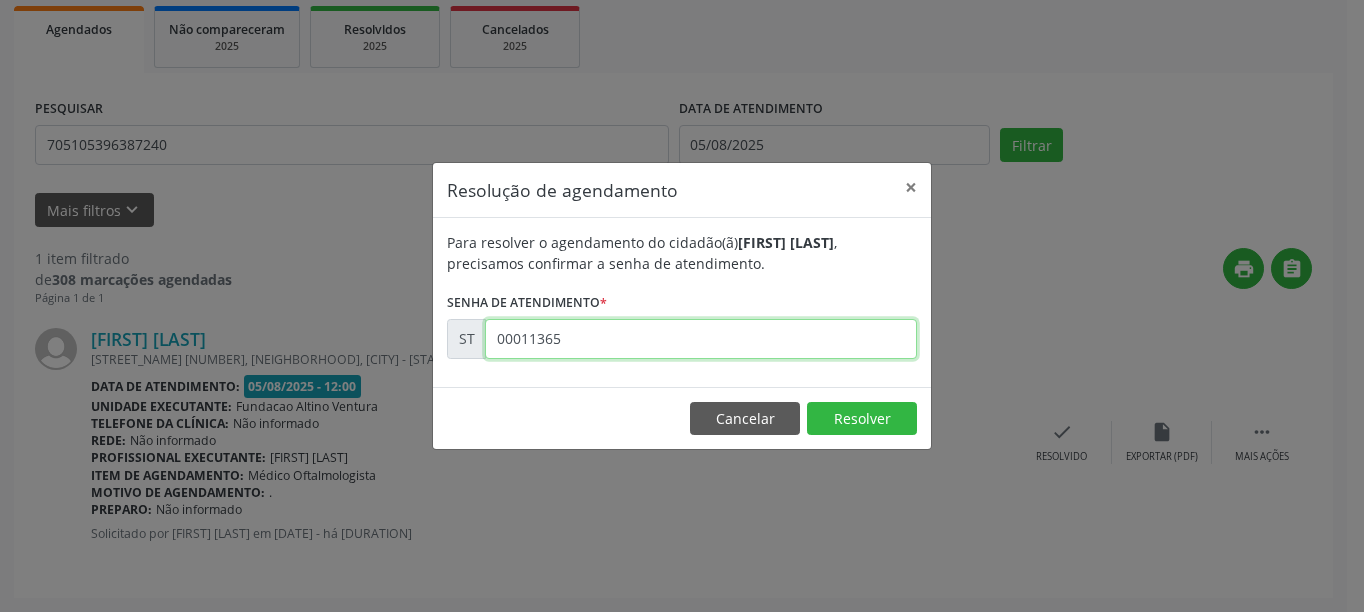 type on "00011365" 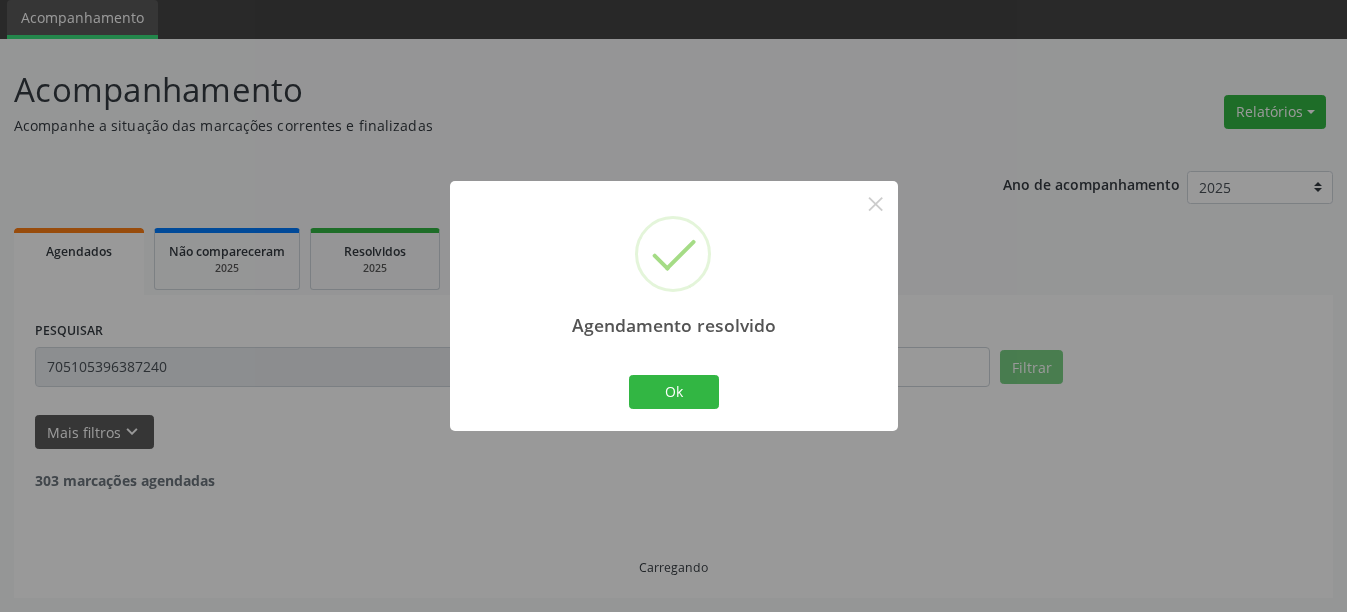 scroll, scrollTop: 6, scrollLeft: 0, axis: vertical 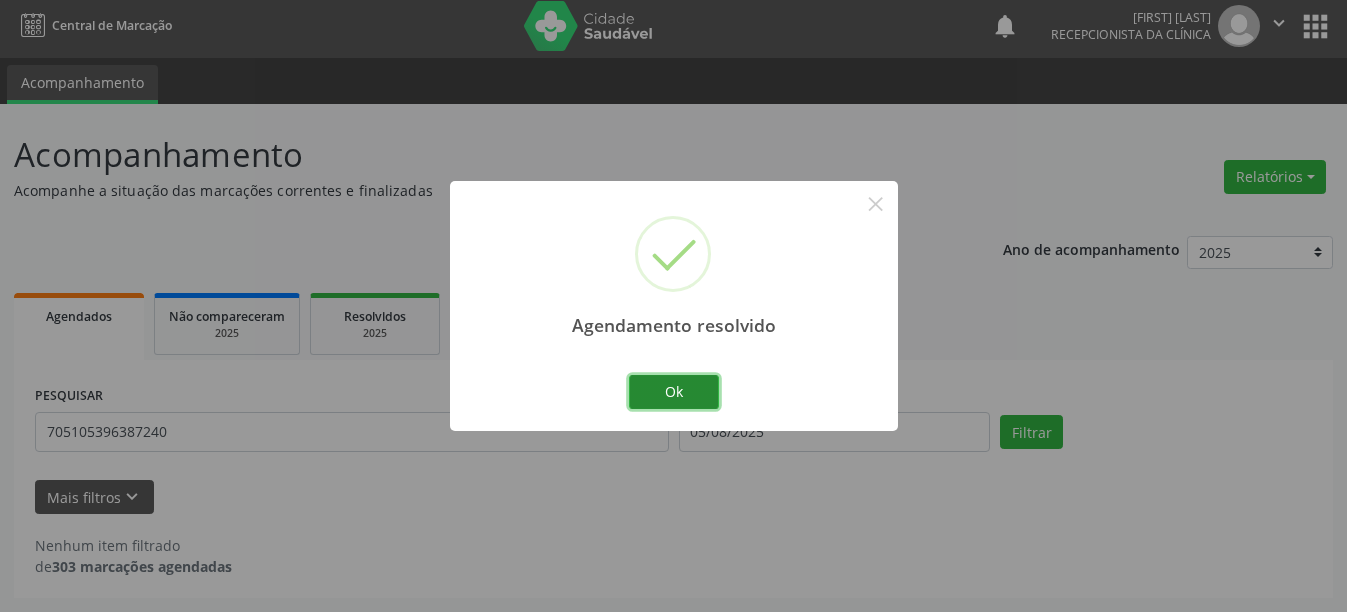 click on "Ok" at bounding box center [674, 392] 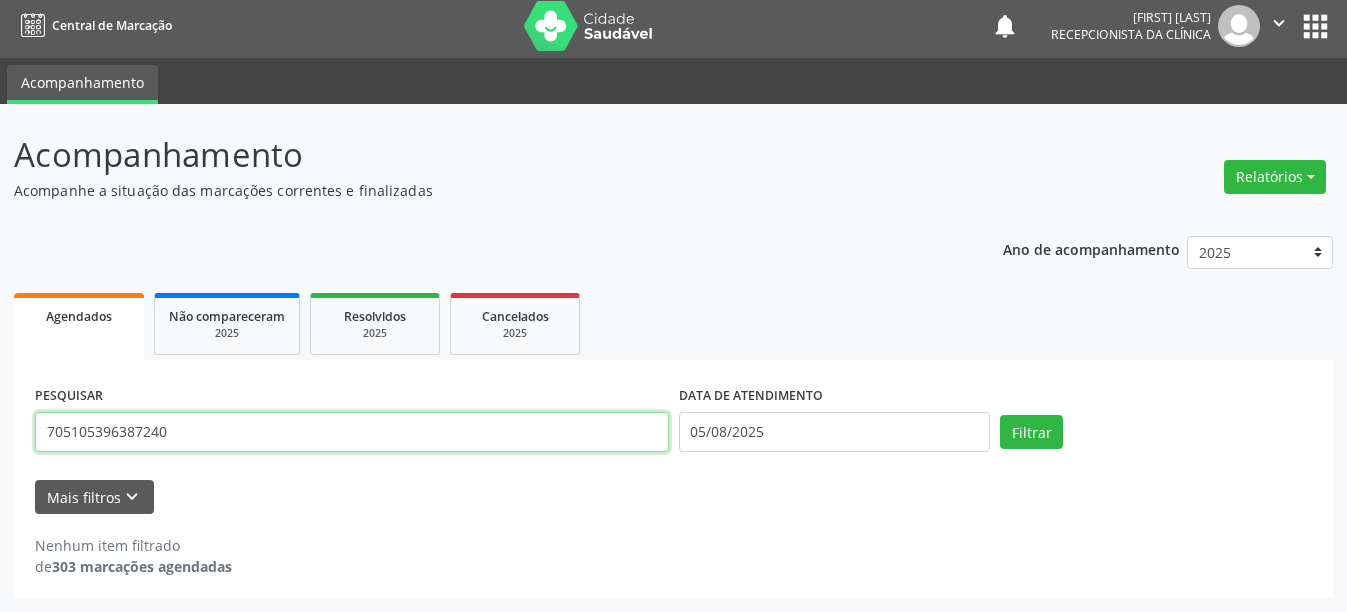 click on "705105396387240" at bounding box center (352, 432) 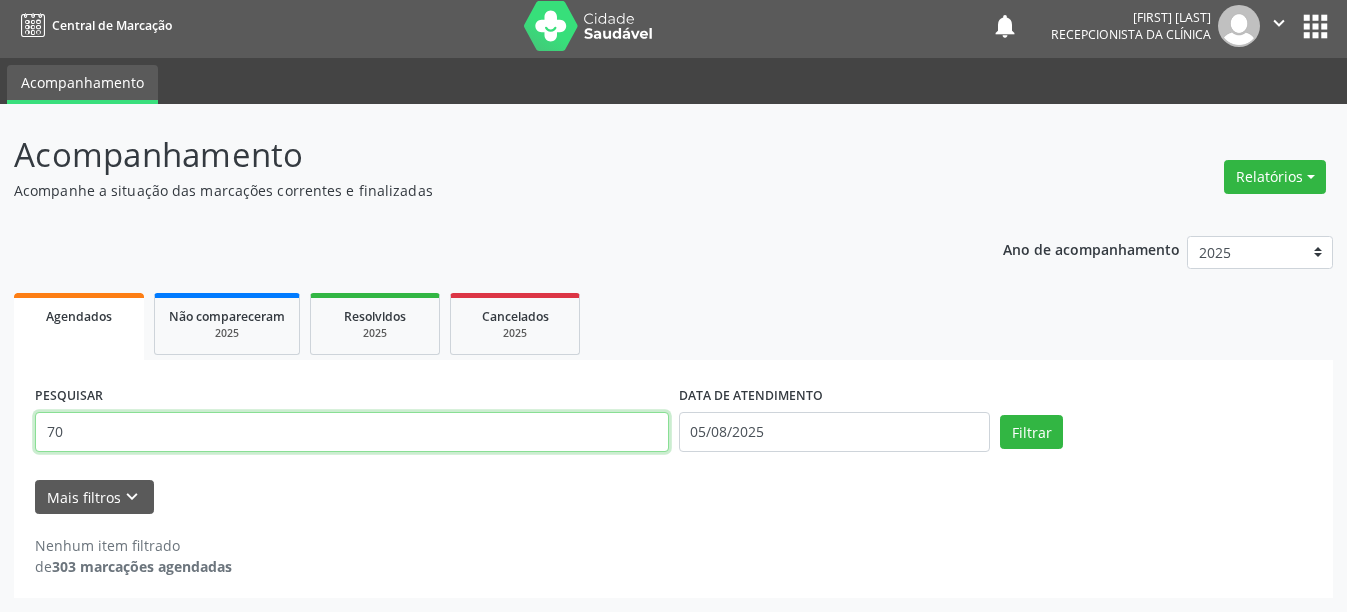 type on "7" 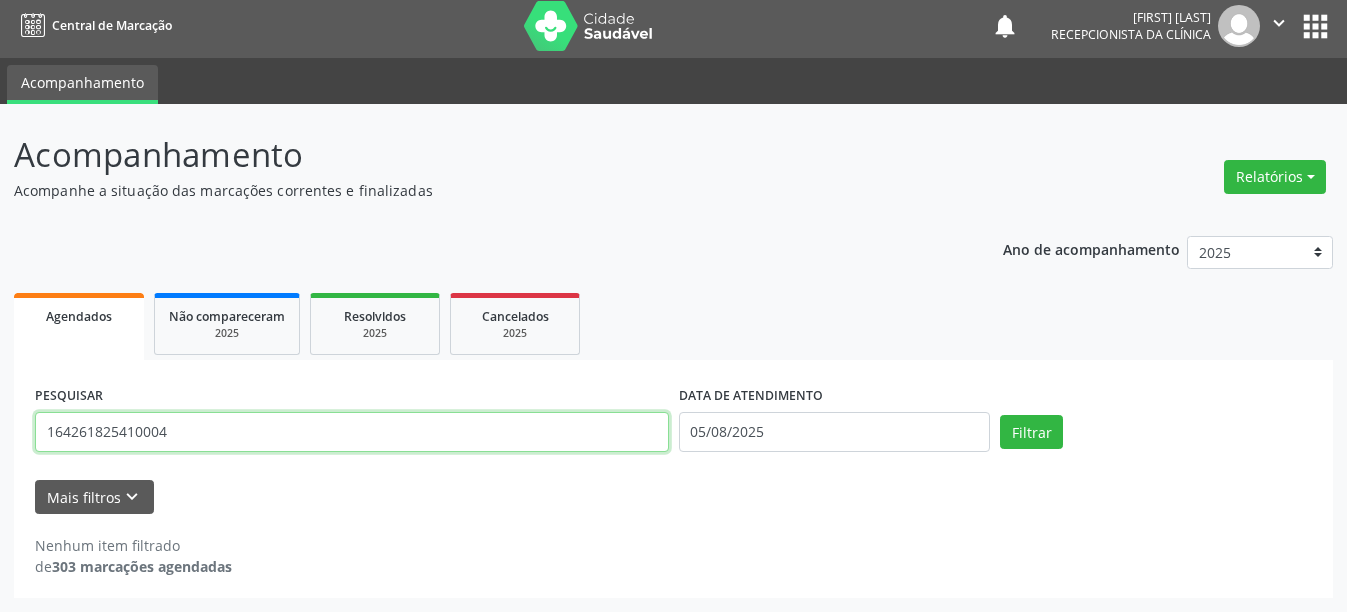 type on "164261825410004" 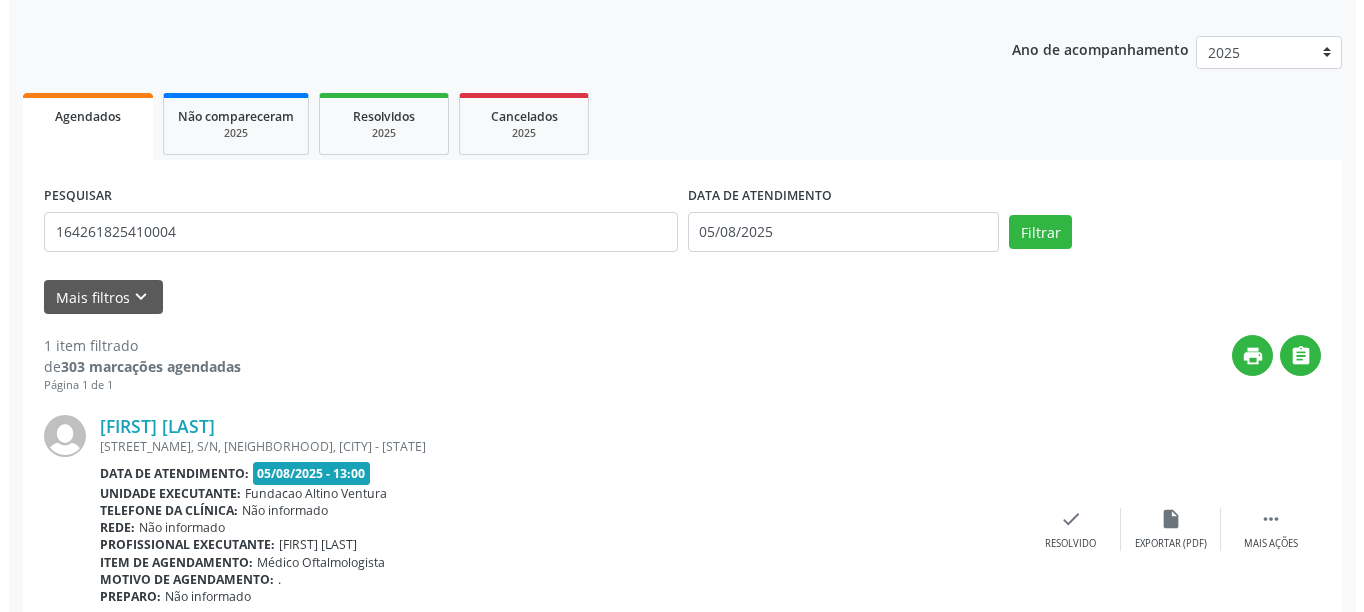 scroll, scrollTop: 293, scrollLeft: 0, axis: vertical 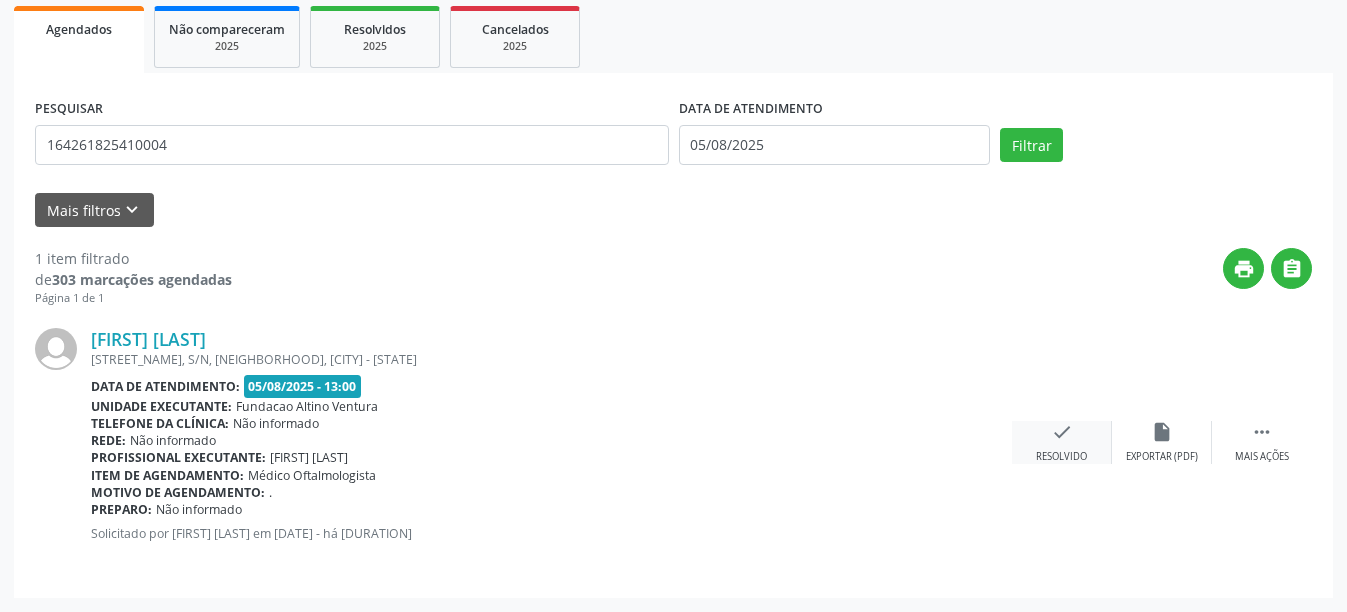 click on "Resolvido" at bounding box center (1061, 457) 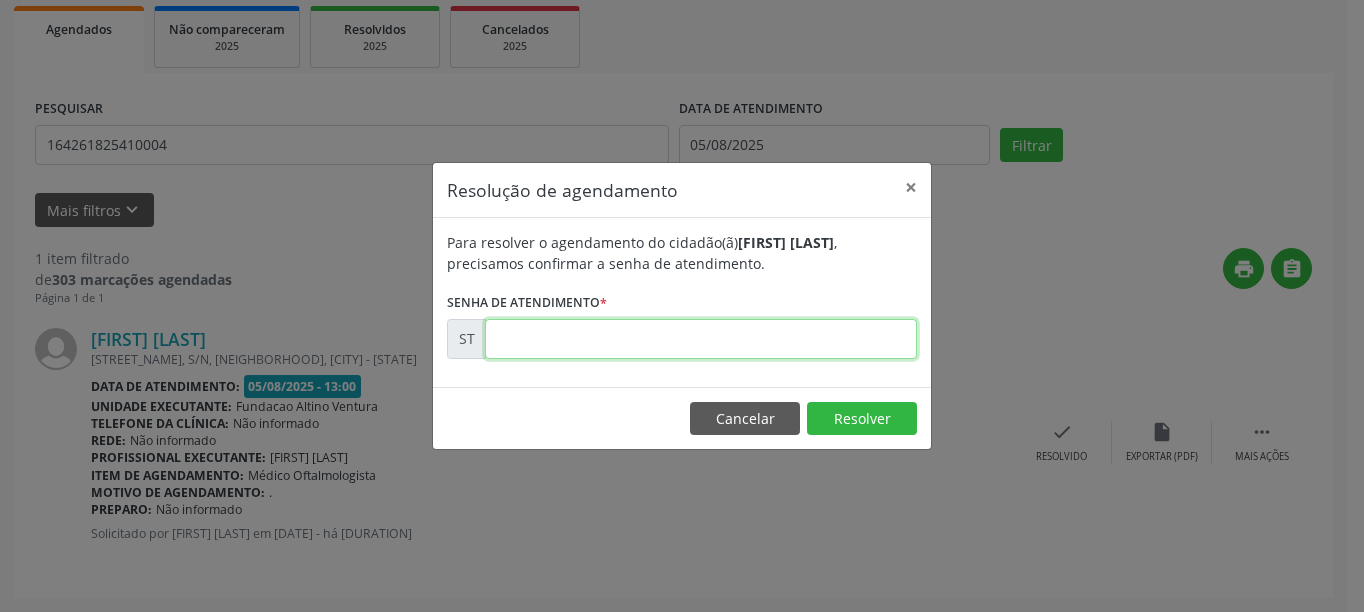 click at bounding box center (701, 339) 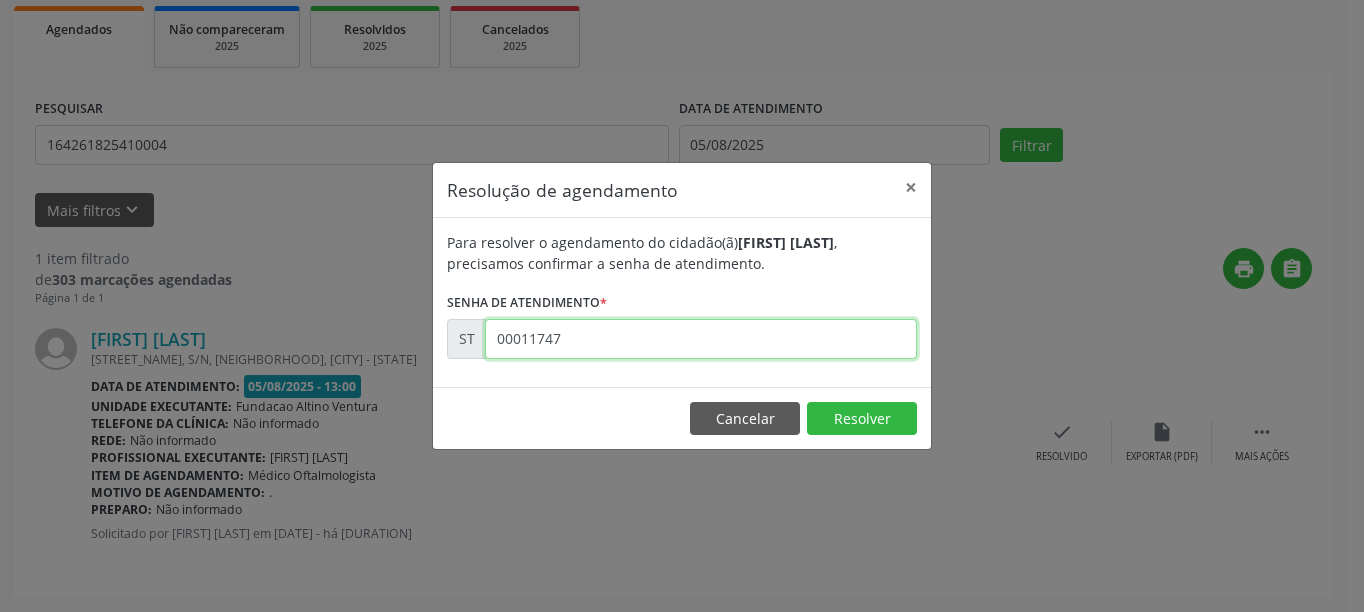 type on "00011747" 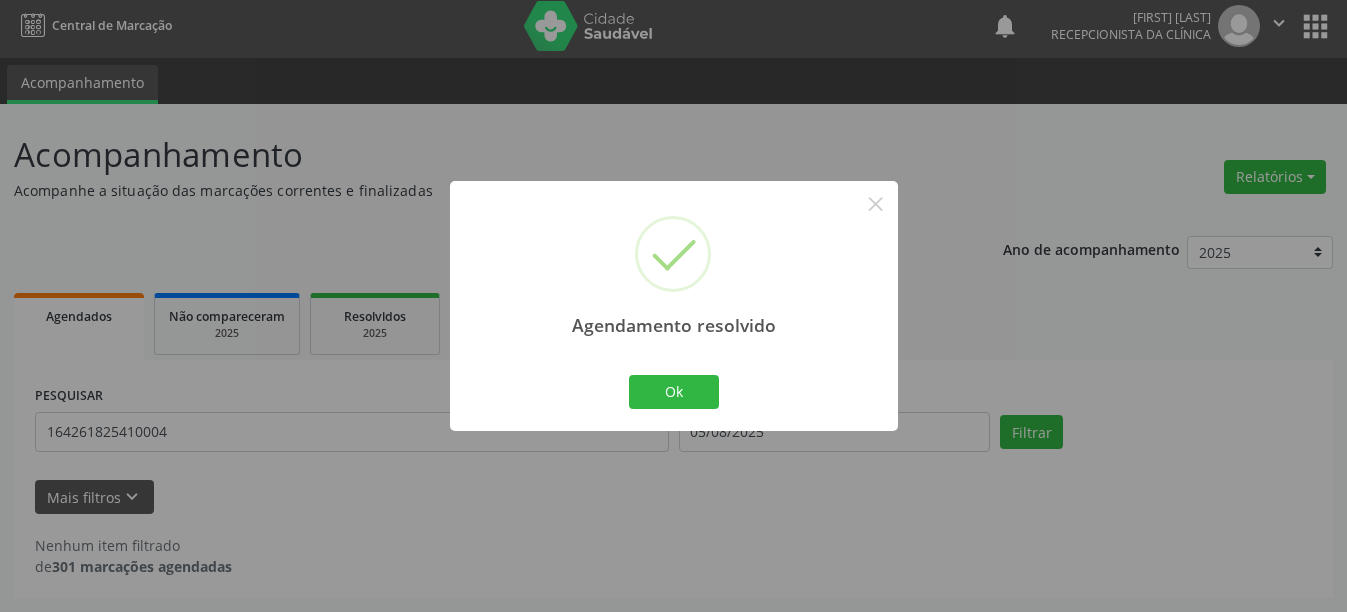 scroll, scrollTop: 6, scrollLeft: 0, axis: vertical 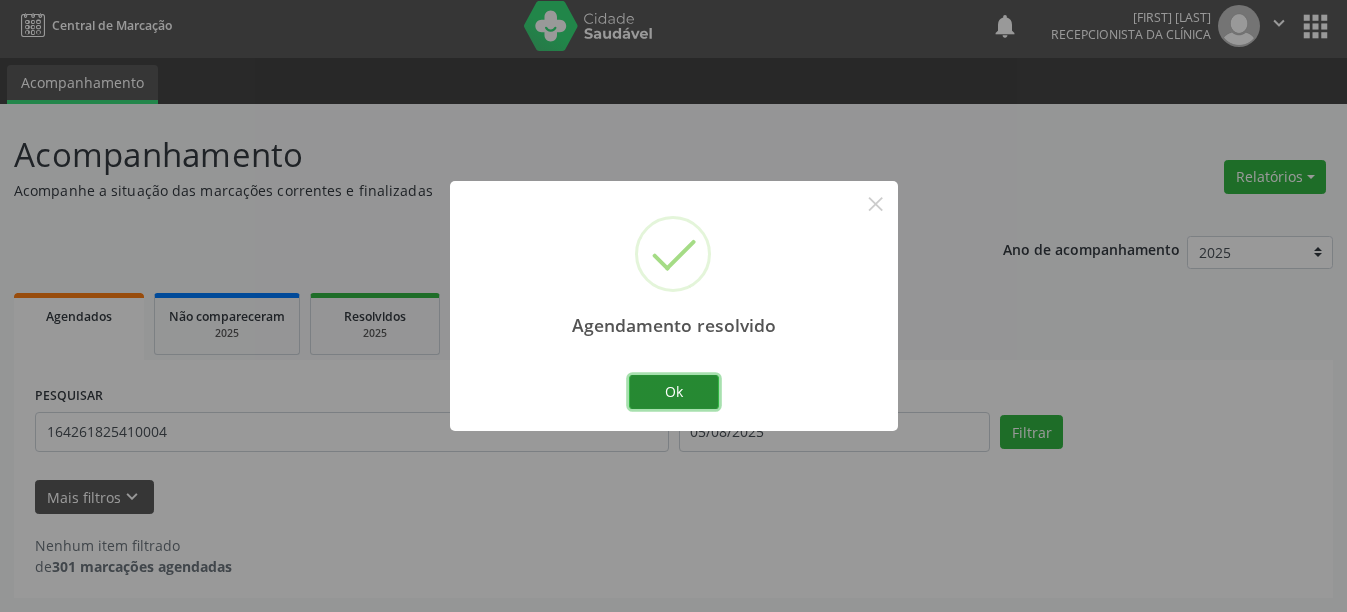 click on "Ok" at bounding box center [674, 392] 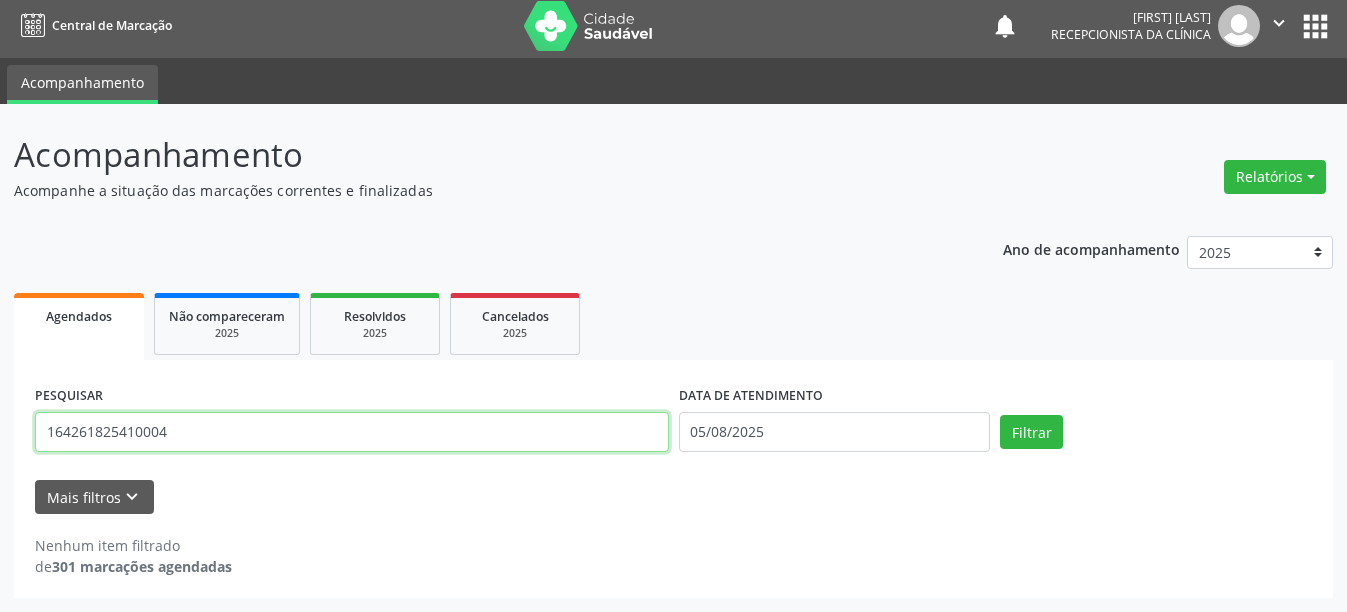 click on "164261825410004" at bounding box center (352, 432) 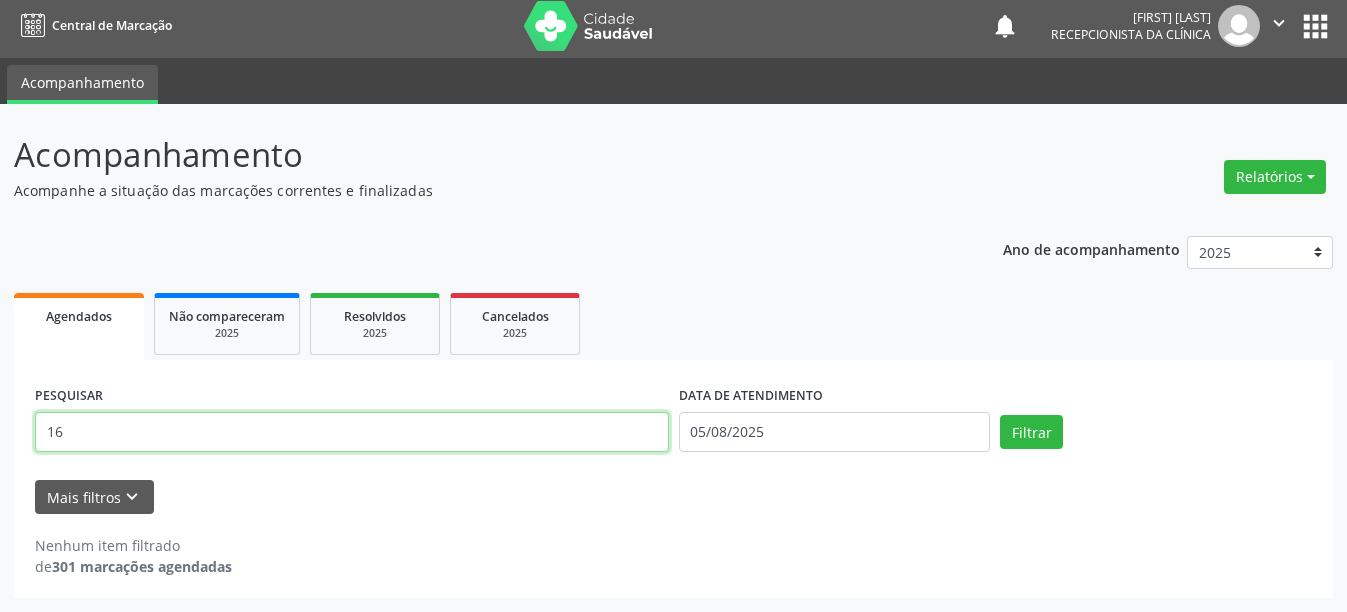 type on "1" 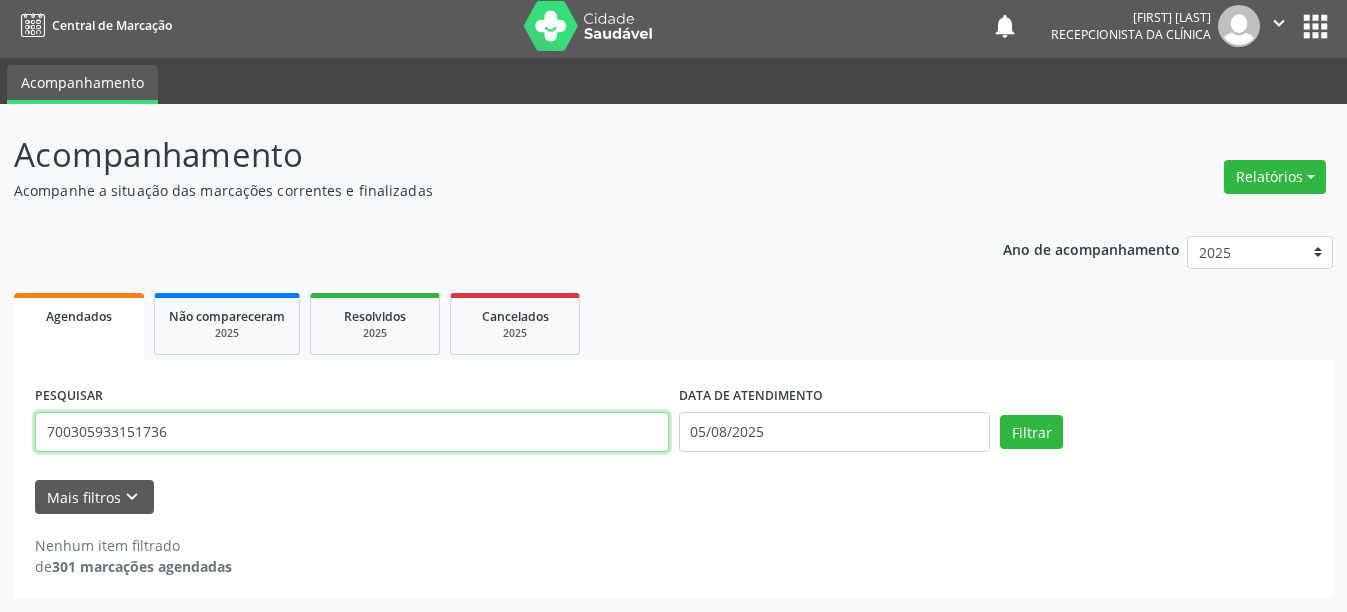 type on "700305933151736" 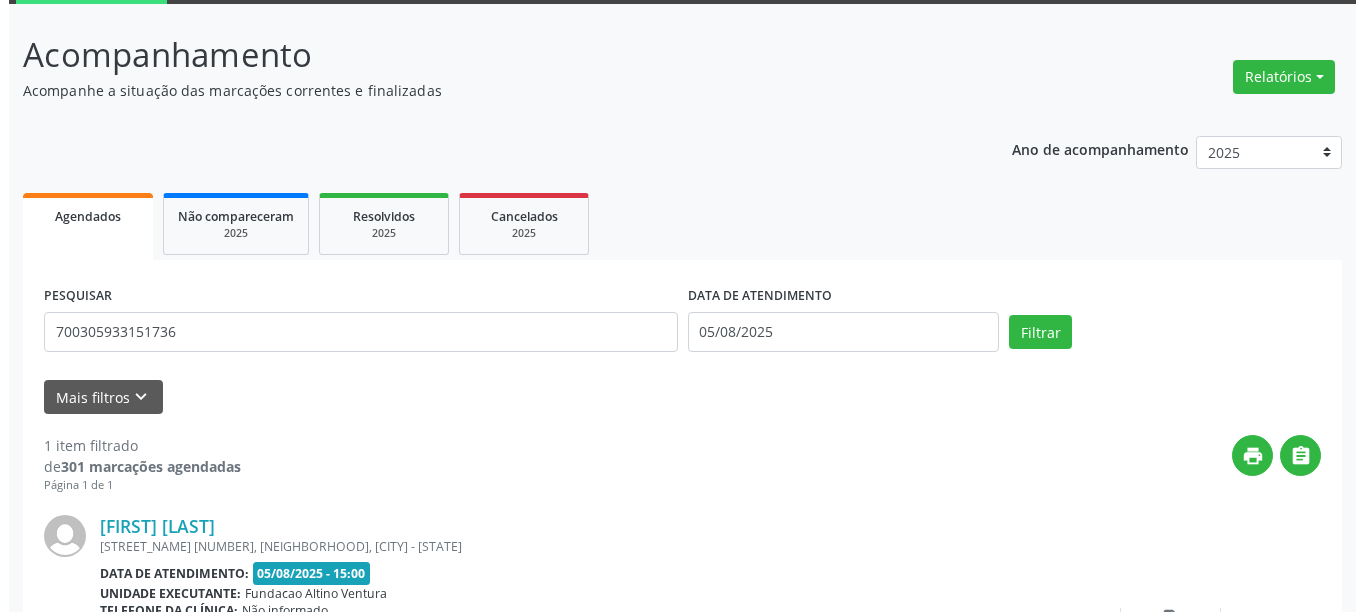 scroll, scrollTop: 293, scrollLeft: 0, axis: vertical 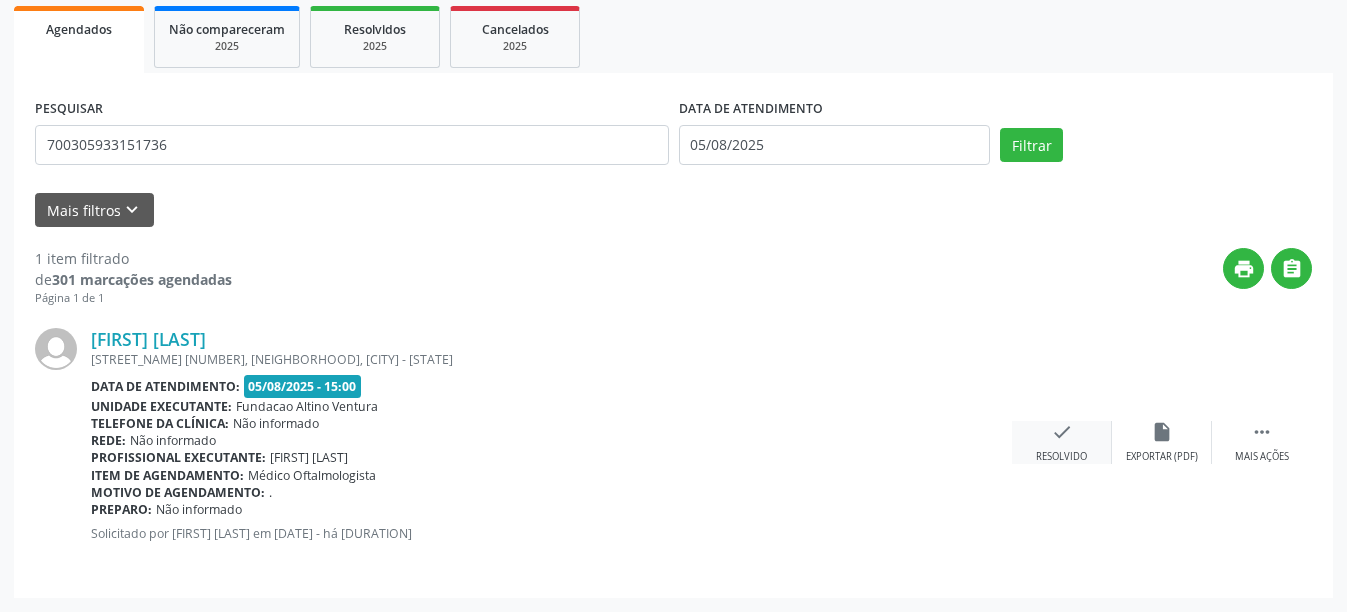 click on "check
Resolvido" at bounding box center [1062, 442] 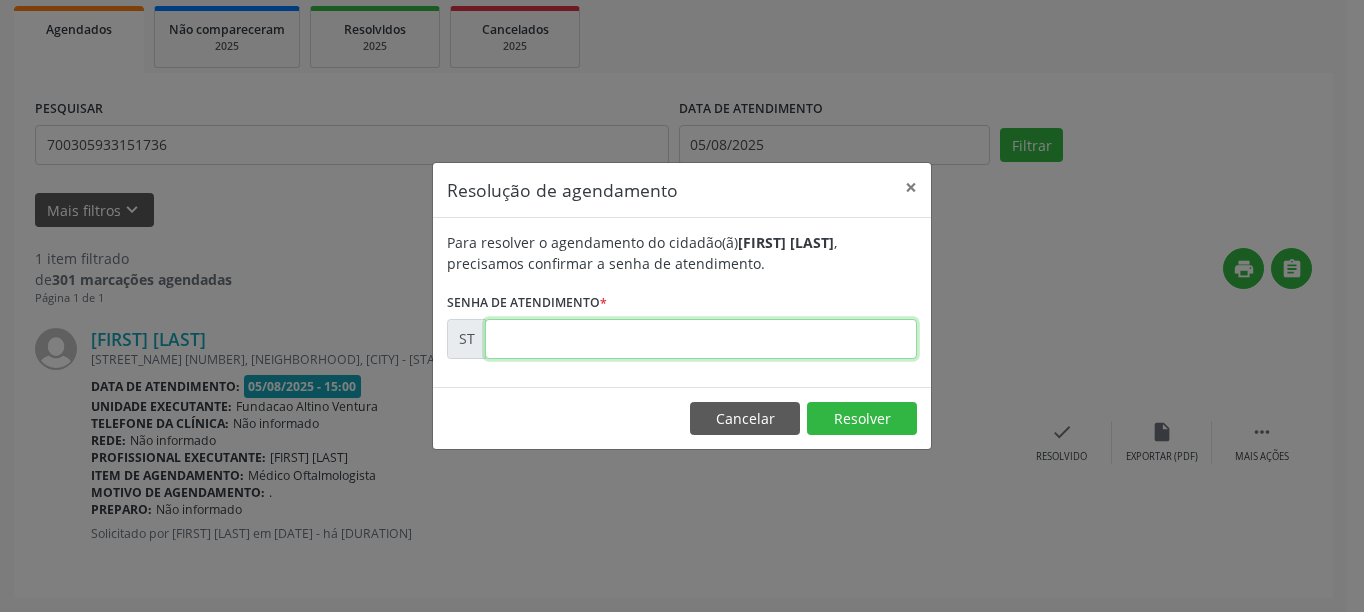 click at bounding box center [701, 339] 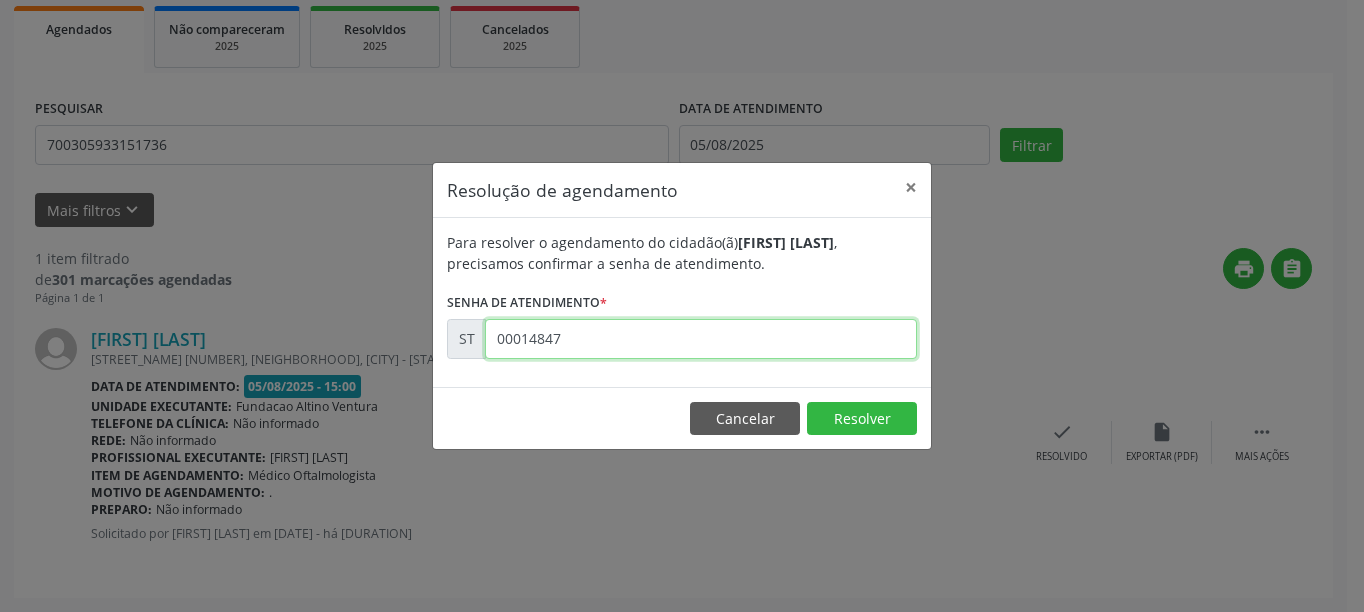 type on "00014847" 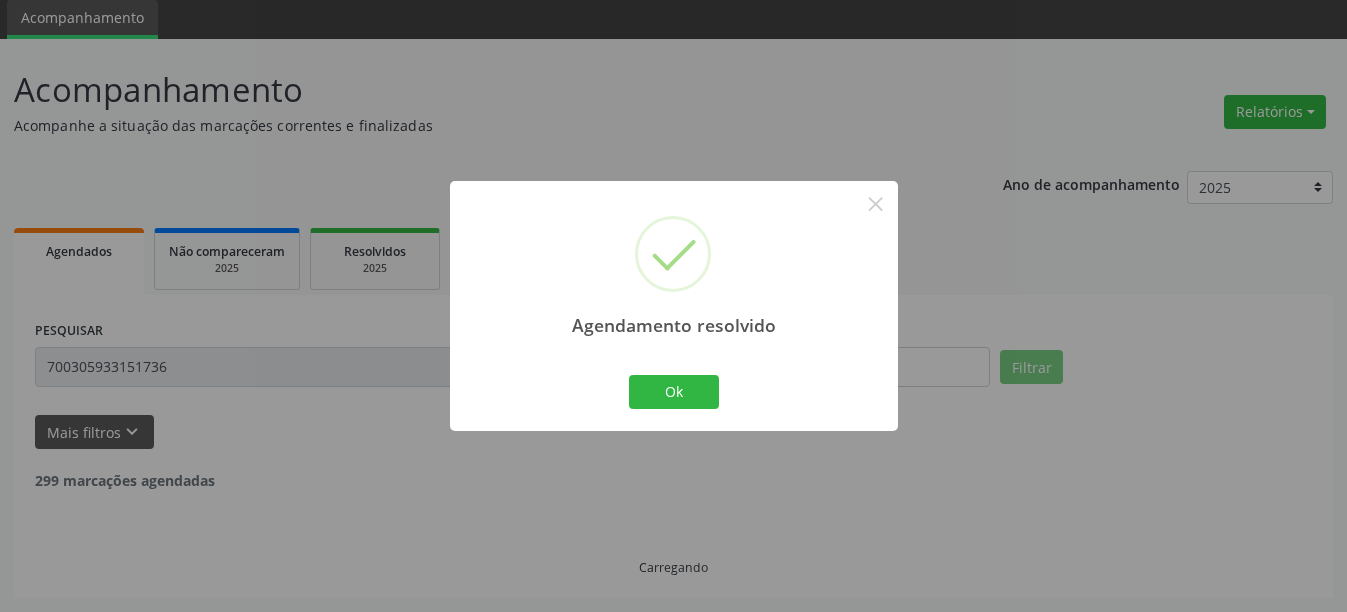 scroll, scrollTop: 6, scrollLeft: 0, axis: vertical 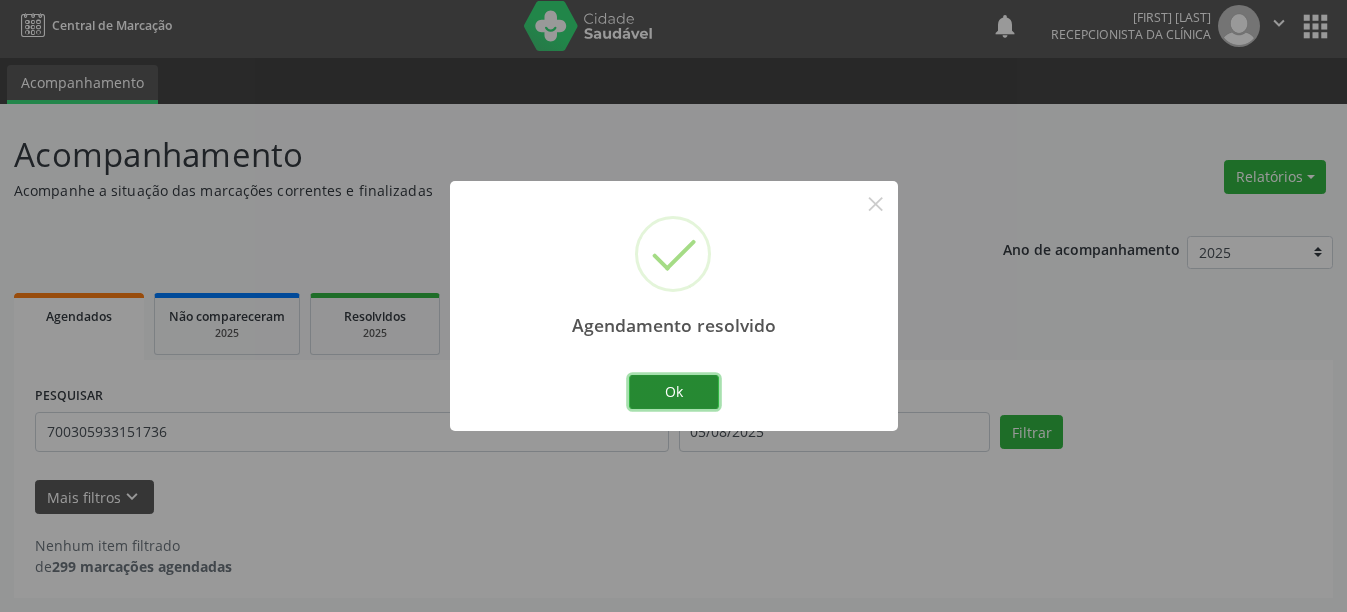 click on "Ok" at bounding box center (674, 392) 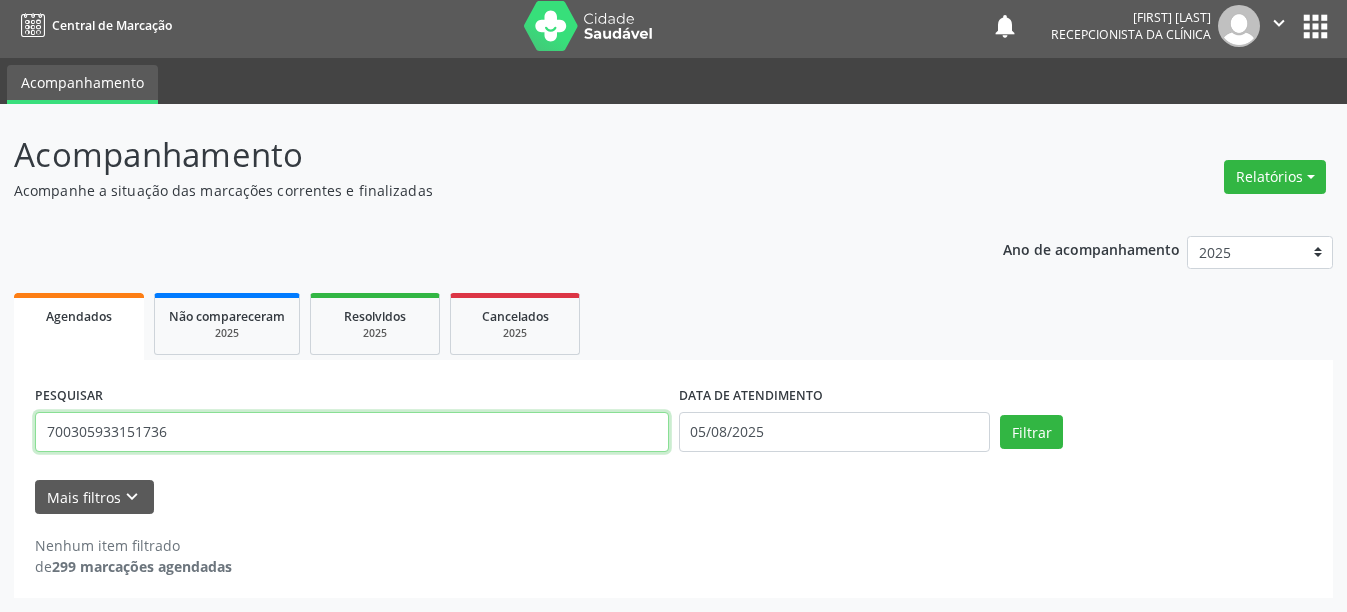 click on "700305933151736" at bounding box center [352, 432] 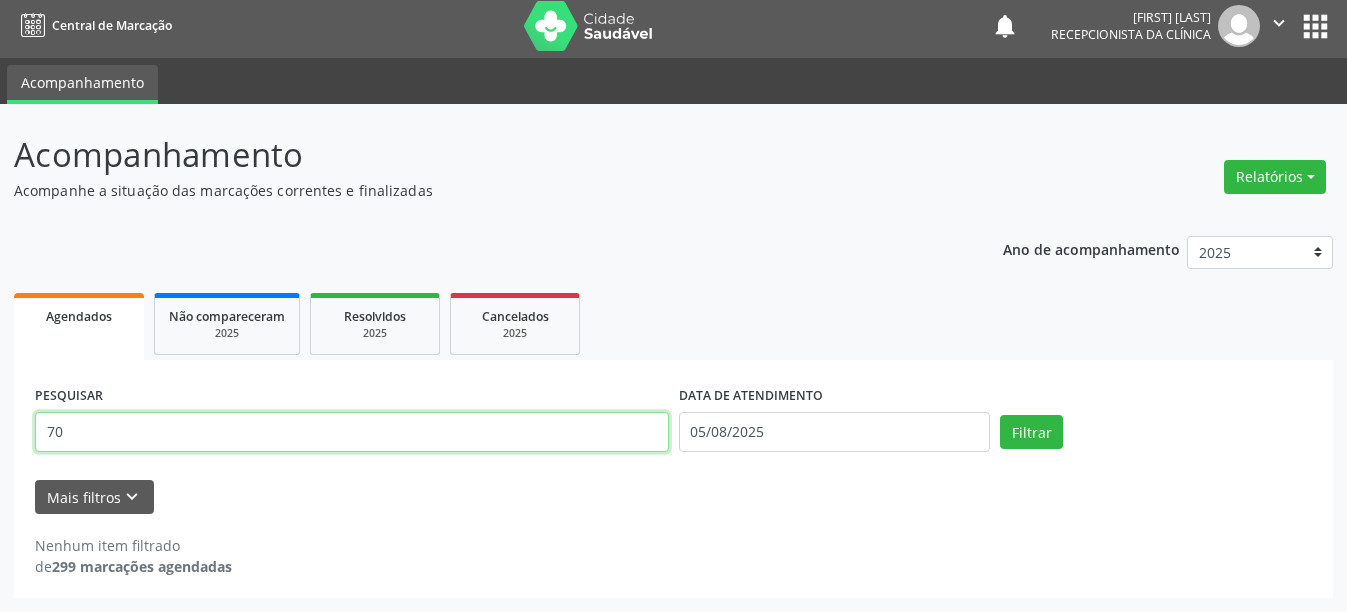 type on "7" 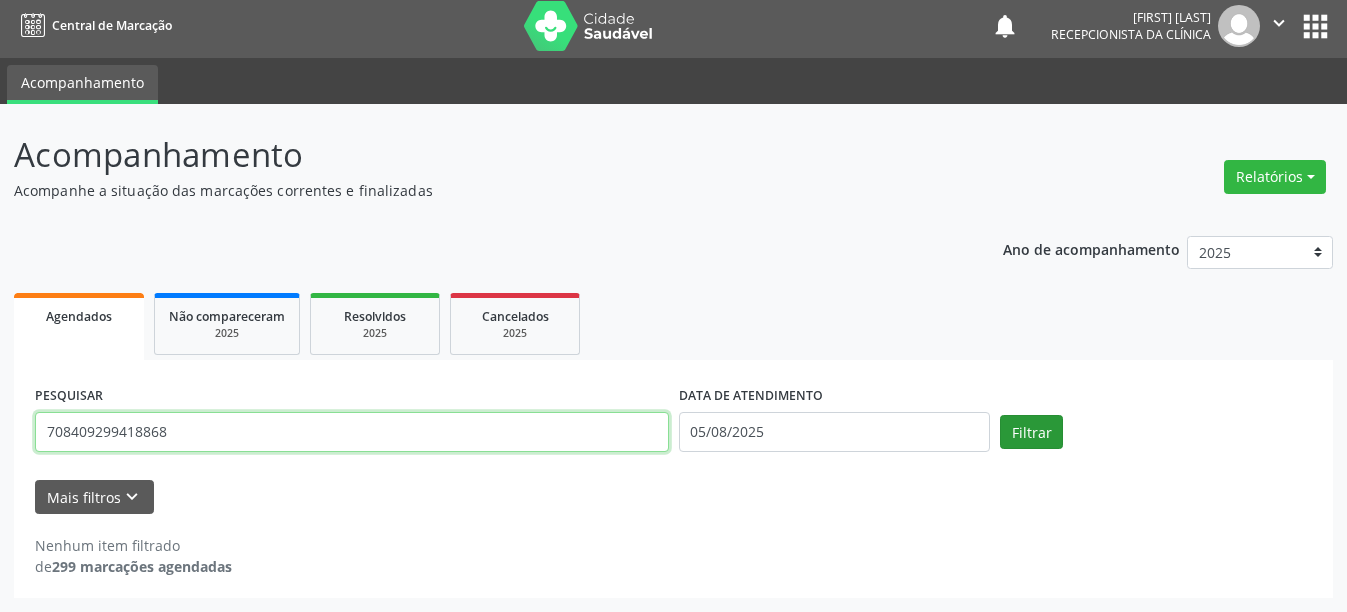 type on "708409299418868" 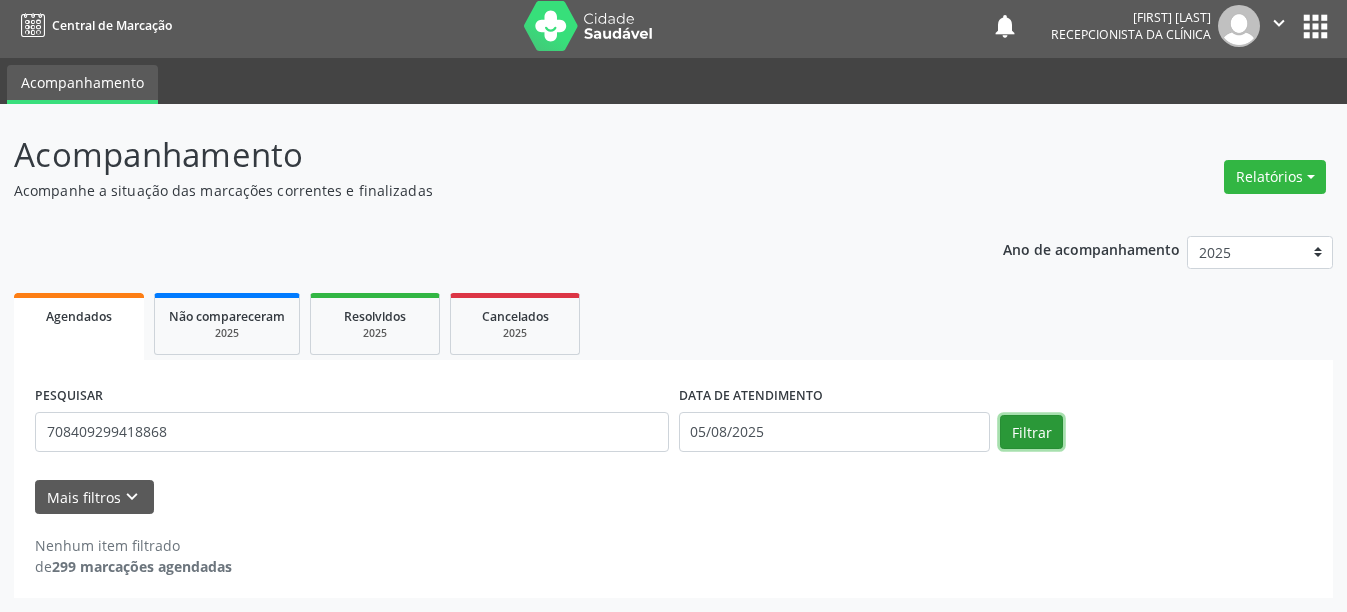 click on "Filtrar" at bounding box center (1031, 432) 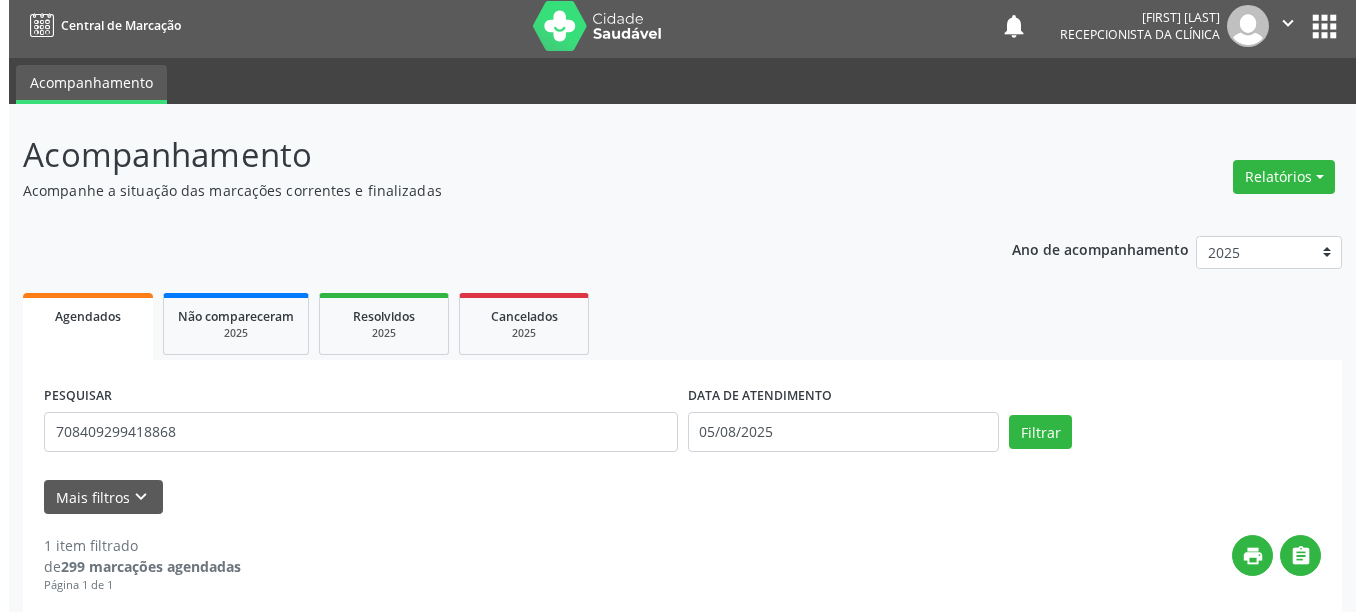scroll, scrollTop: 293, scrollLeft: 0, axis: vertical 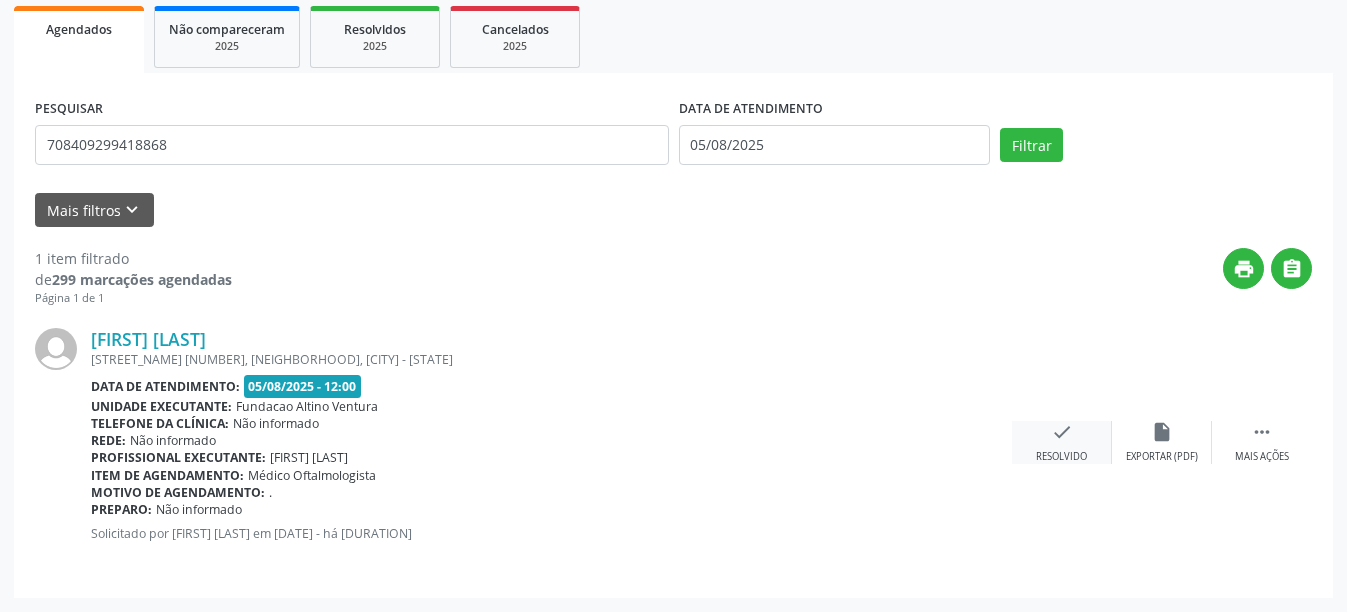 click on "check" at bounding box center (1062, 432) 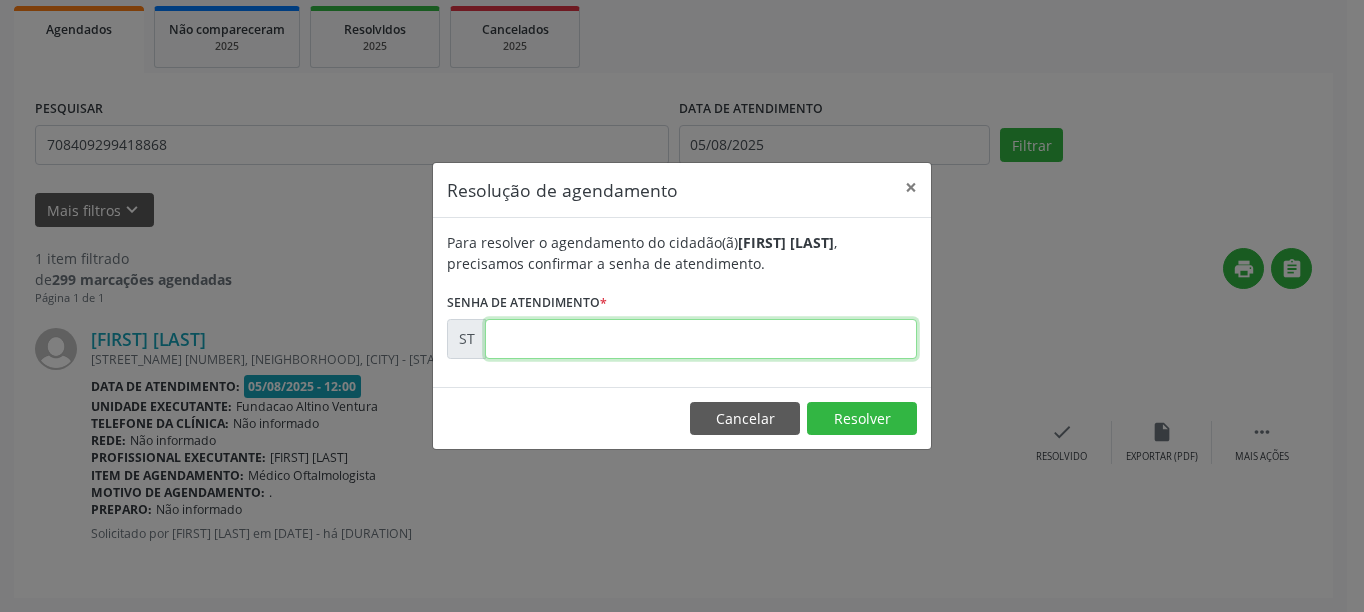 click at bounding box center [701, 339] 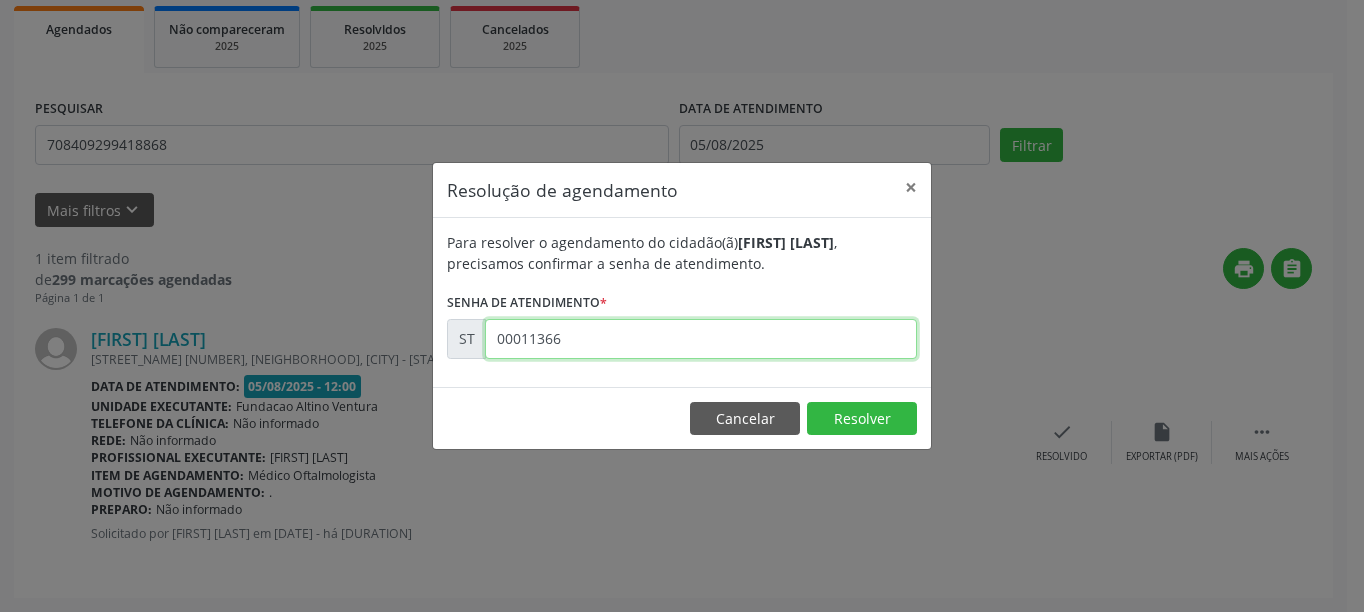 type on "00011366" 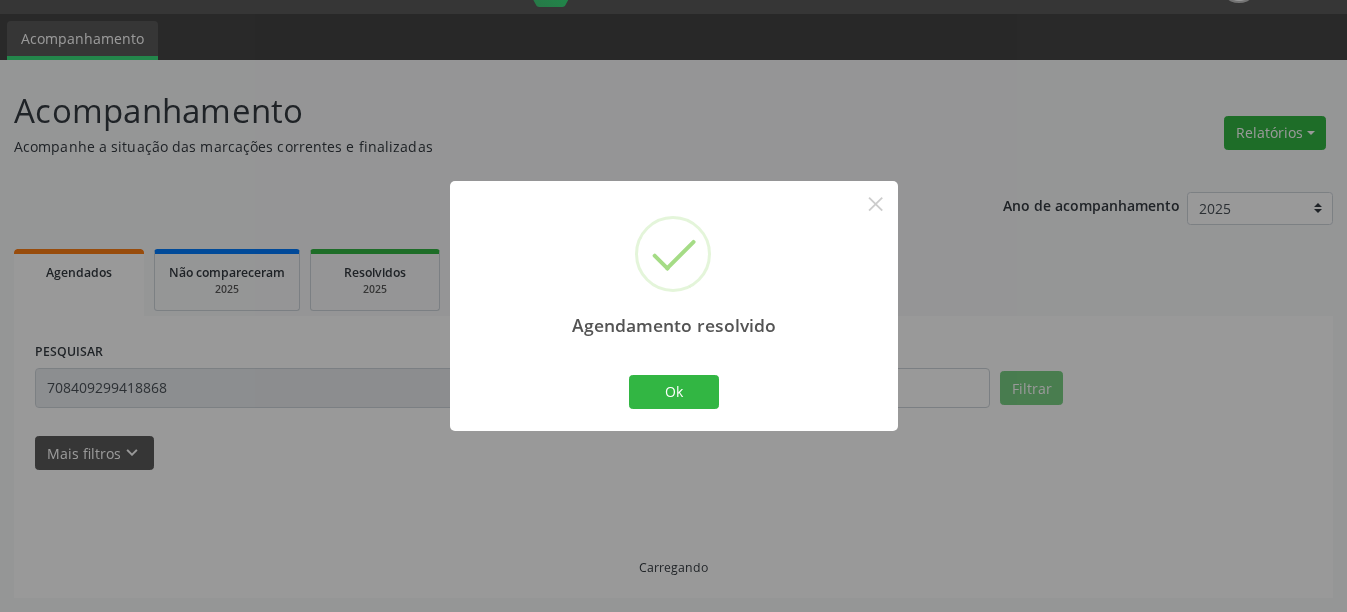 scroll, scrollTop: 6, scrollLeft: 0, axis: vertical 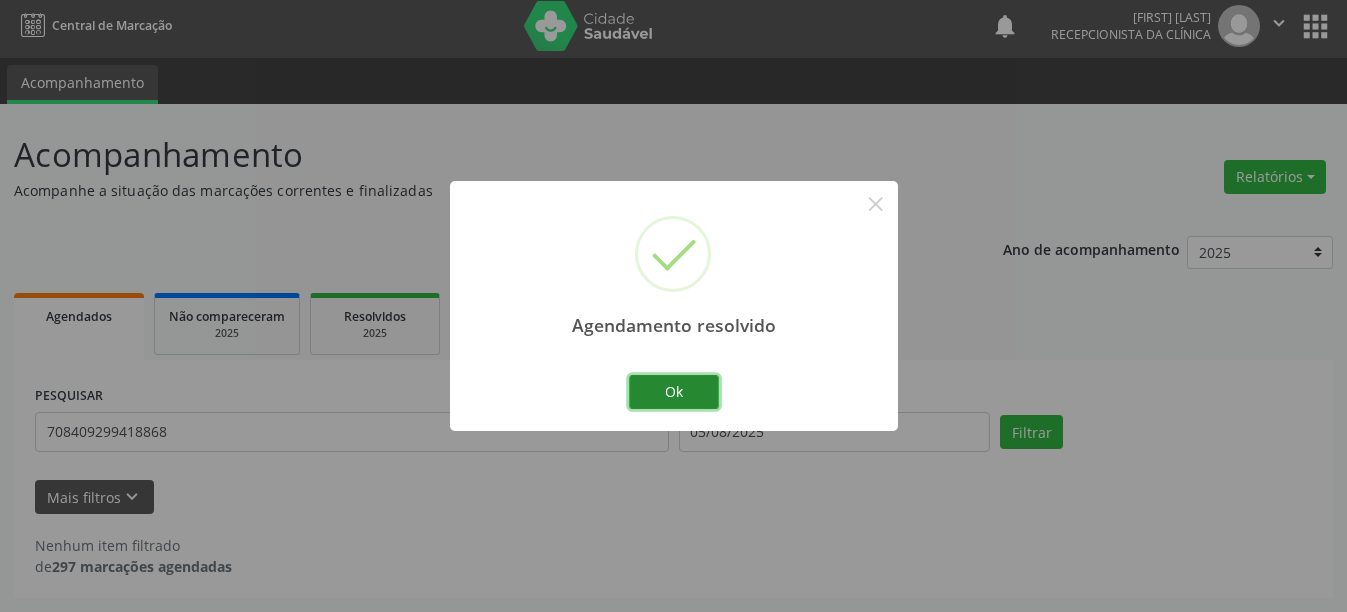 click on "Ok" at bounding box center (674, 392) 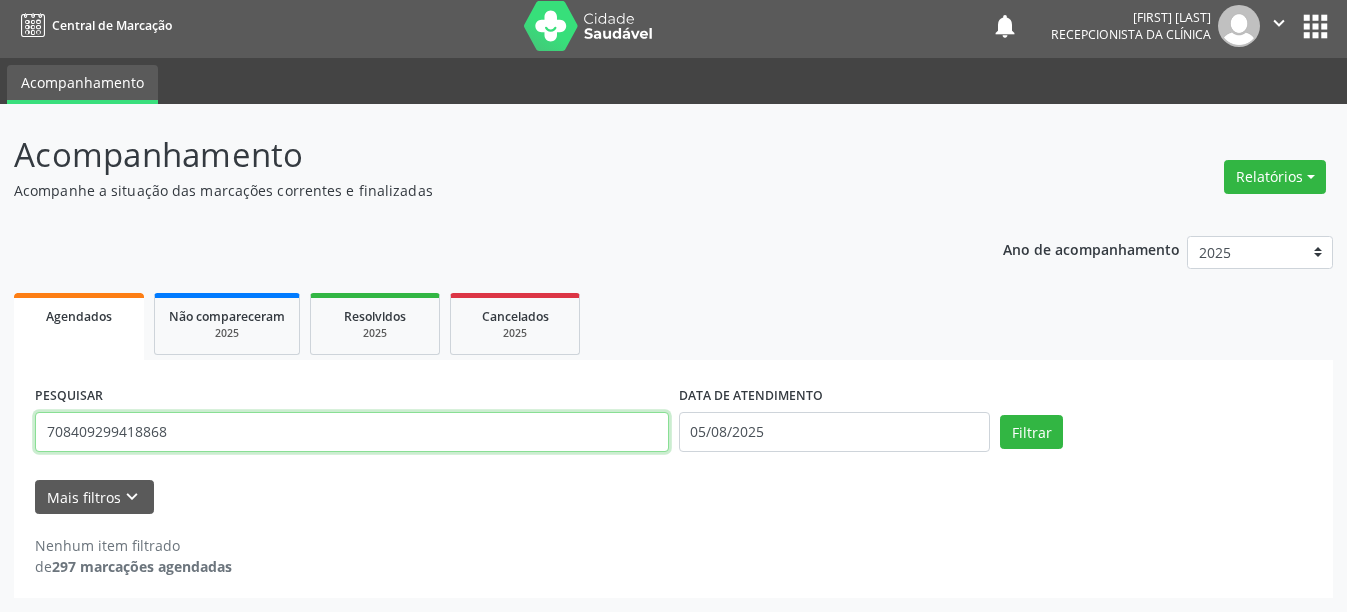 click on "708409299418868" at bounding box center (352, 432) 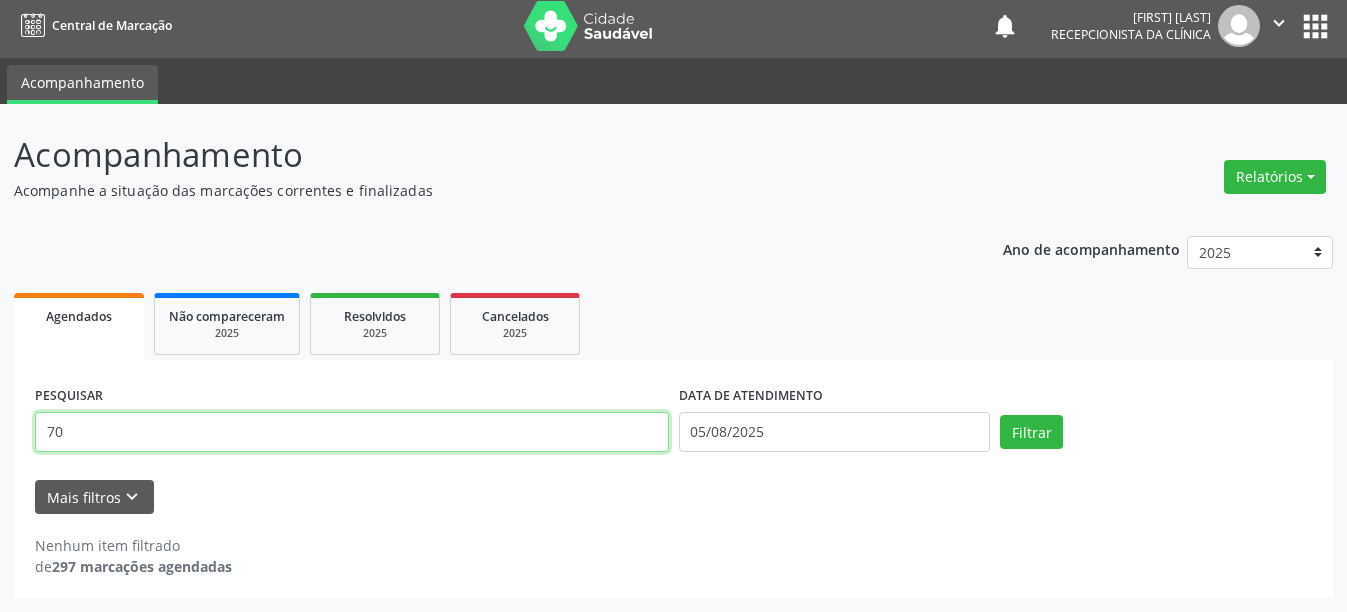 type on "7" 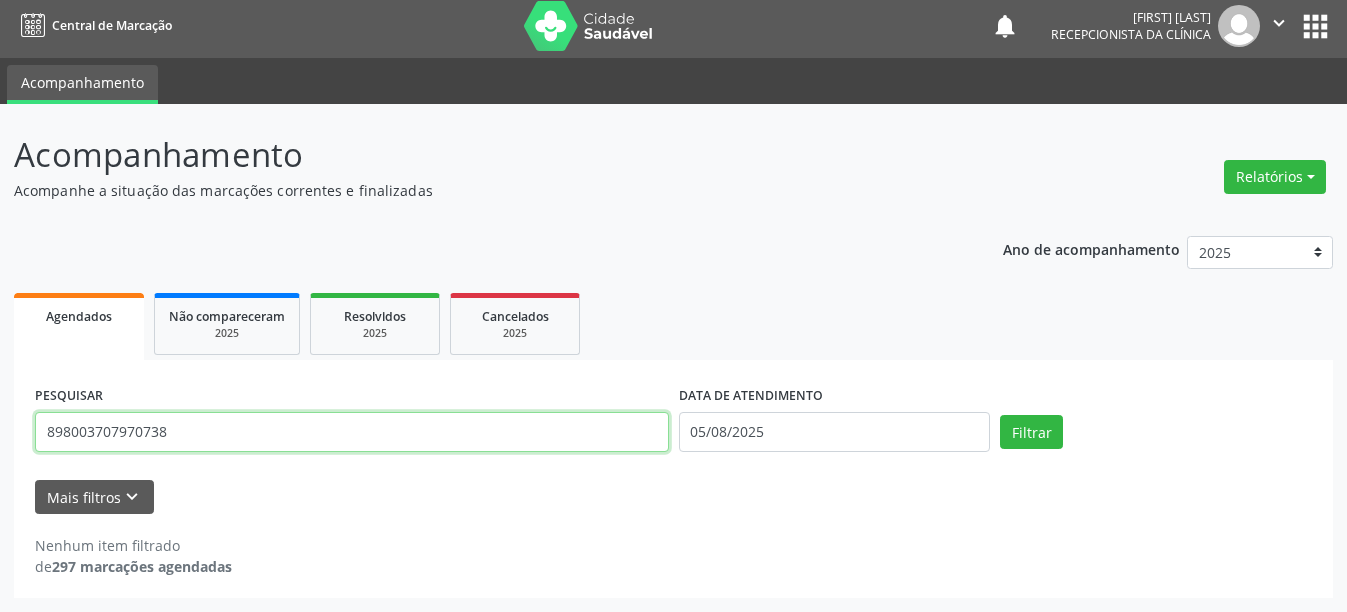 type on "898003707970738" 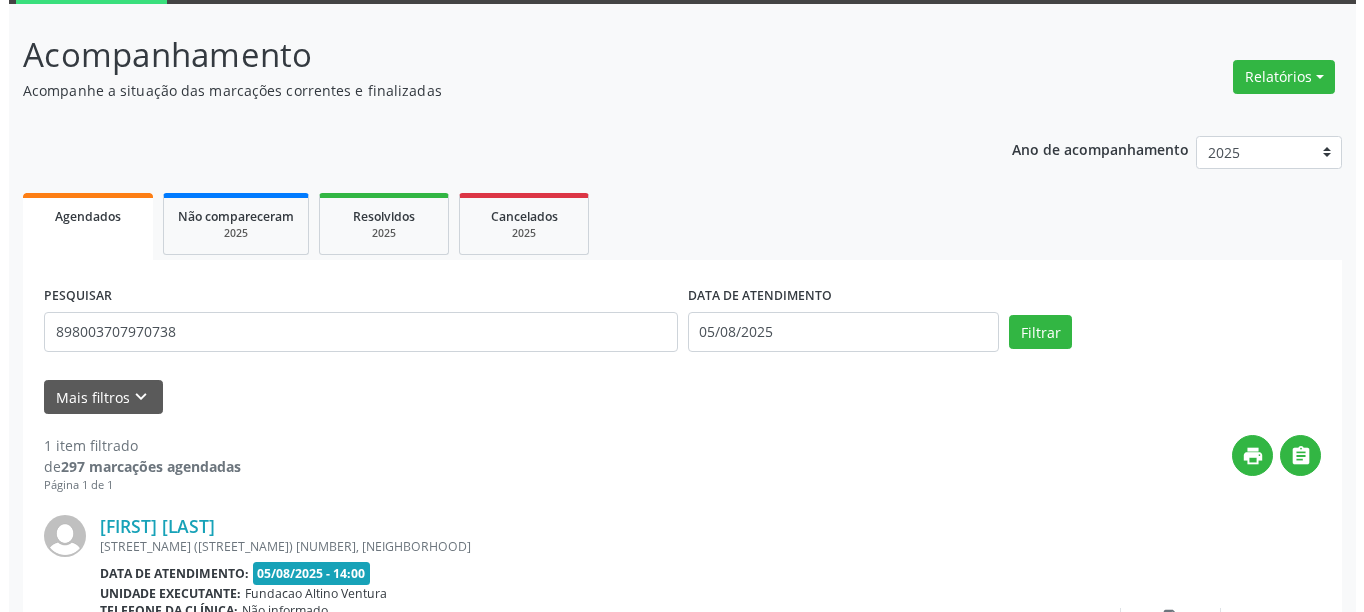 scroll, scrollTop: 293, scrollLeft: 0, axis: vertical 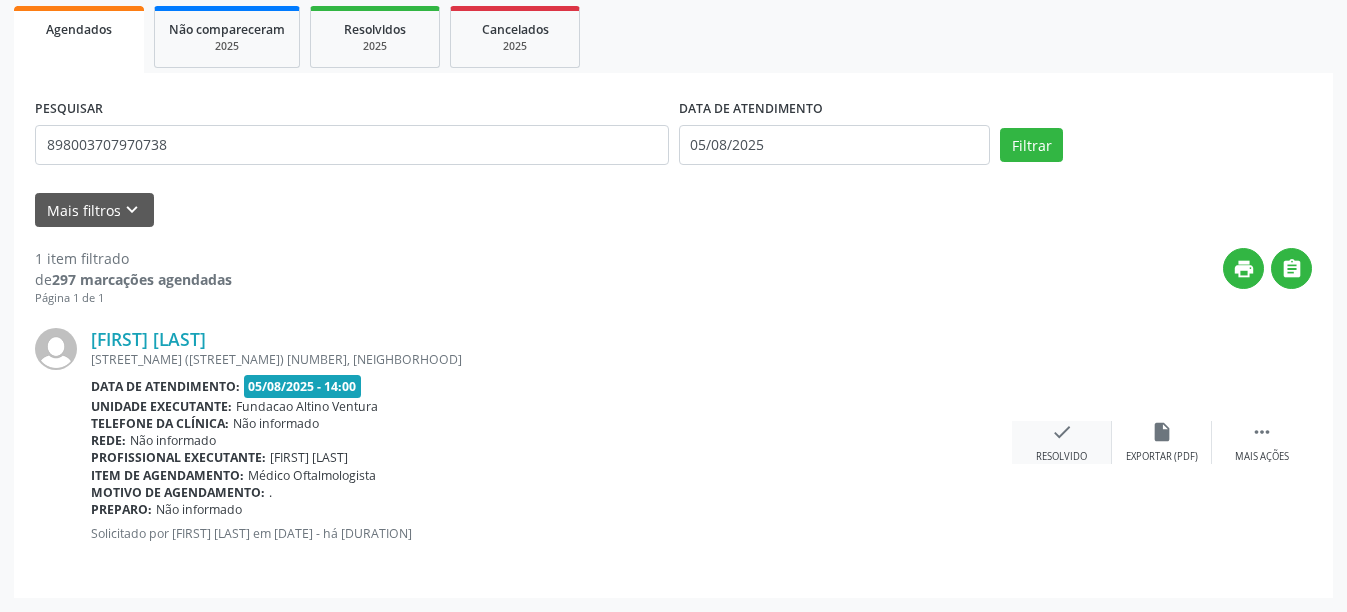 click on "check" at bounding box center (1062, 432) 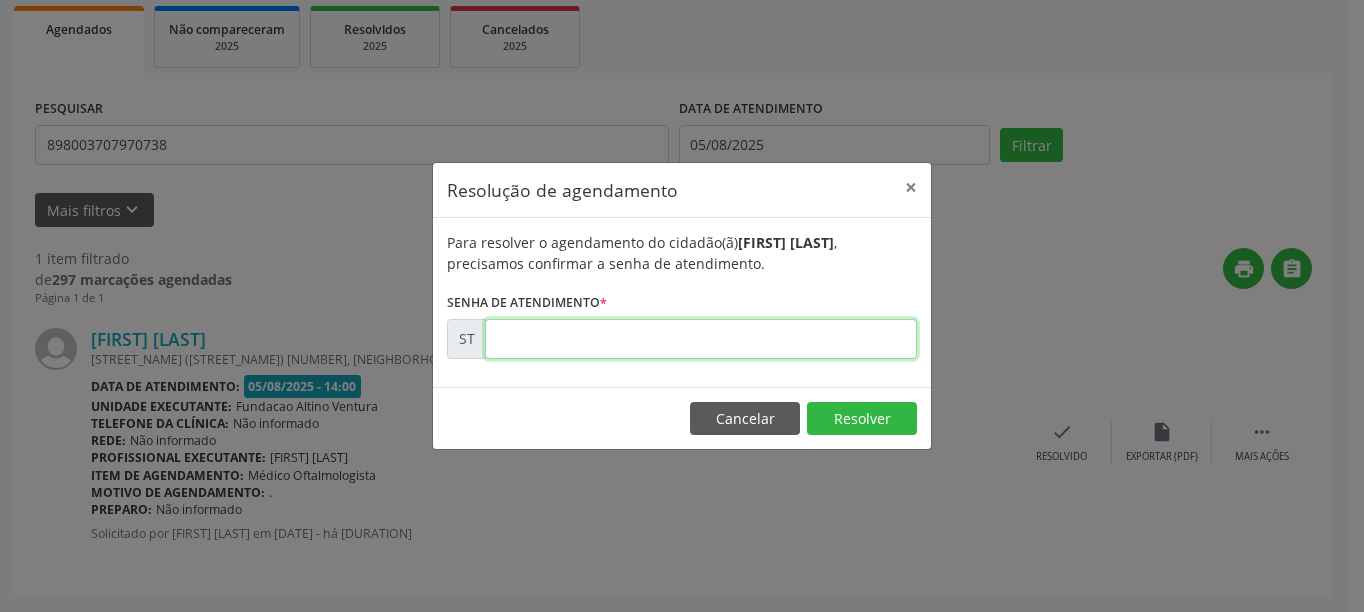 click at bounding box center (701, 339) 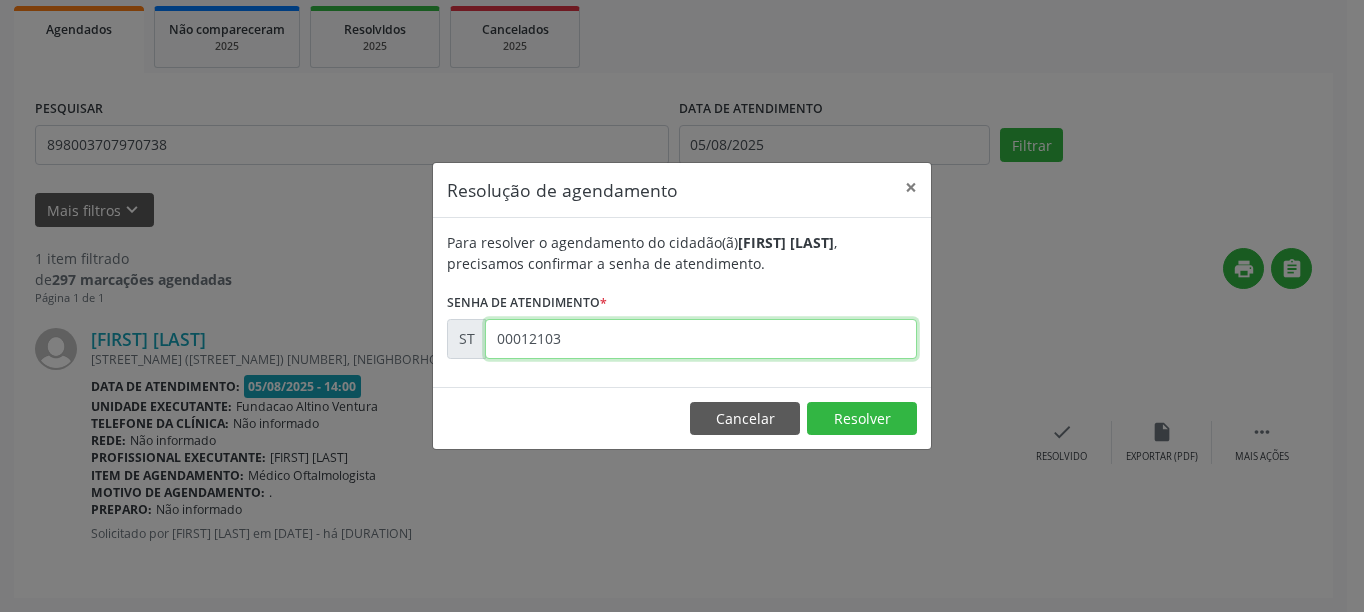 type on "00012103" 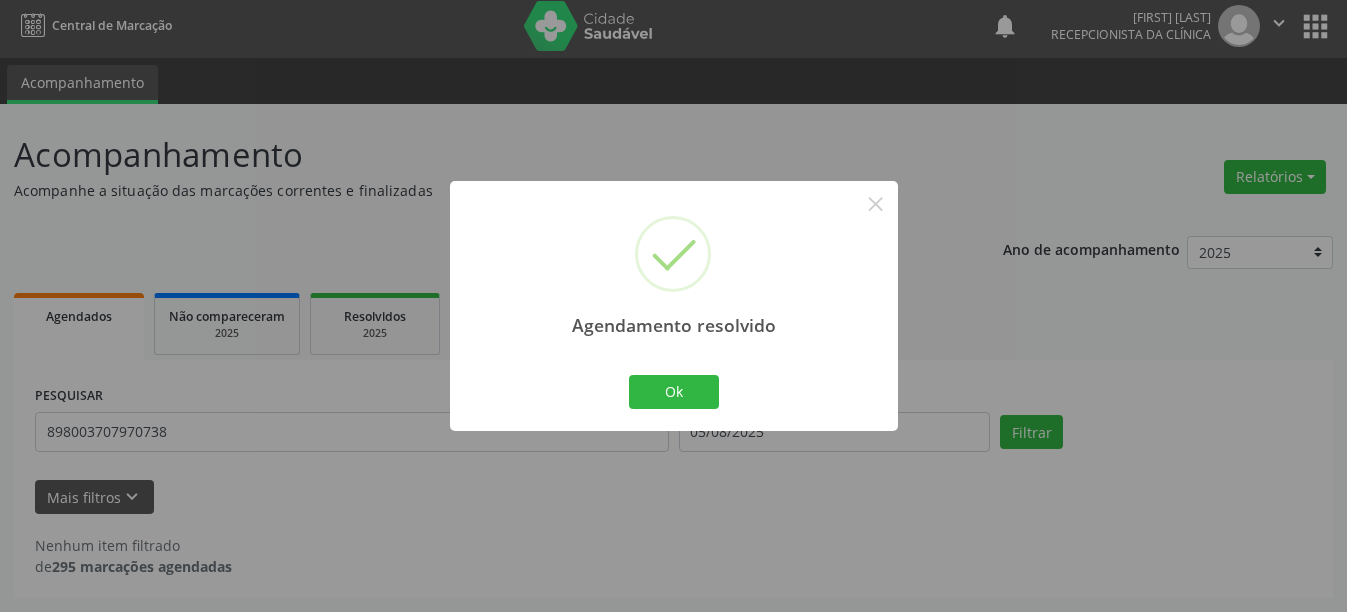 scroll, scrollTop: 6, scrollLeft: 0, axis: vertical 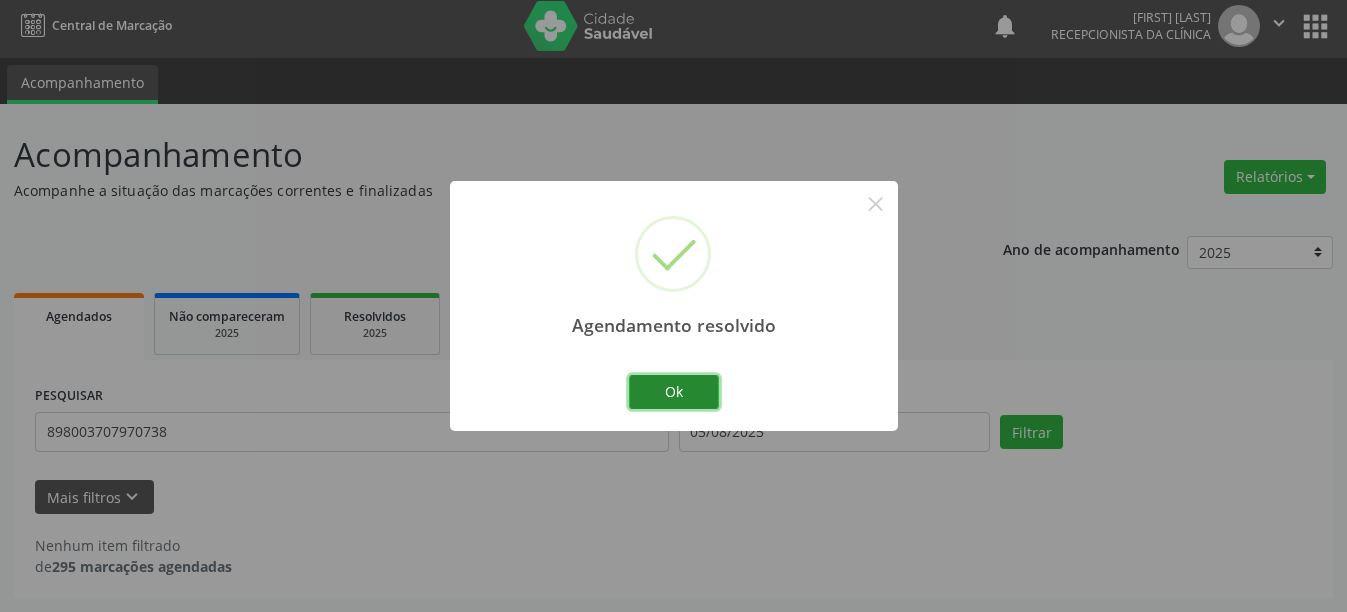click on "Ok" at bounding box center [674, 392] 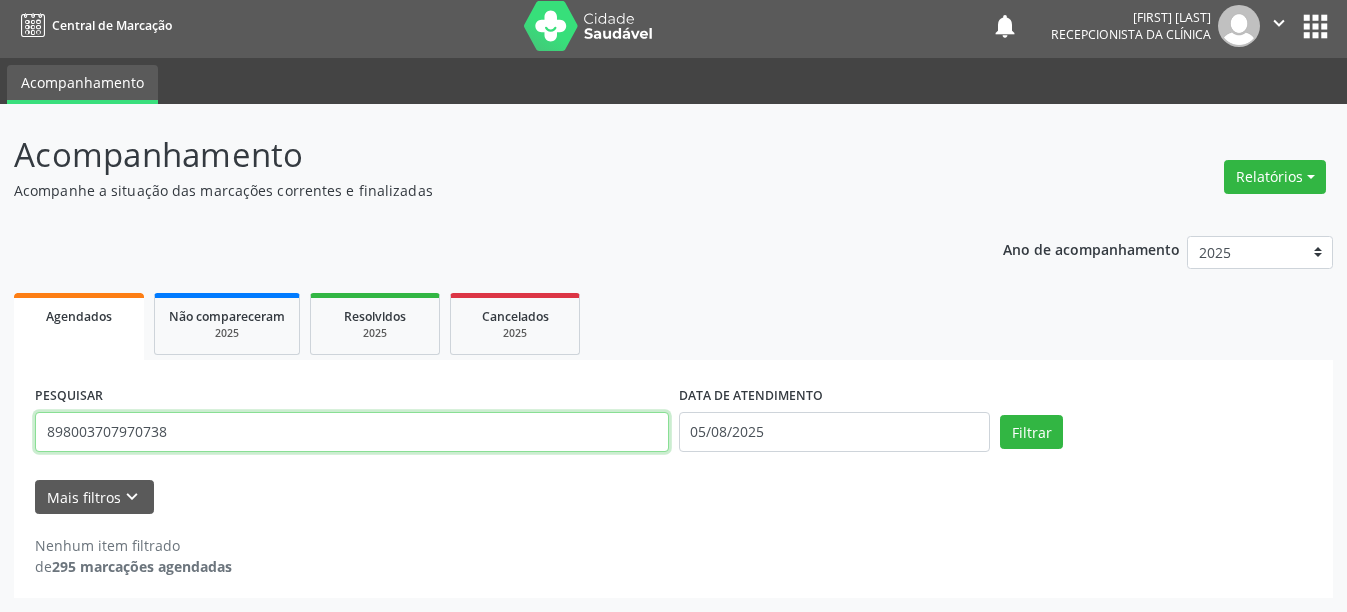 click on "898003707970738" at bounding box center [352, 432] 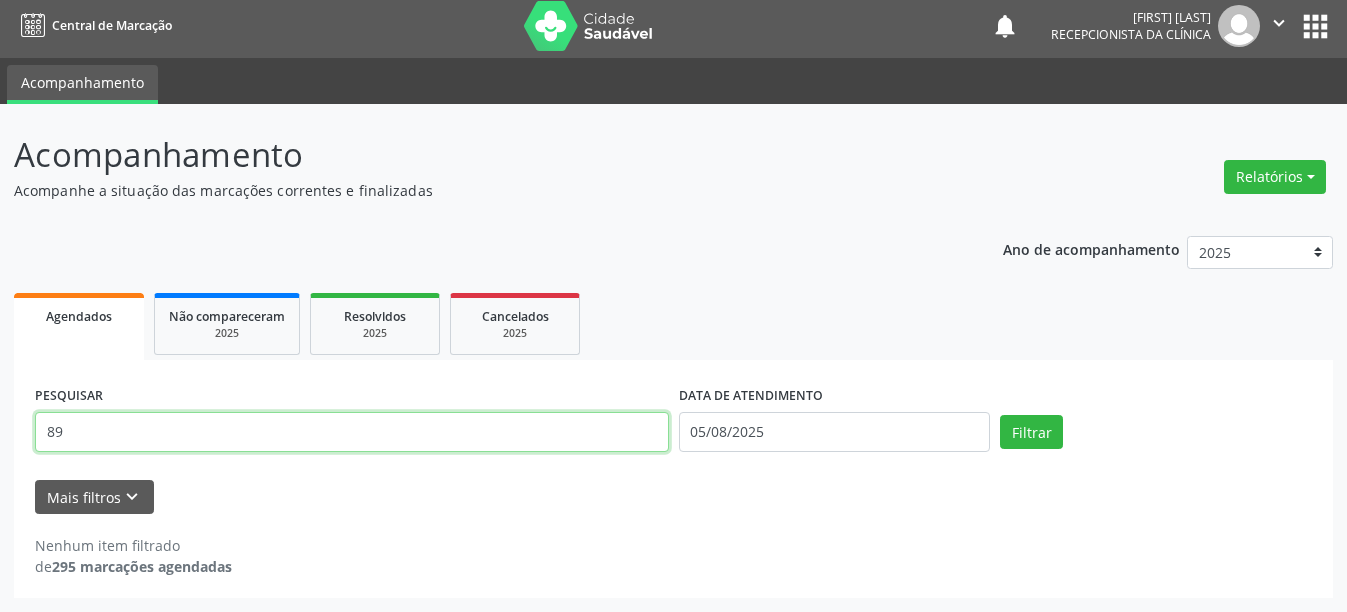 type on "8" 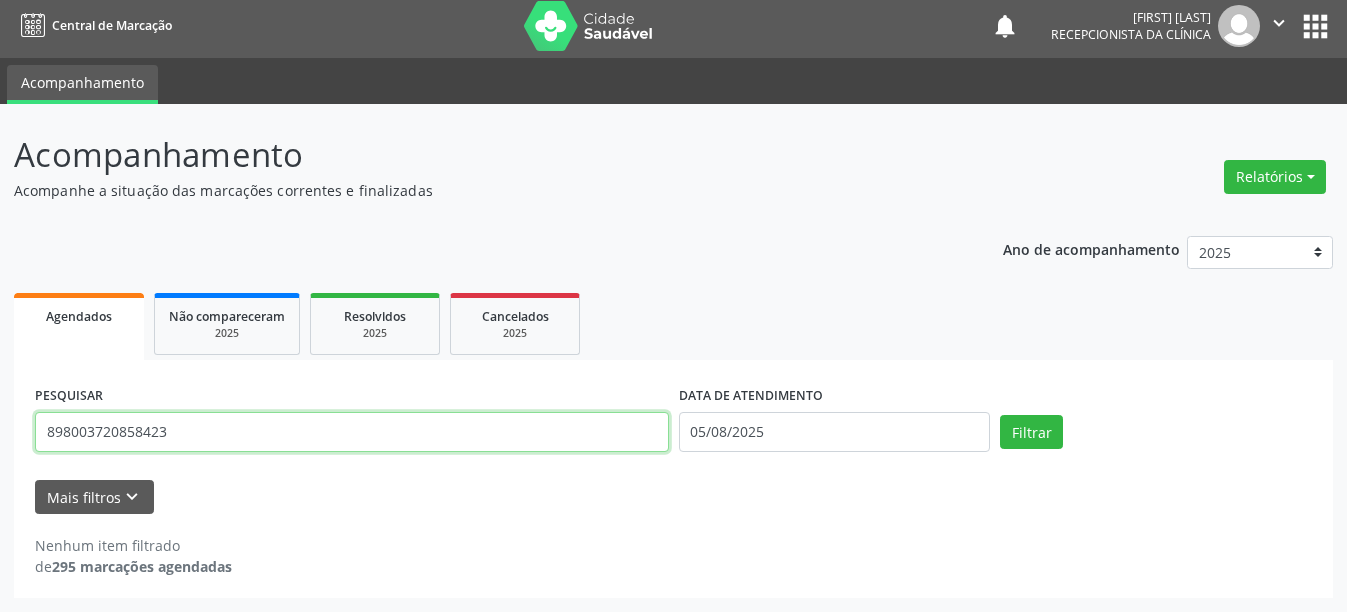 type on "898003720858423" 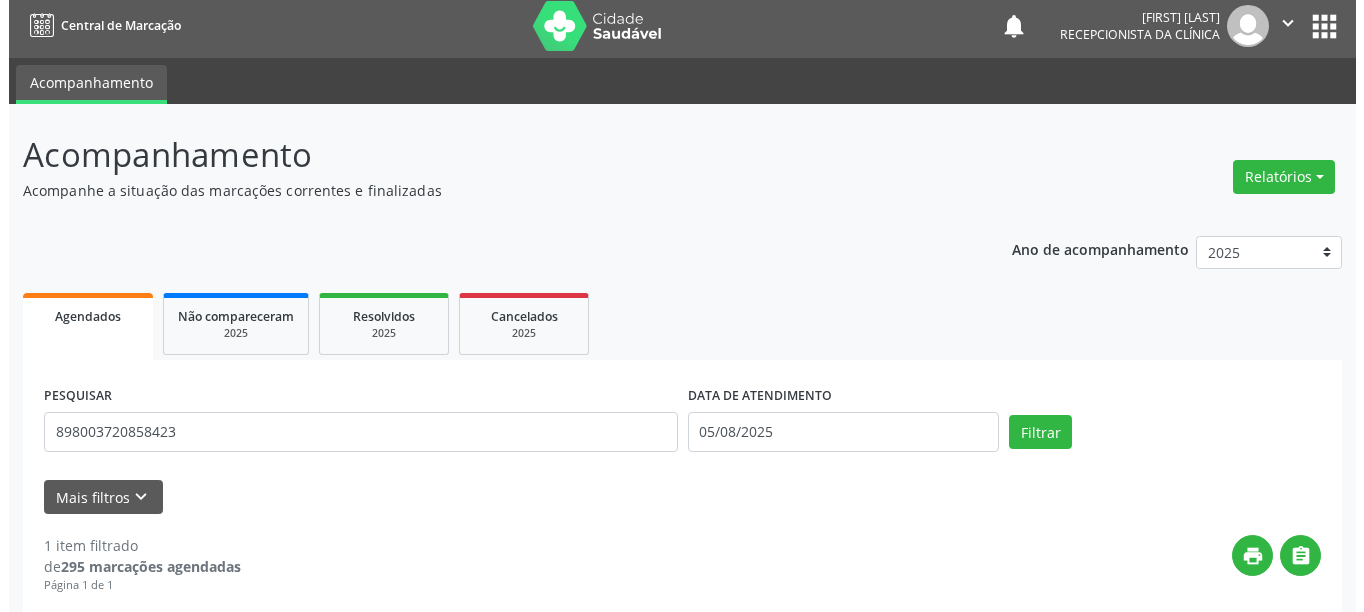 scroll, scrollTop: 293, scrollLeft: 0, axis: vertical 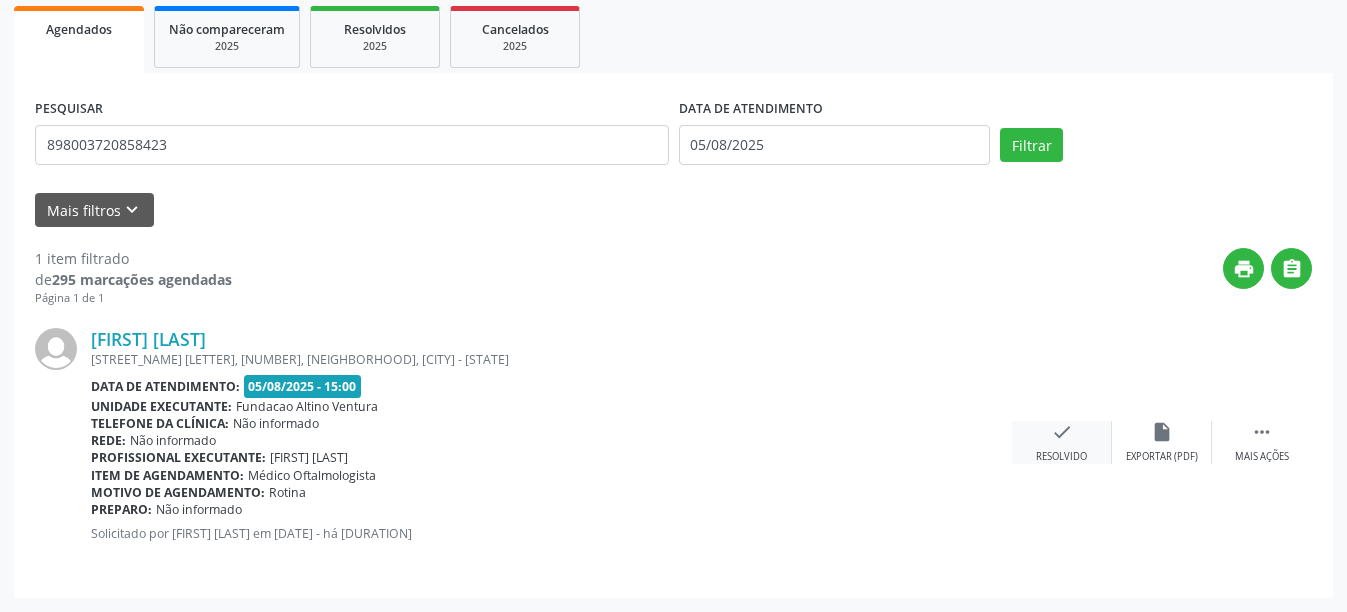 click on "Resolvido" at bounding box center (1061, 457) 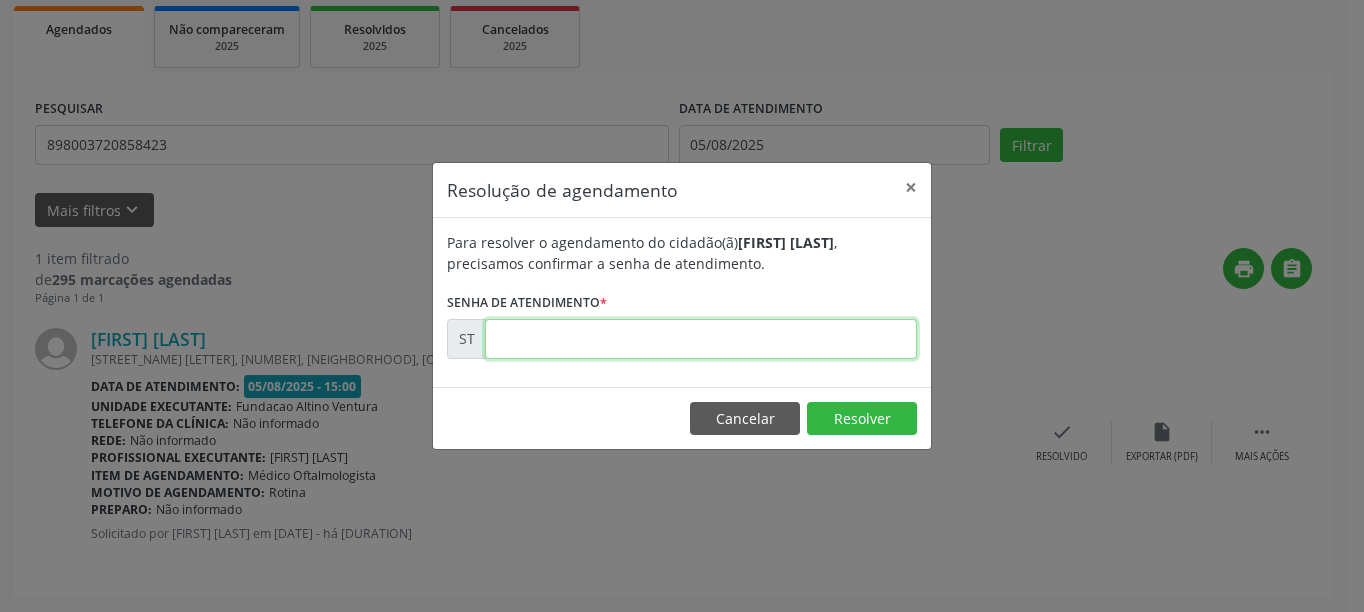 click at bounding box center (701, 339) 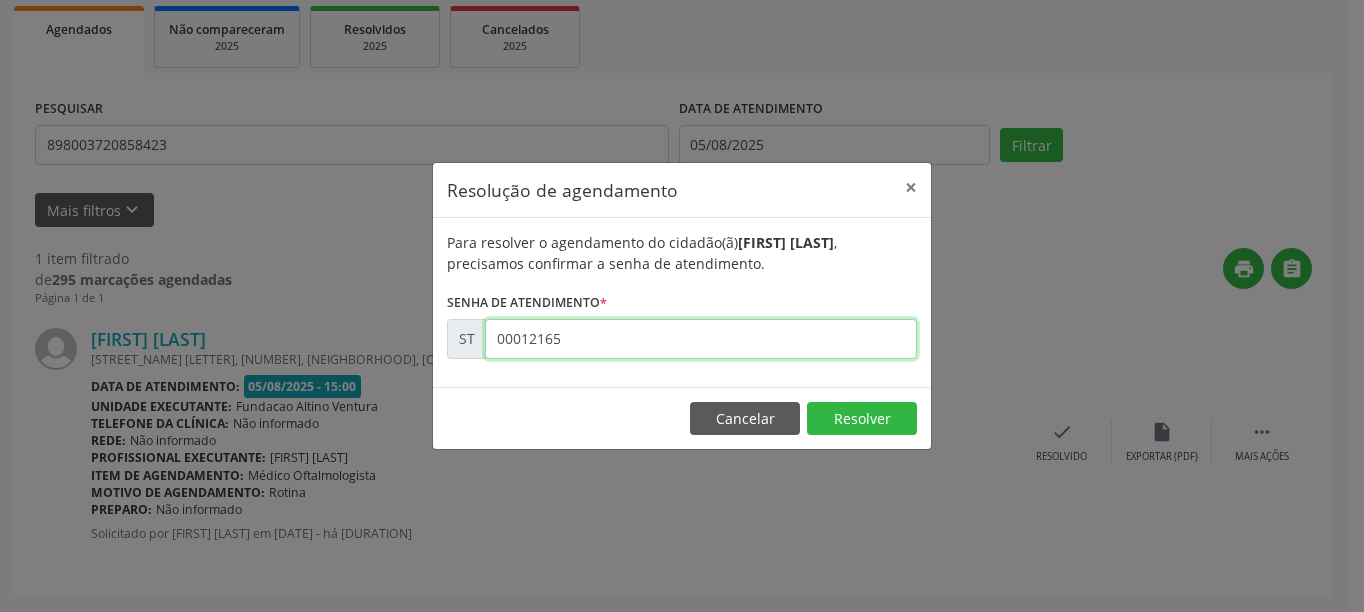 type on "00012165" 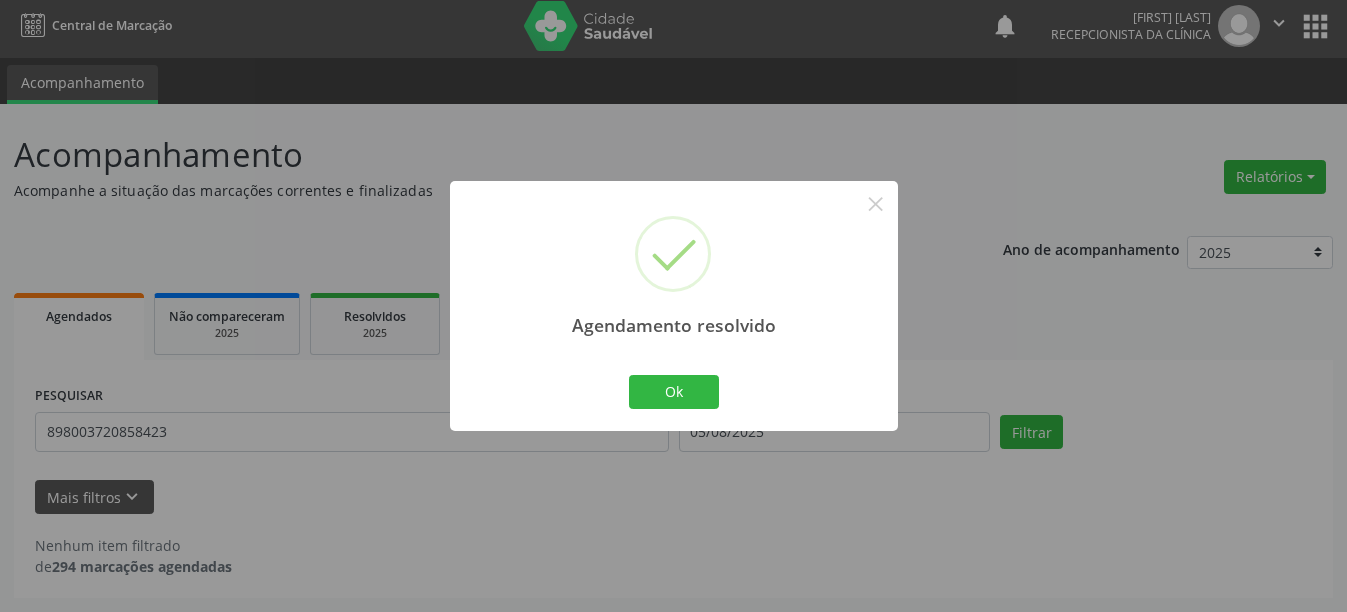 scroll, scrollTop: 6, scrollLeft: 0, axis: vertical 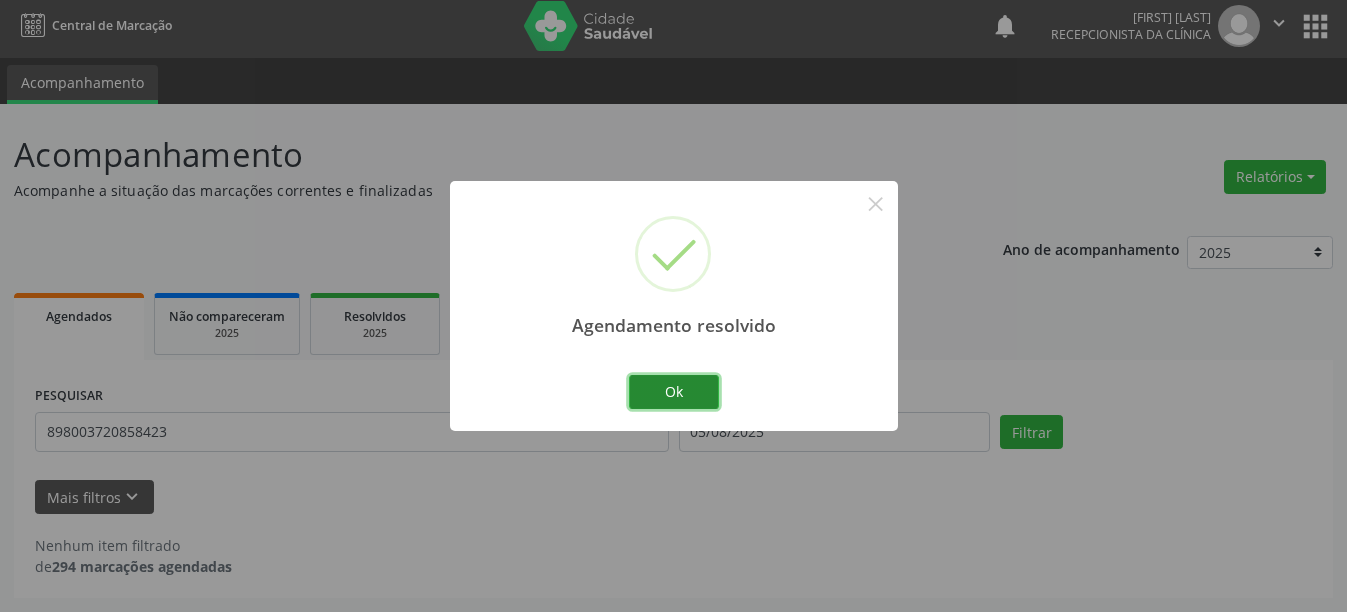 click on "Ok" at bounding box center [674, 392] 